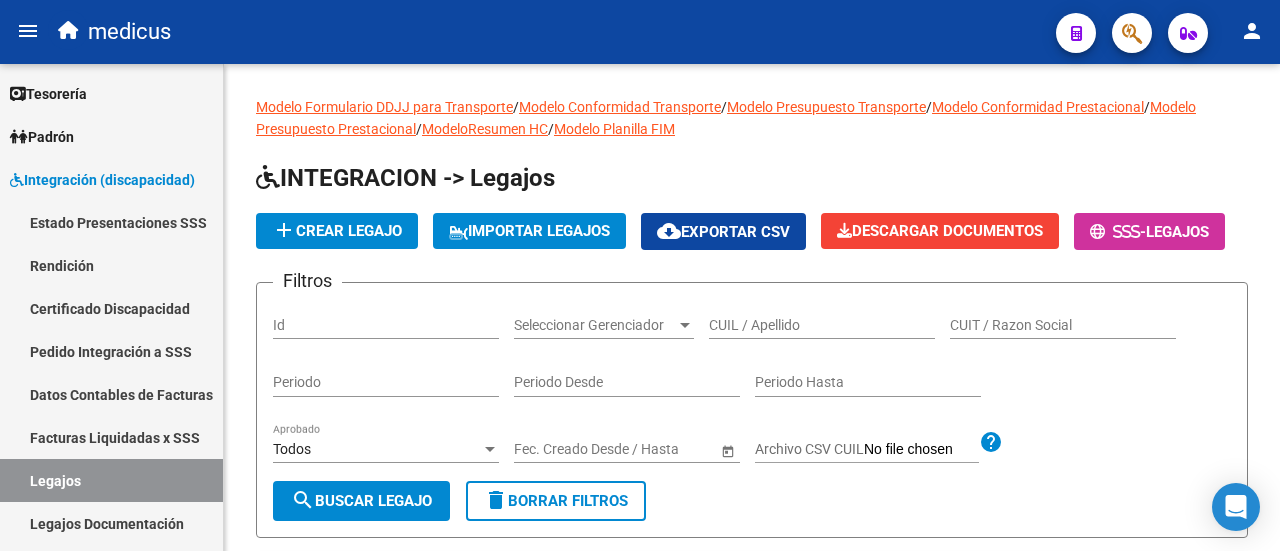scroll, scrollTop: 0, scrollLeft: 0, axis: both 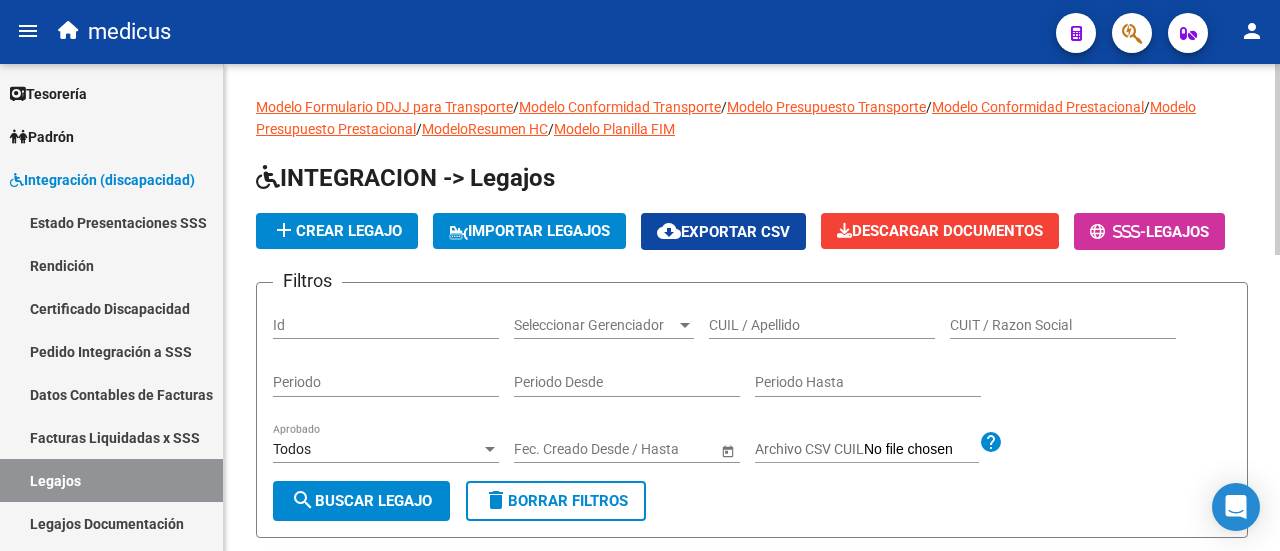 click on "CUIL / Apellido" at bounding box center (822, 325) 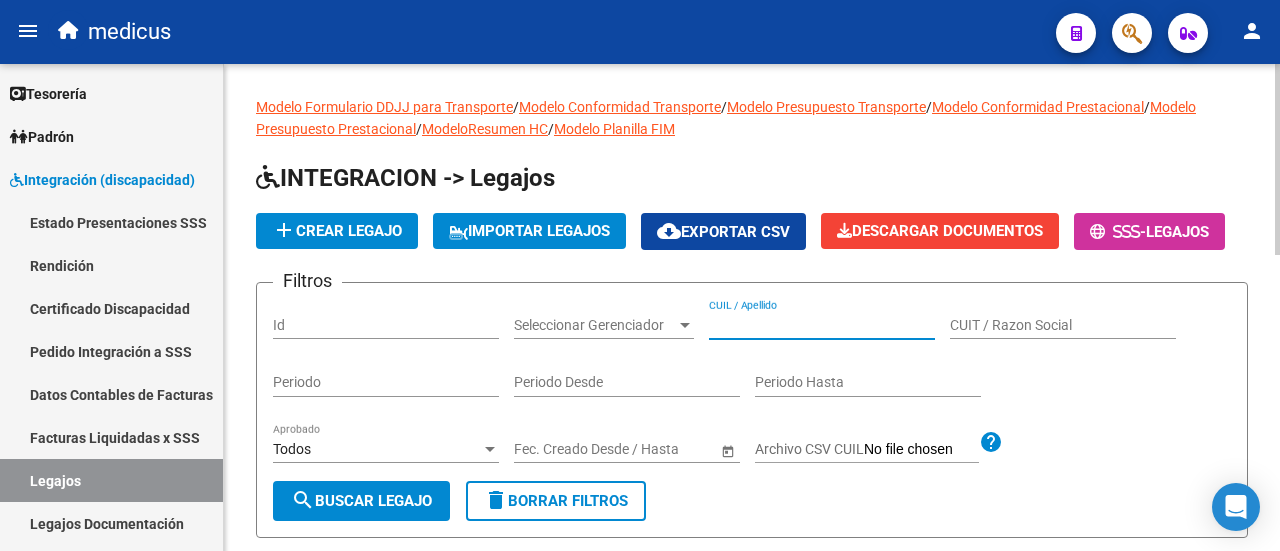 paste on "[PHONE]" 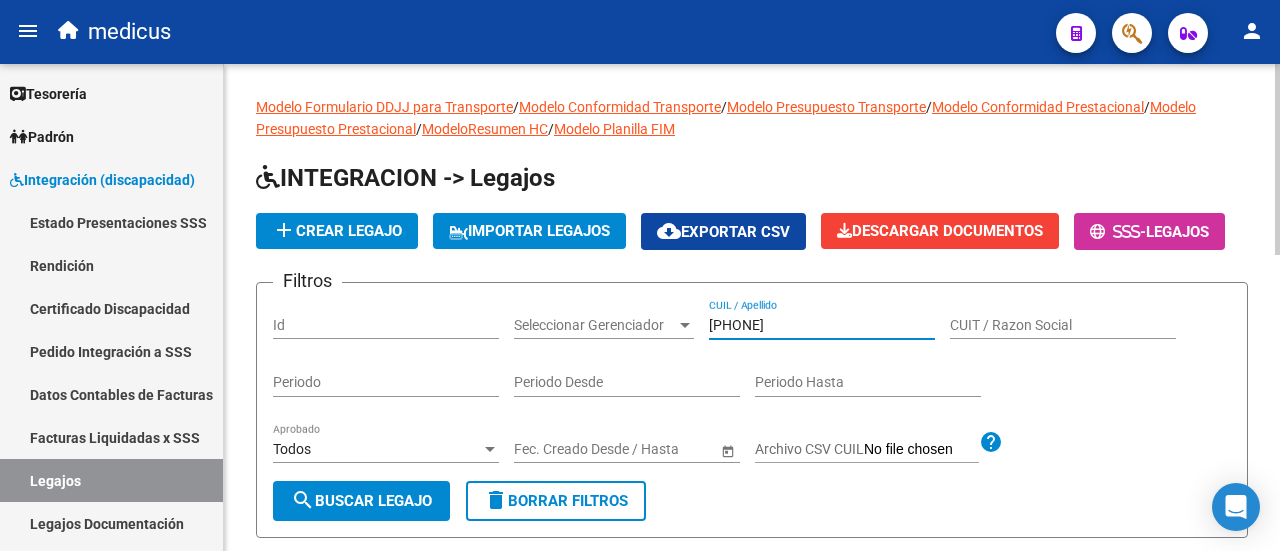 type on "[PHONE]" 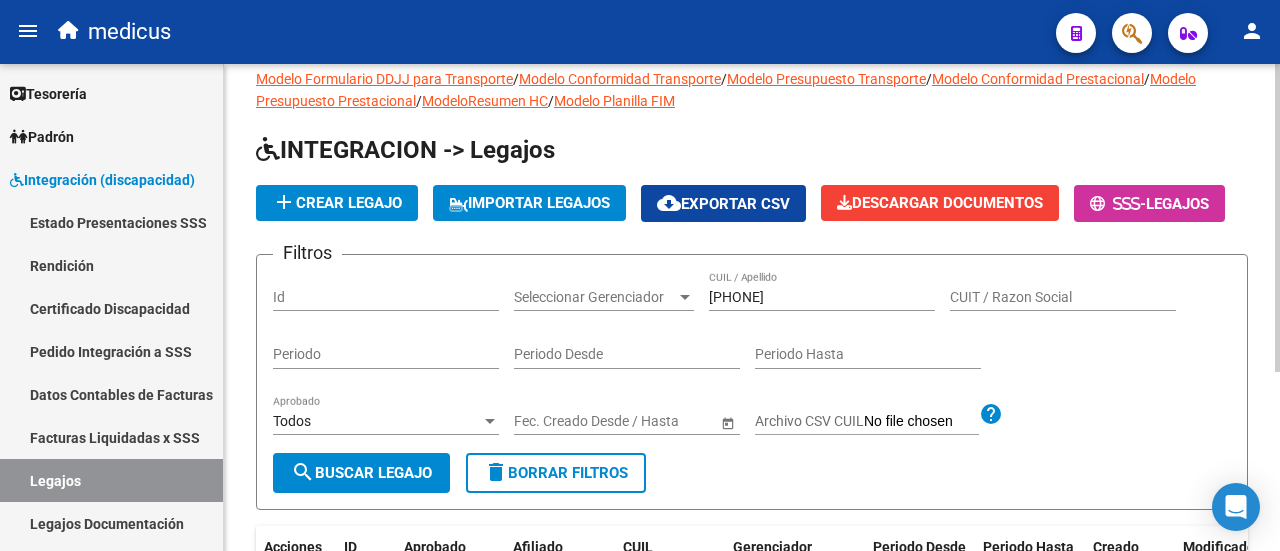 scroll, scrollTop: 0, scrollLeft: 0, axis: both 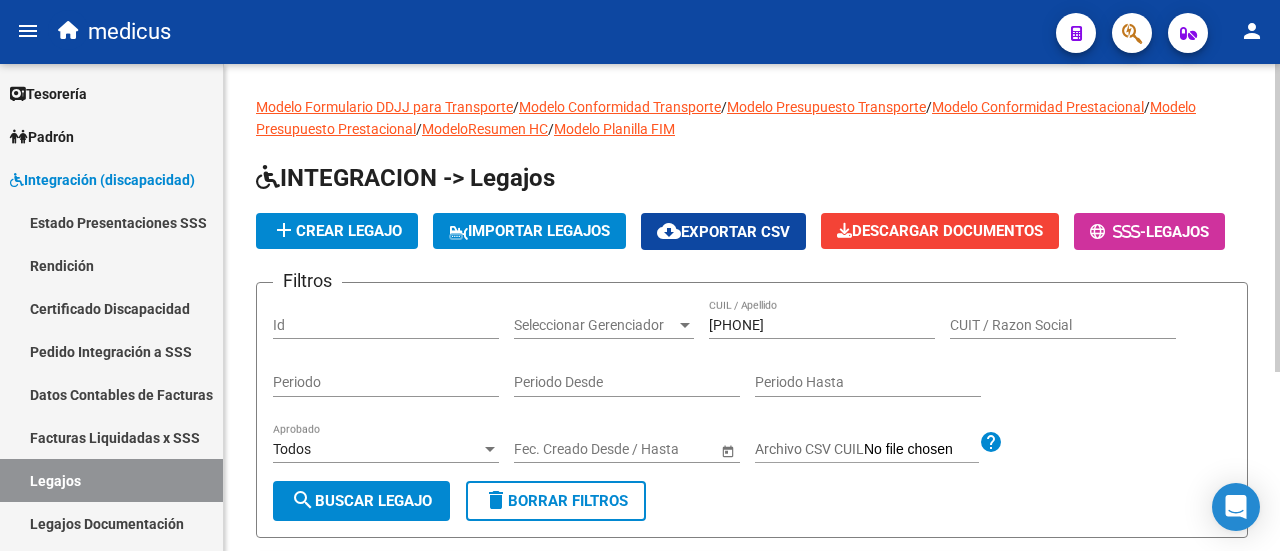 click on "add  Crear Legajo" 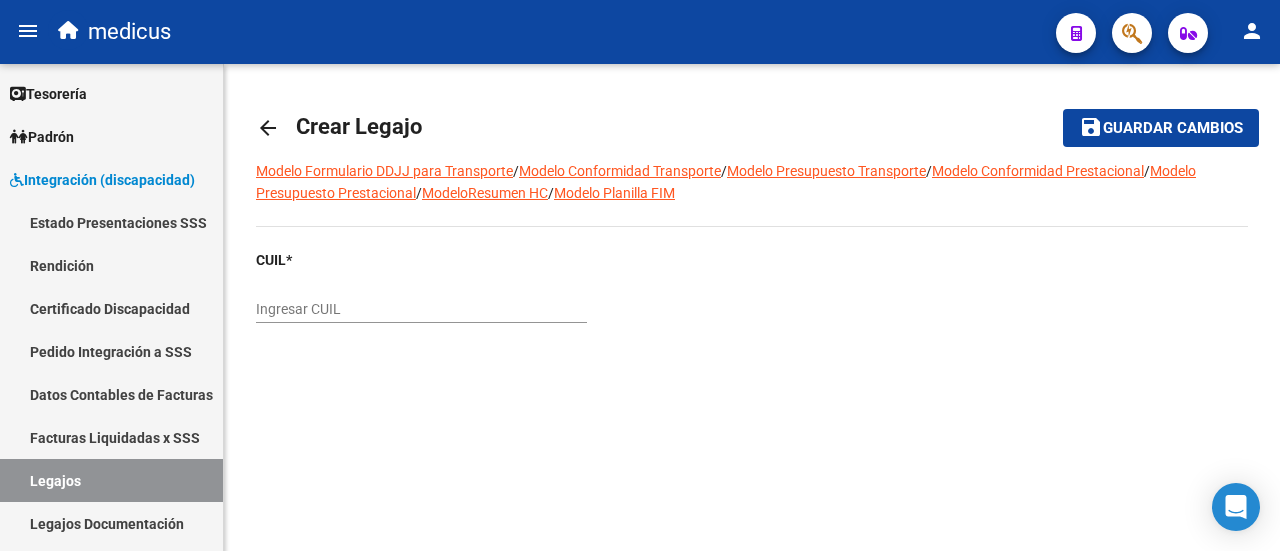 click on "Ingresar CUIL" at bounding box center [421, 309] 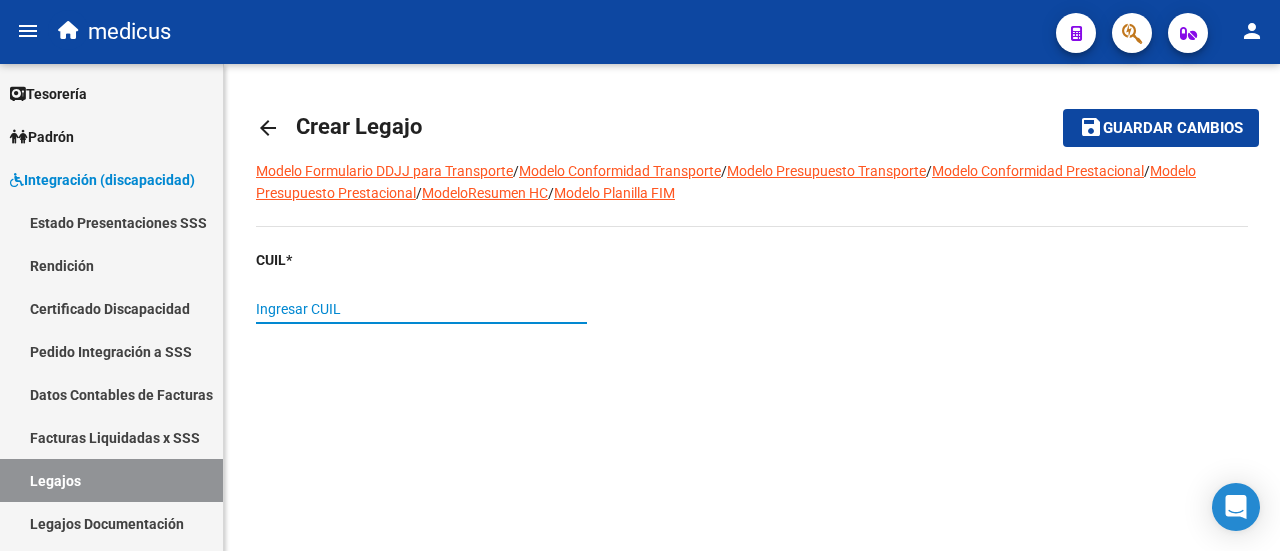 paste on "[ID_NUMBER]" 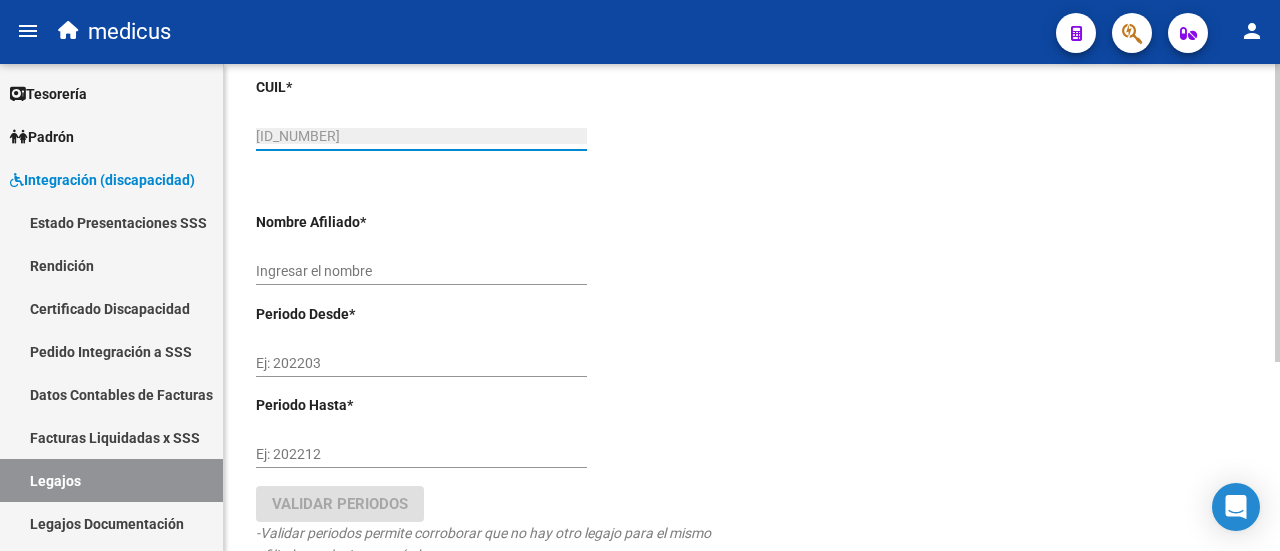 scroll, scrollTop: 200, scrollLeft: 0, axis: vertical 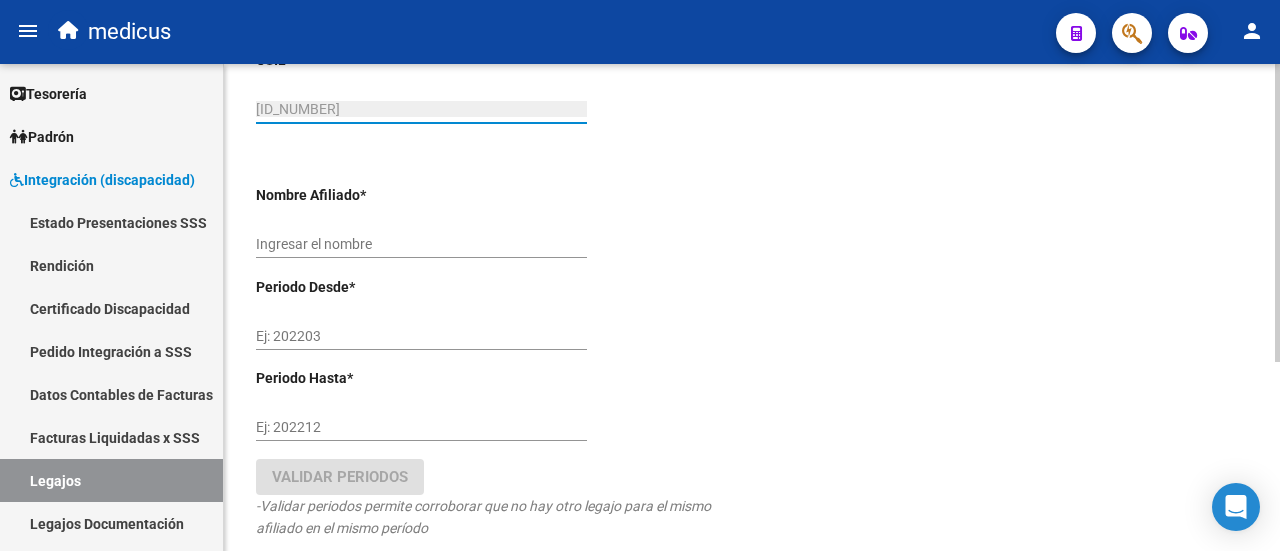 type on "[LAST] [FIRST] [MIDDLE]" 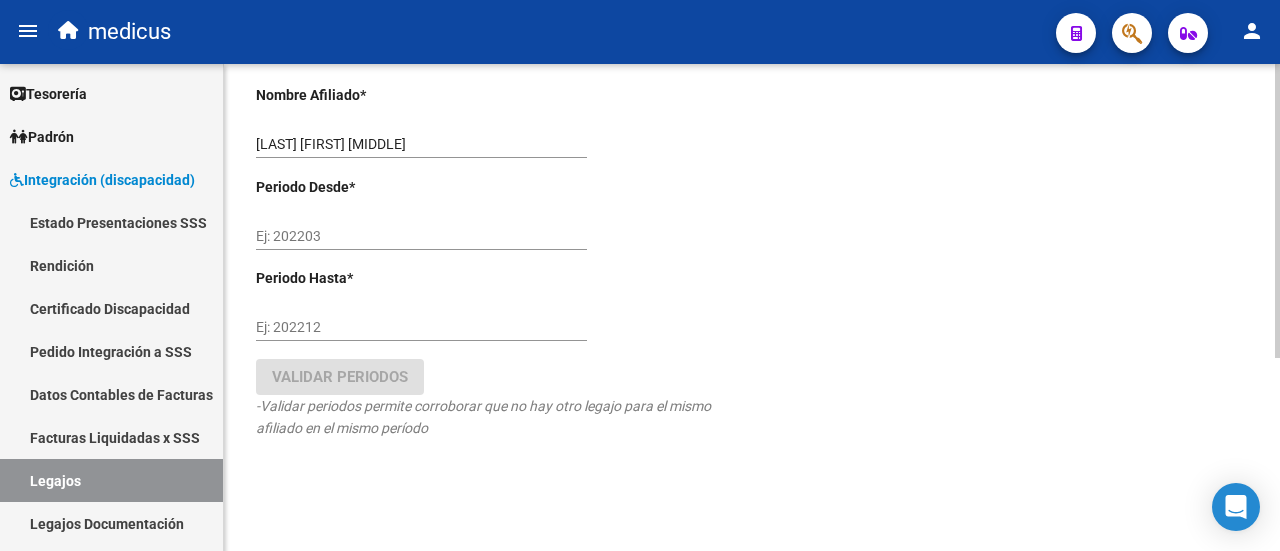 scroll, scrollTop: 319, scrollLeft: 0, axis: vertical 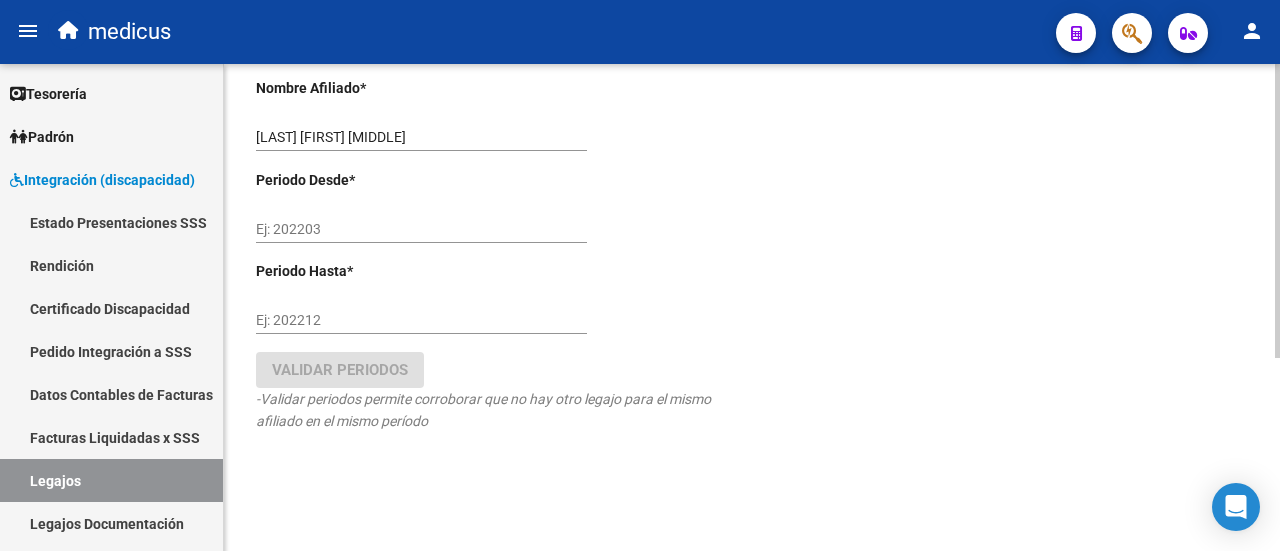 type on "[ID_NUMBER]" 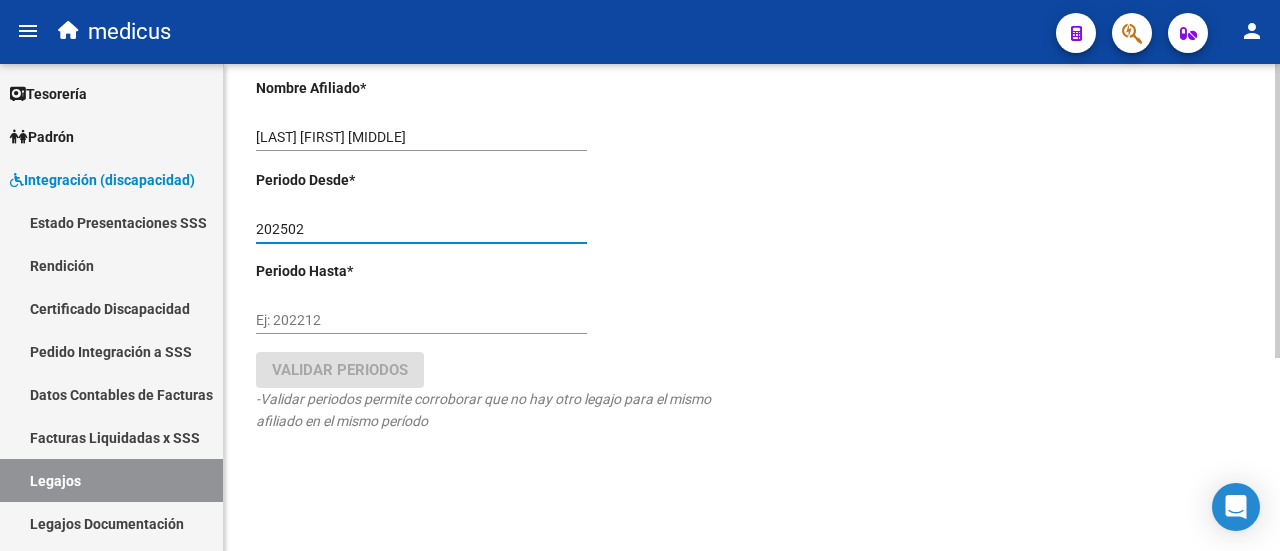 type on "202502" 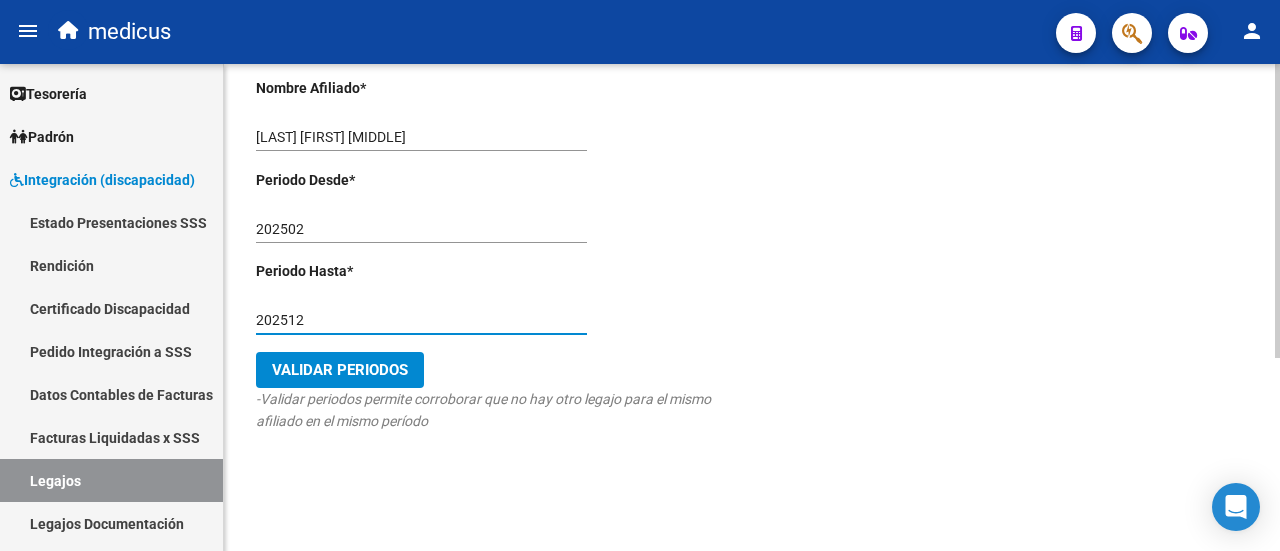 type on "202512" 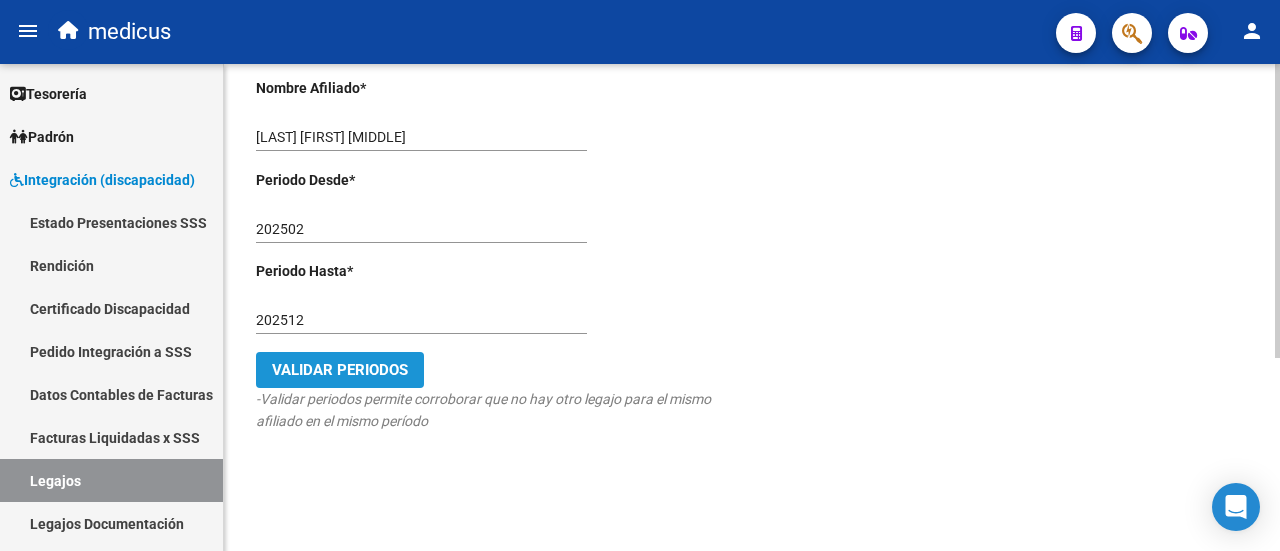 click on "Validar Periodos" 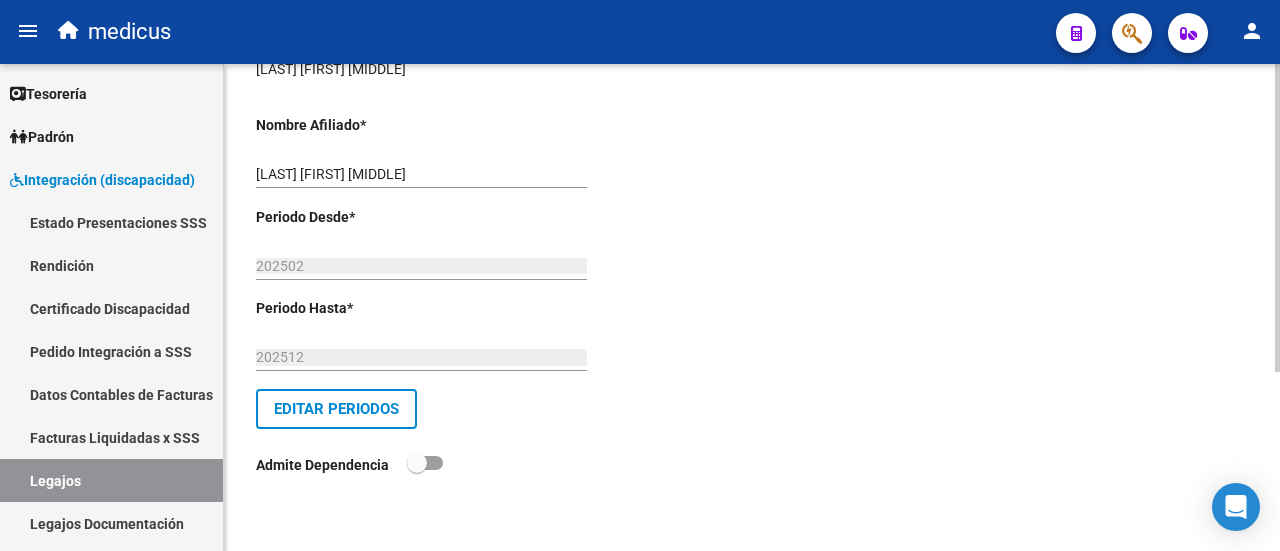scroll, scrollTop: 0, scrollLeft: 0, axis: both 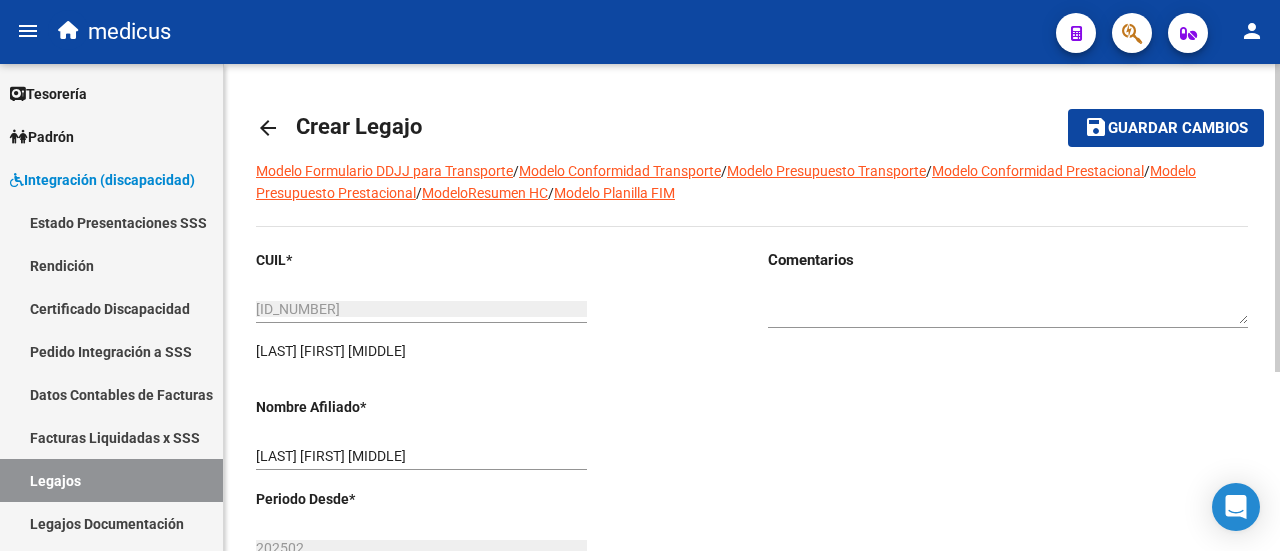 click on "save Guardar cambios" 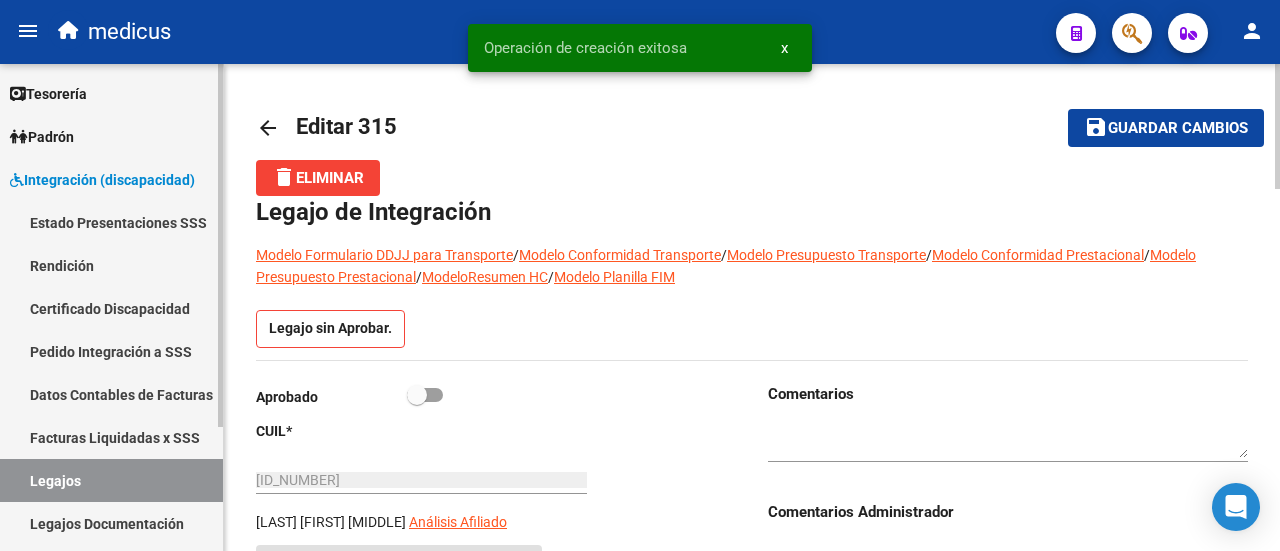 click on "Legajos" at bounding box center [111, 480] 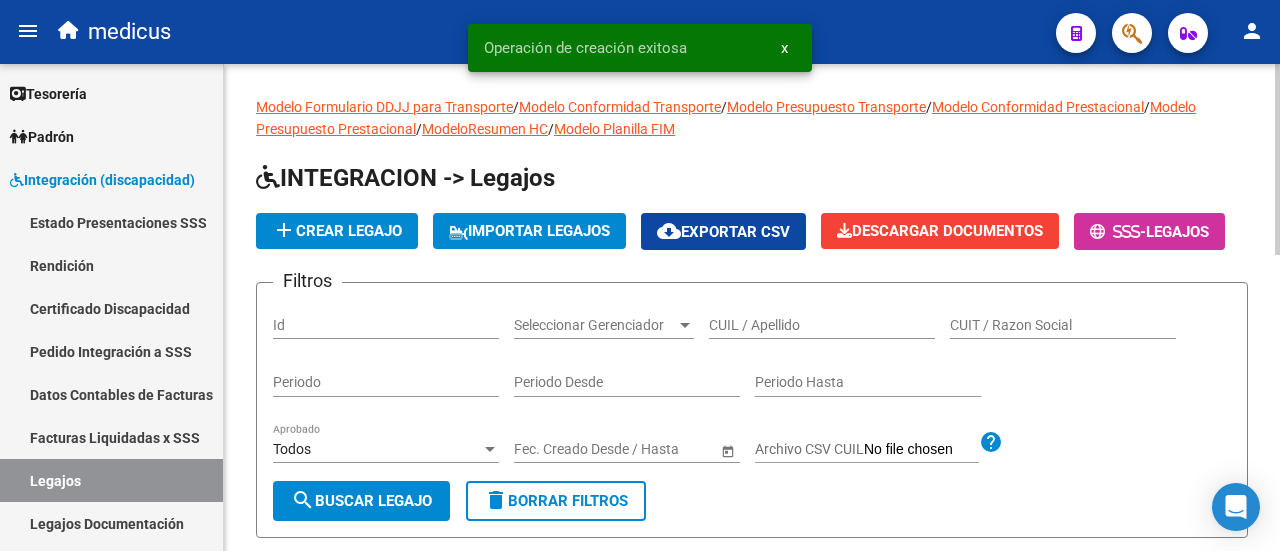 click on "CUIL / Apellido" at bounding box center [822, 325] 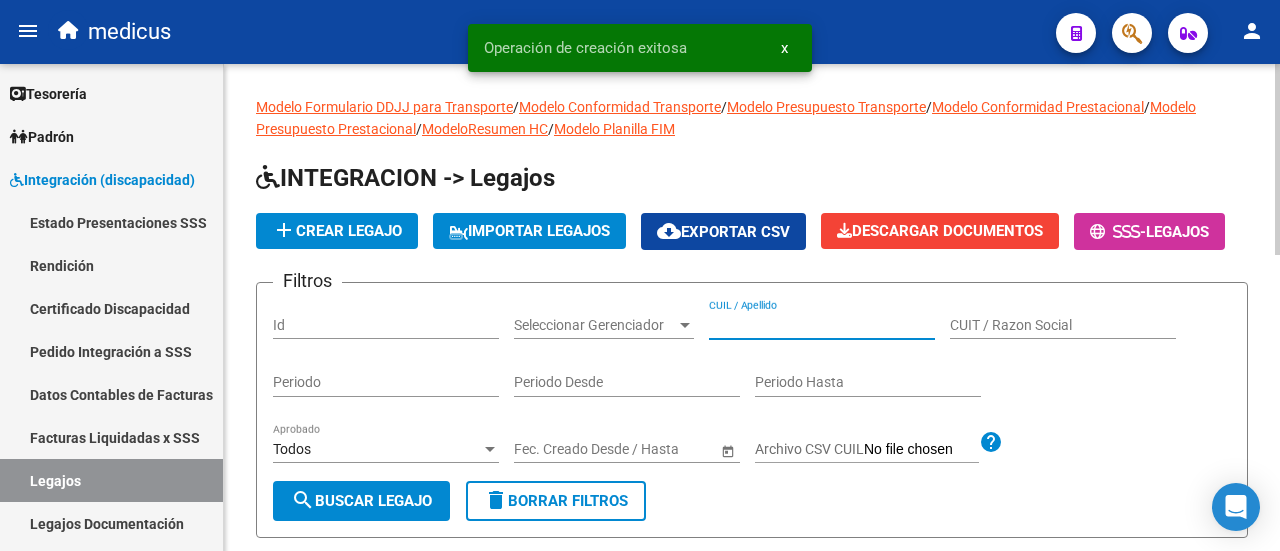 paste on "[PHONE]" 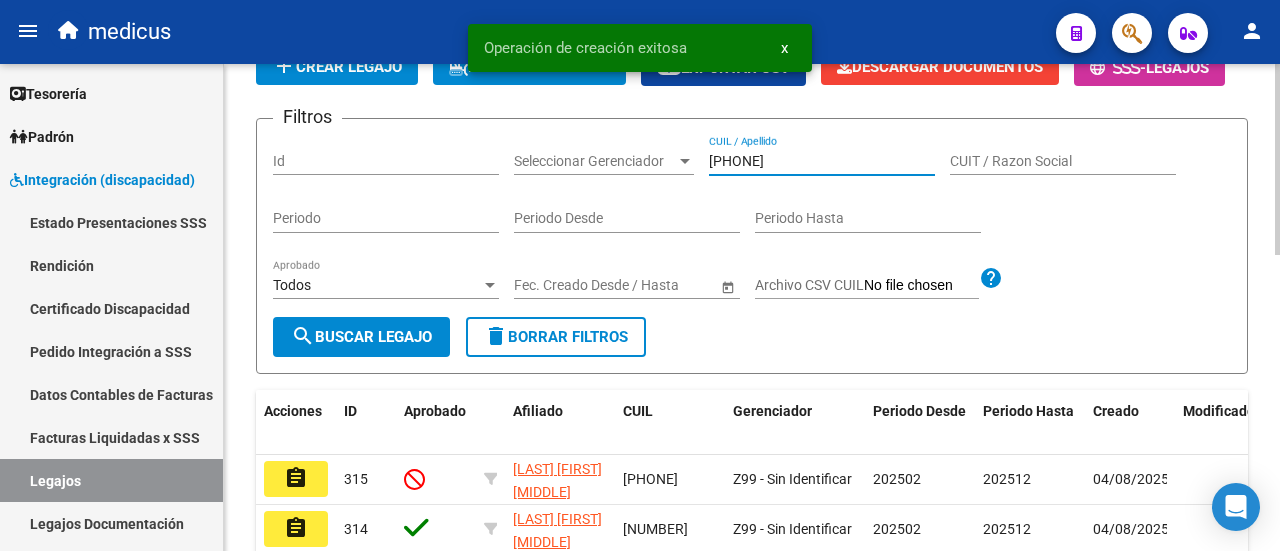 scroll, scrollTop: 200, scrollLeft: 0, axis: vertical 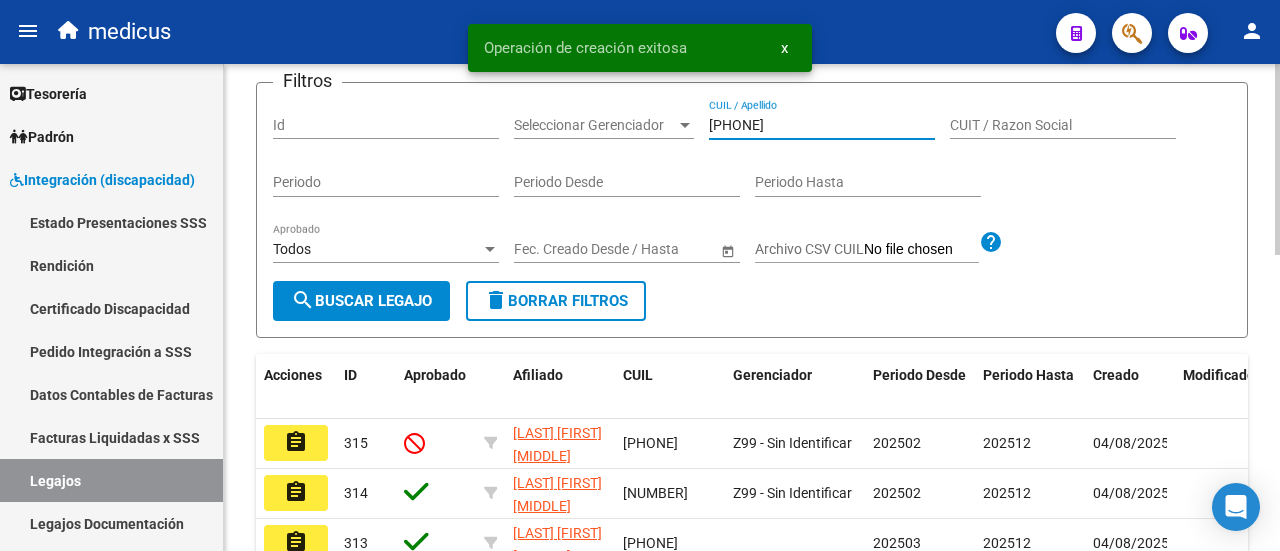 type on "[PHONE]" 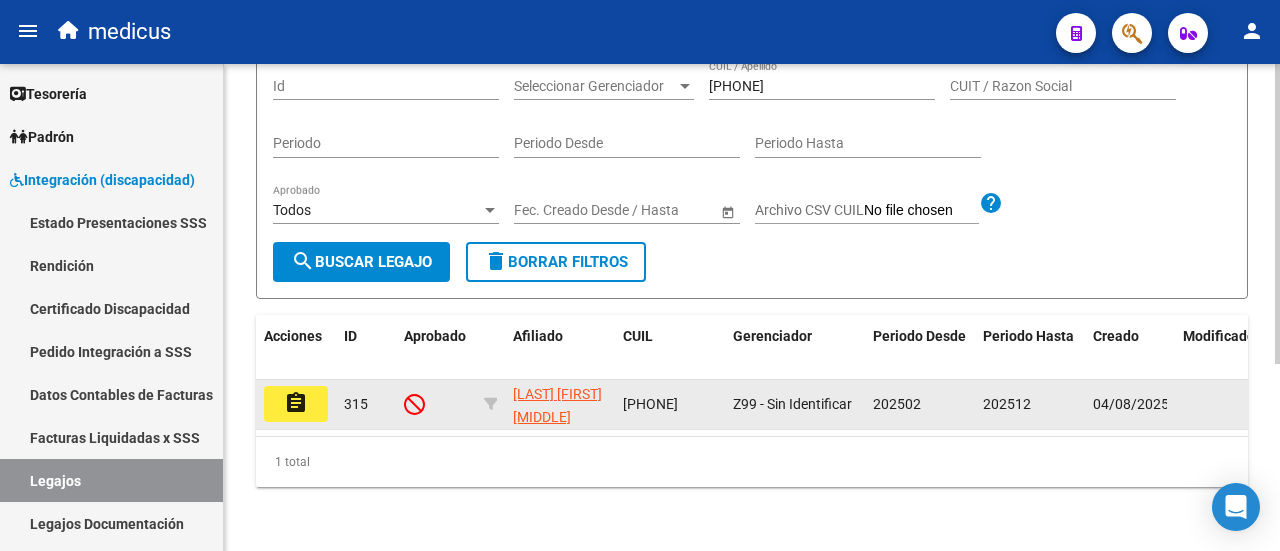 scroll, scrollTop: 304, scrollLeft: 0, axis: vertical 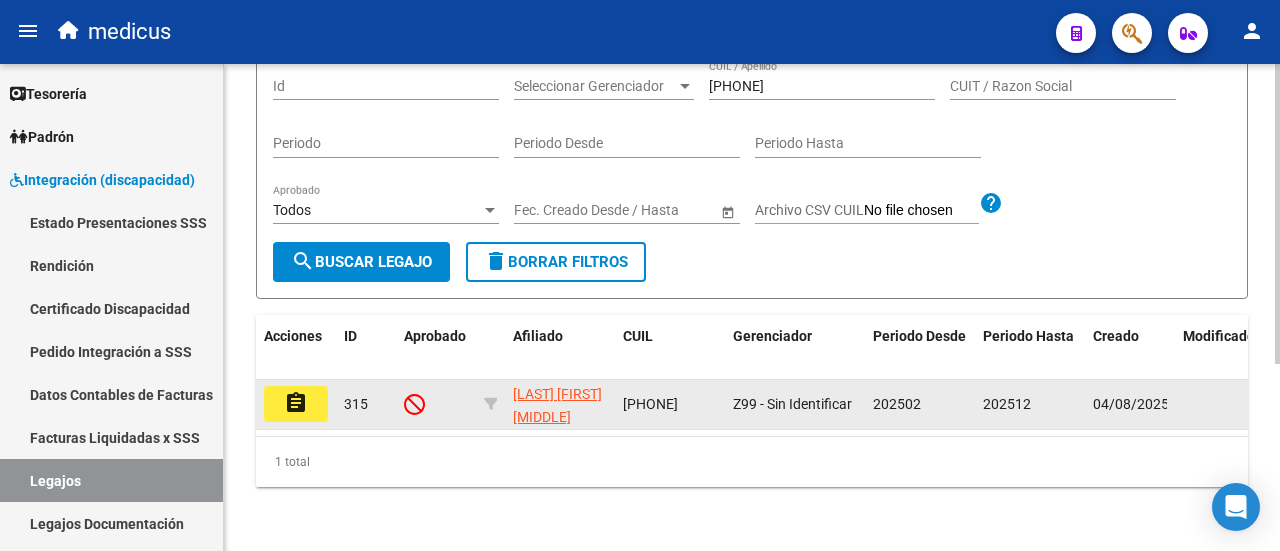 click on "assignment" 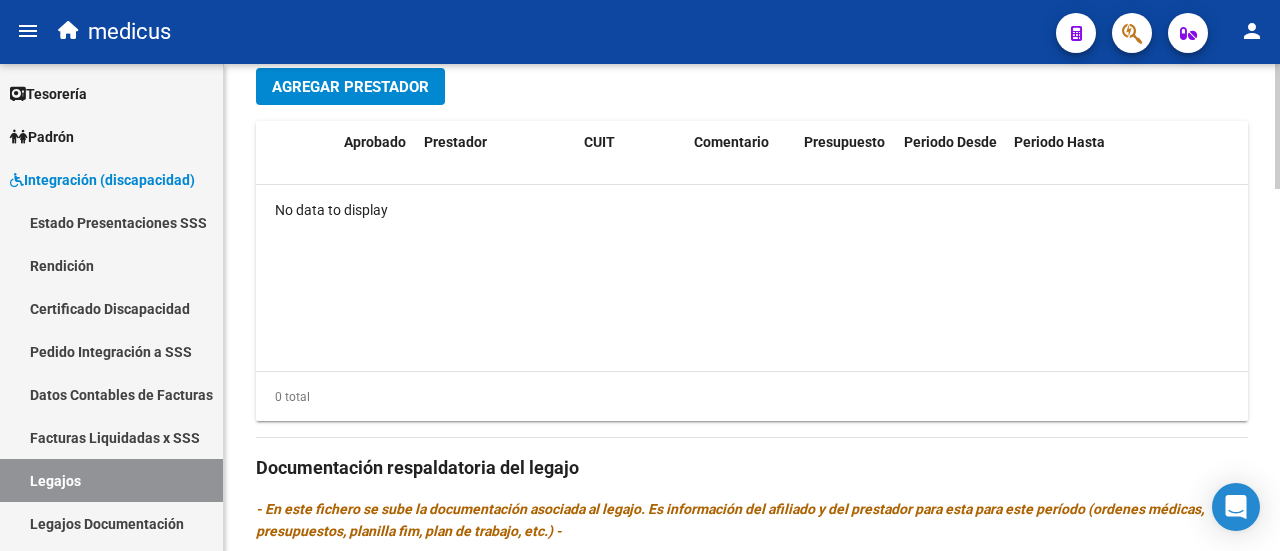 scroll, scrollTop: 1300, scrollLeft: 0, axis: vertical 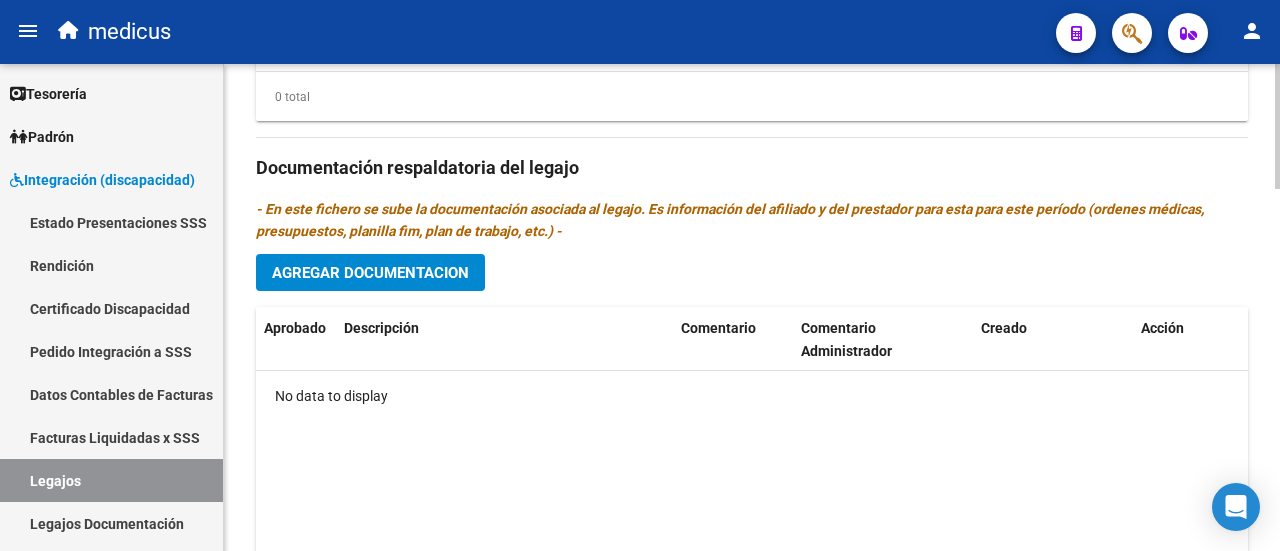 click on "Agregar Documentacion" 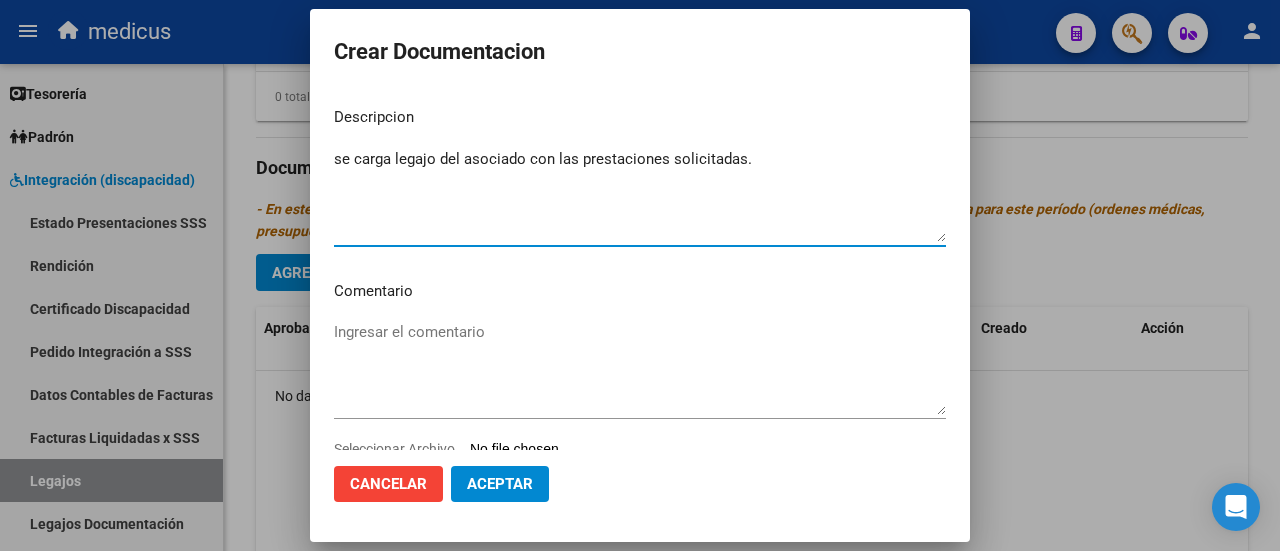 type on "se carga legajo del asociado con las prestaciones solicitadas." 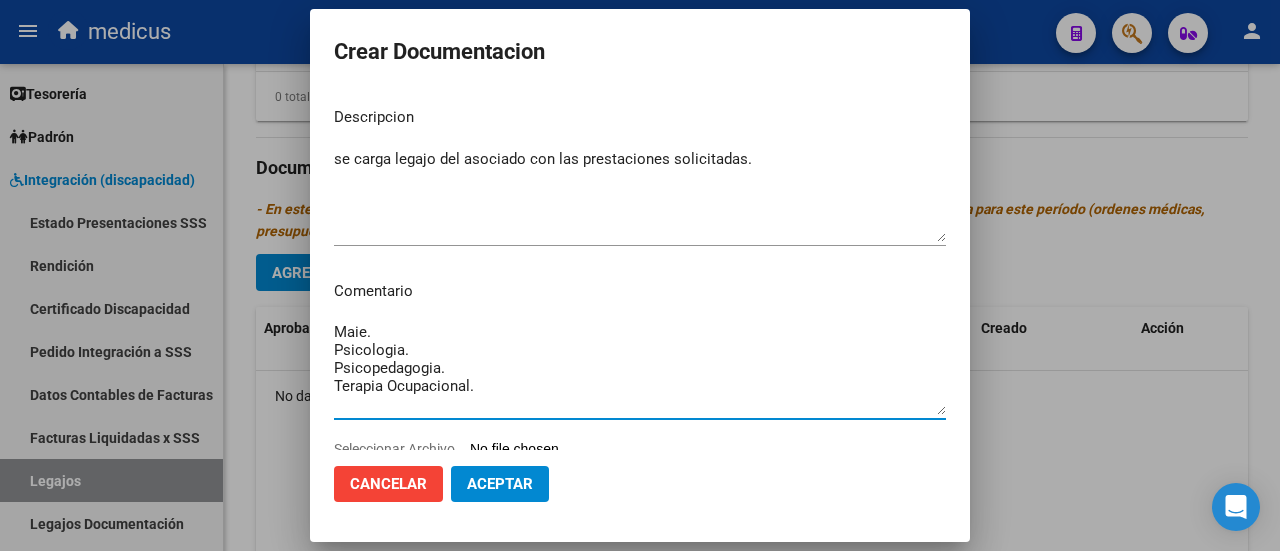 click on "Maie.
Psicologia.
Psicopedagogia.
Terapia Ocupacional." at bounding box center [640, 368] 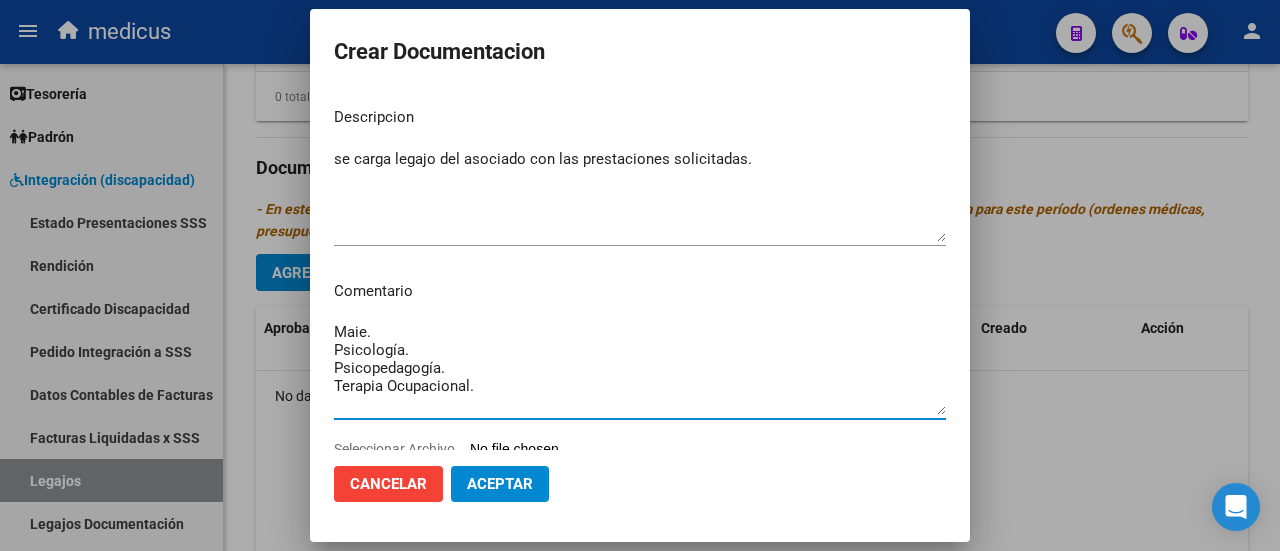 drag, startPoint x: 352, startPoint y: 334, endPoint x: 571, endPoint y: 365, distance: 221.18318 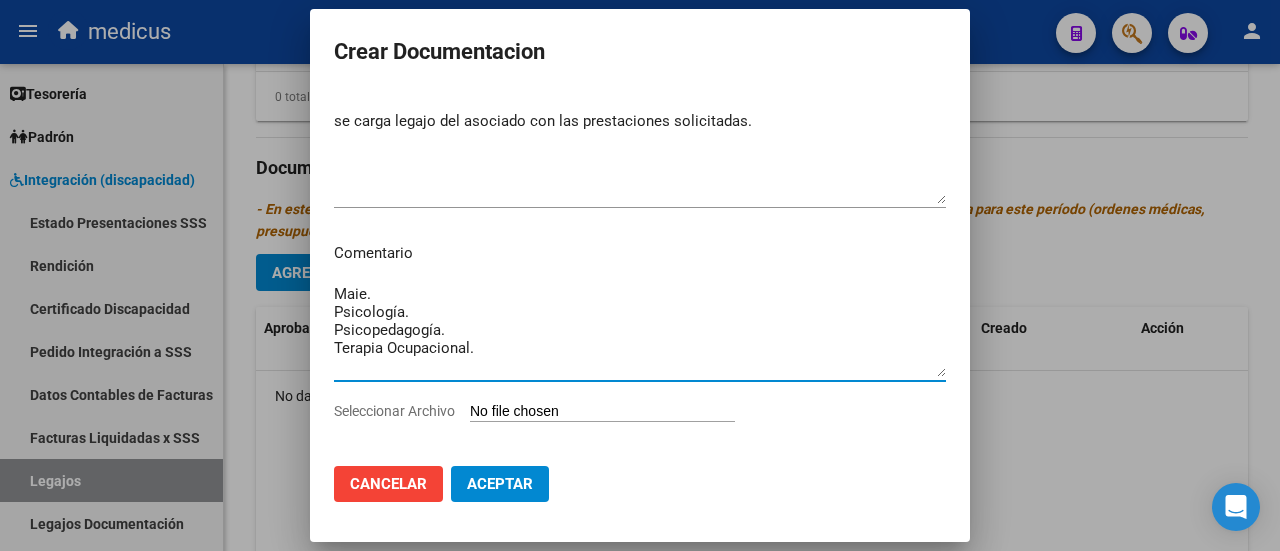 scroll, scrollTop: 58, scrollLeft: 0, axis: vertical 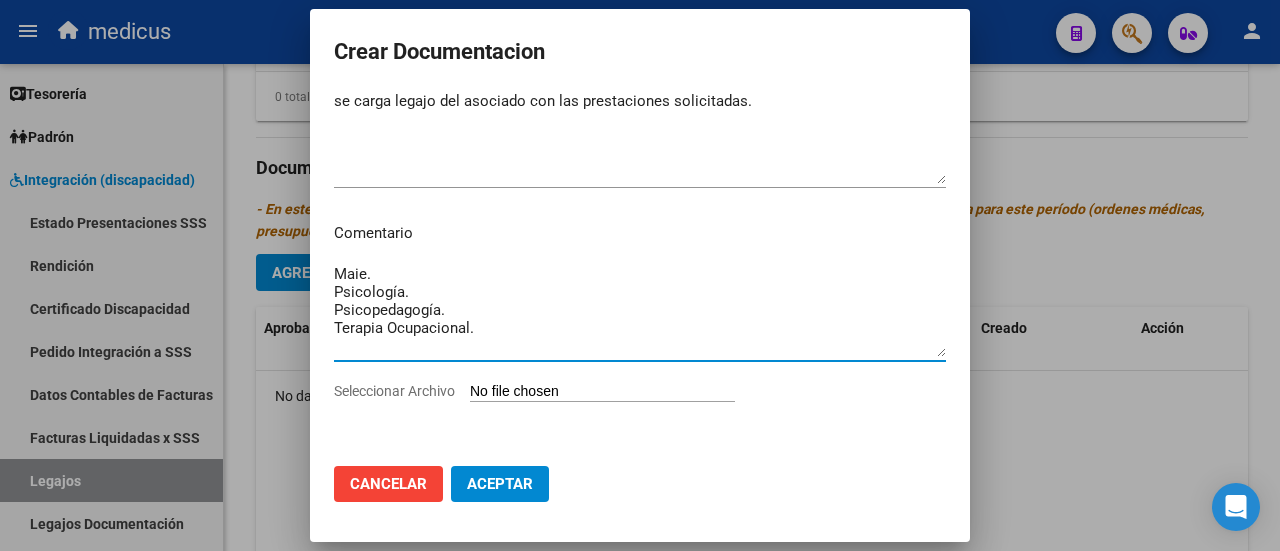 type on "Maie.
Psicología.
Psicopedagogía.
Terapia Ocupacional." 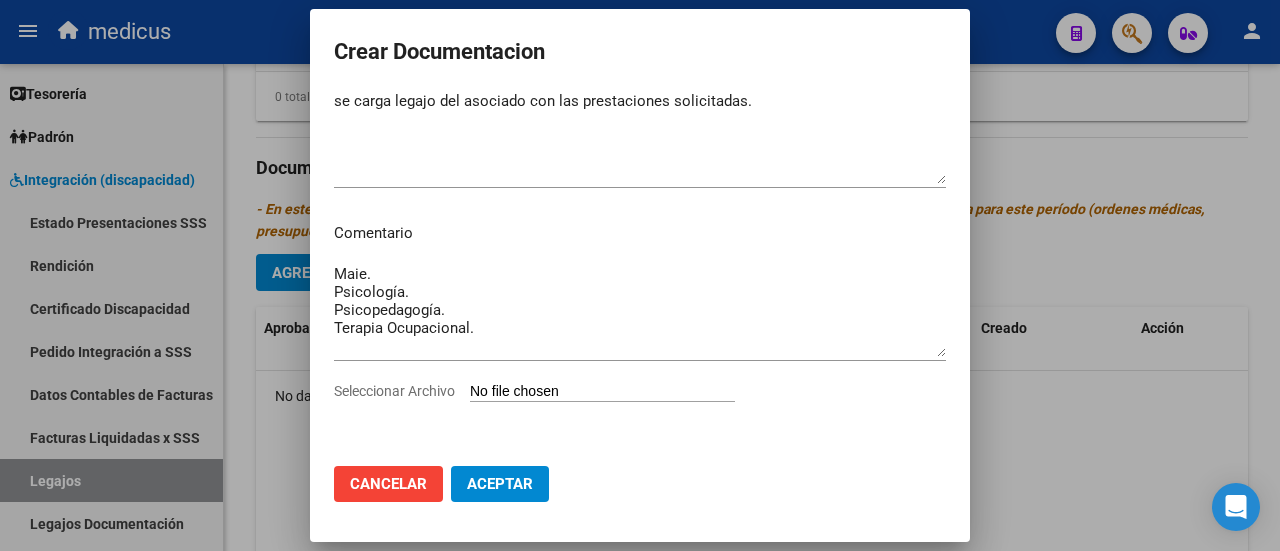 click on "Seleccionar Archivo" at bounding box center [602, 392] 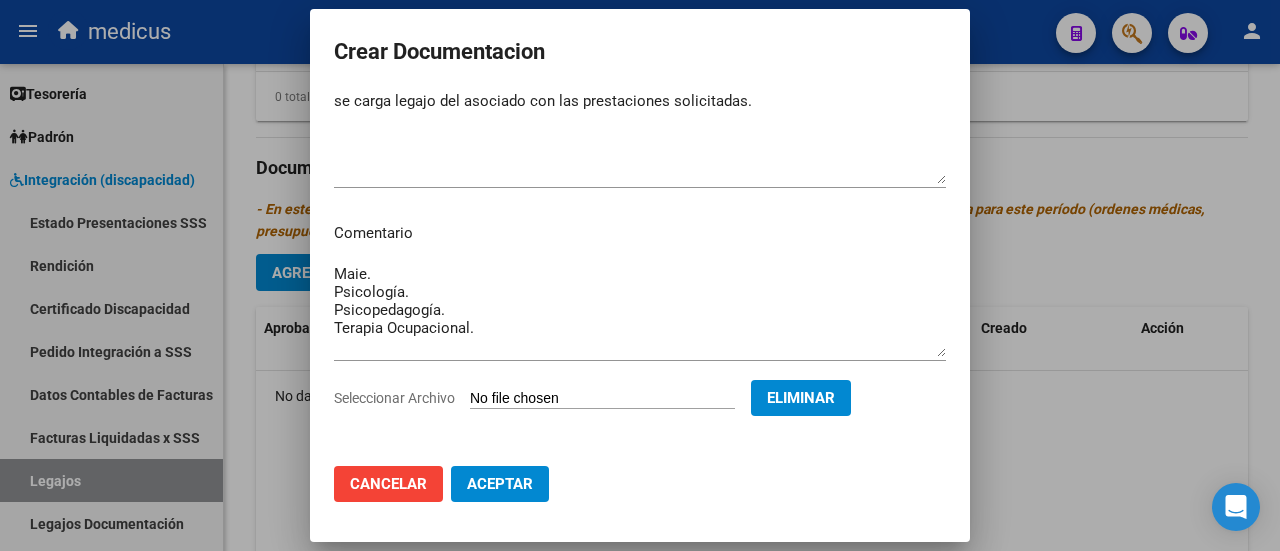 click on "Aceptar" 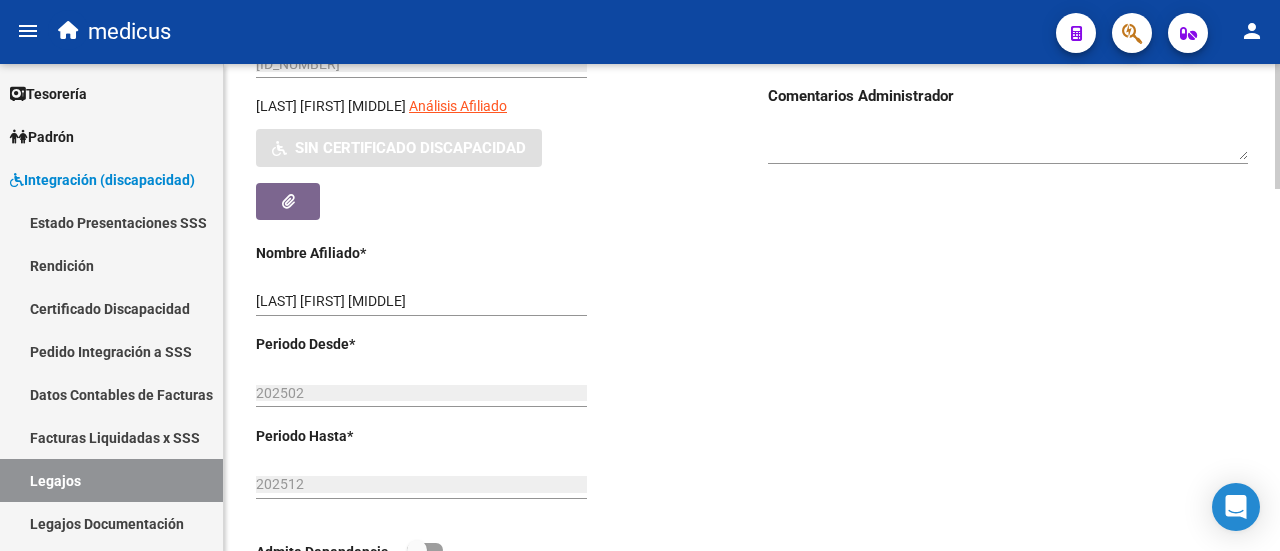 scroll, scrollTop: 116, scrollLeft: 0, axis: vertical 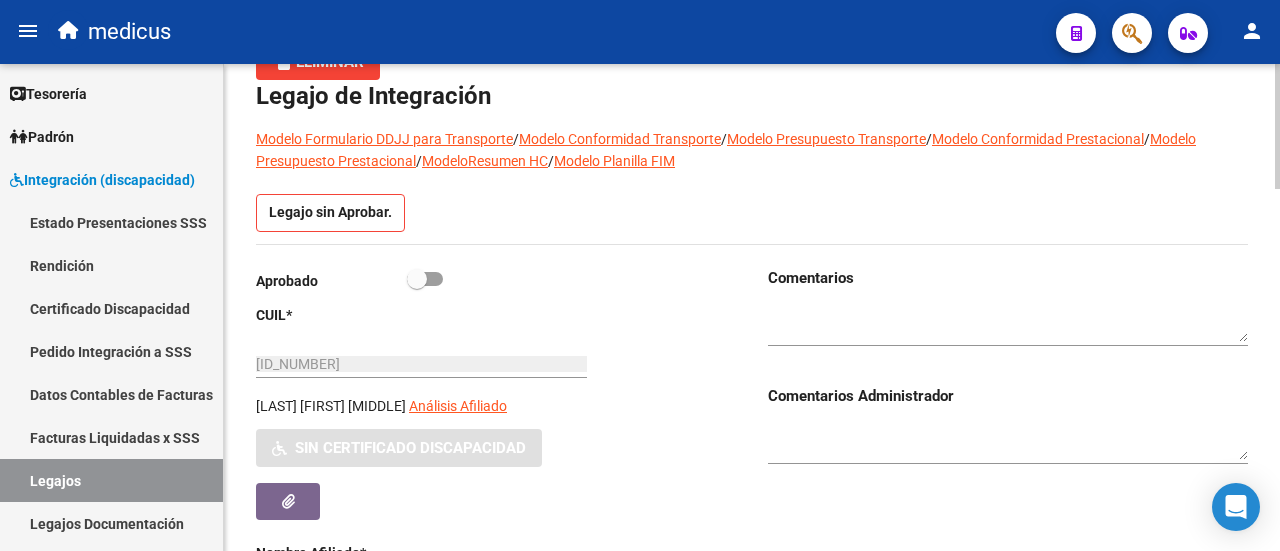 click at bounding box center (425, 279) 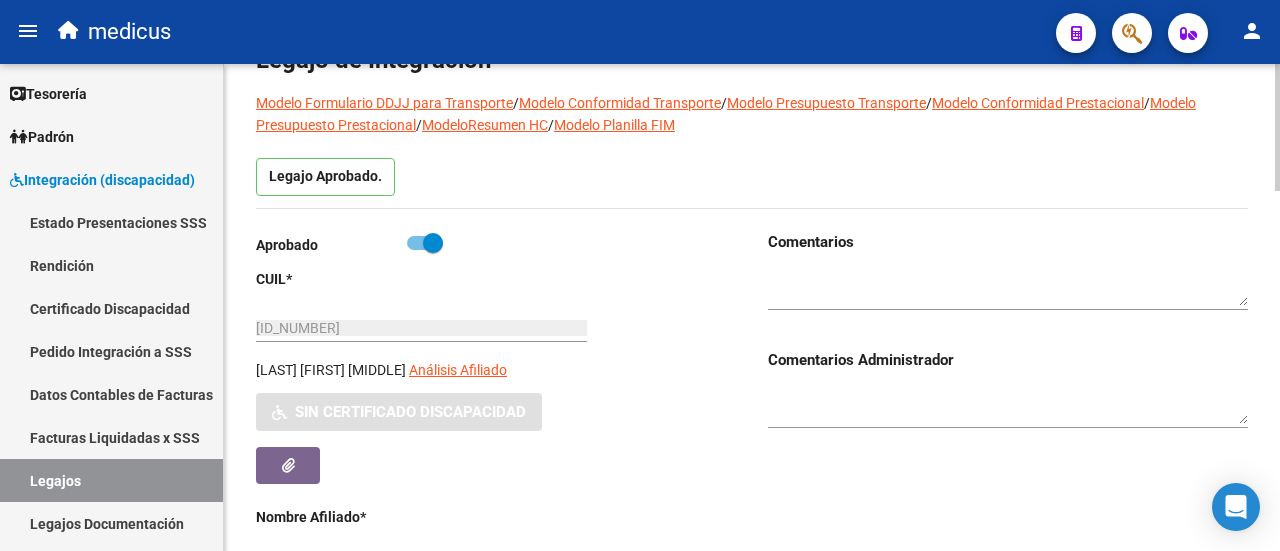 scroll, scrollTop: 0, scrollLeft: 0, axis: both 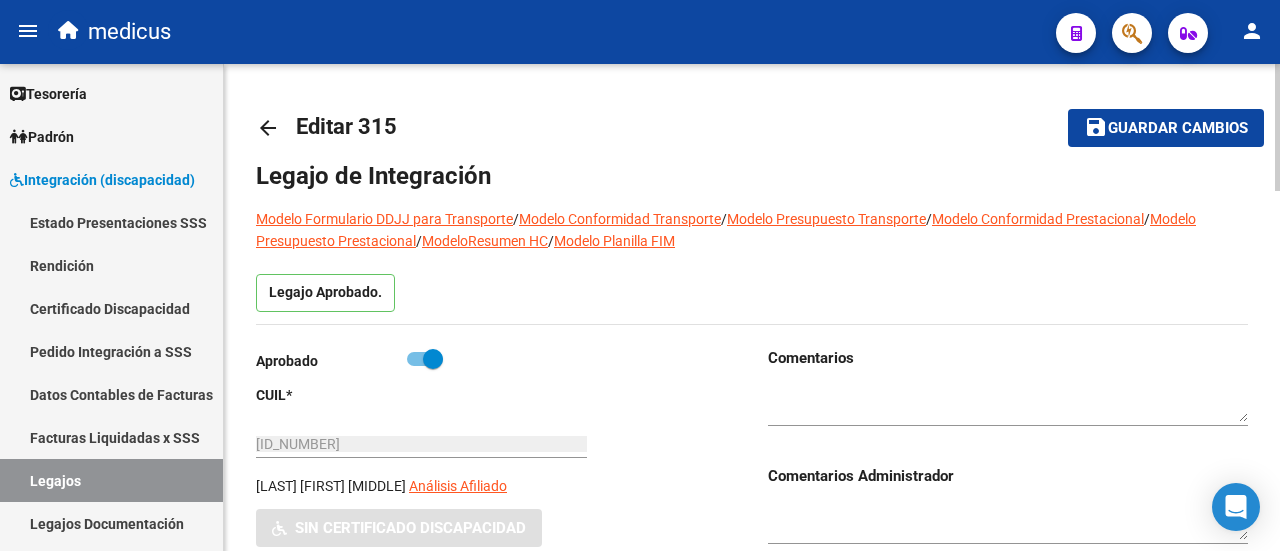 click on "Guardar cambios" 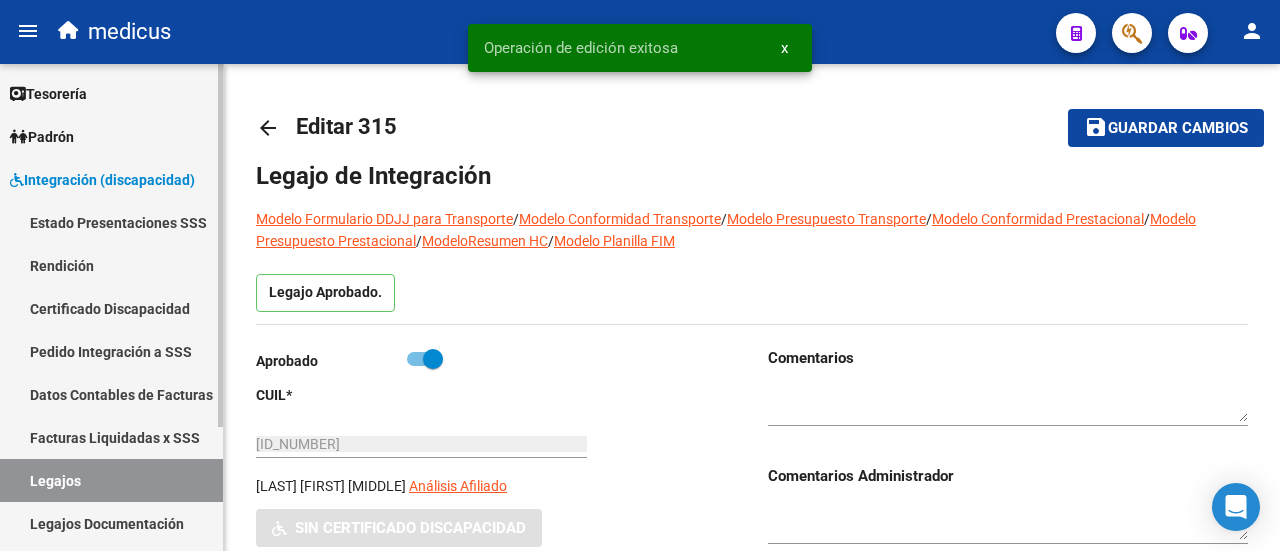 click on "Legajos" at bounding box center (111, 480) 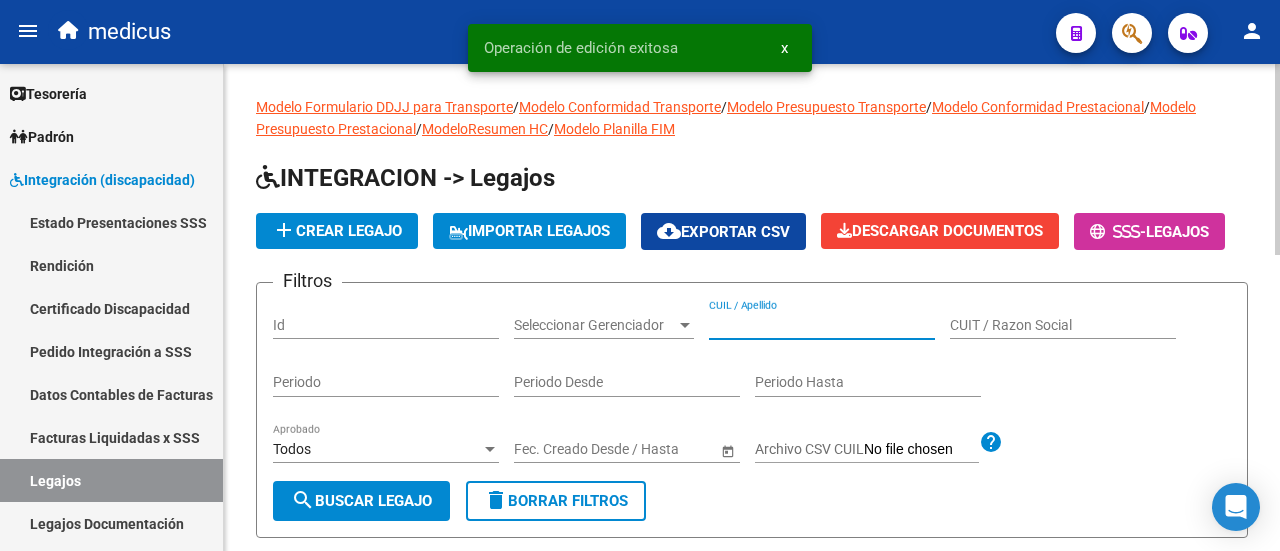 click on "CUIL / Apellido" at bounding box center (822, 325) 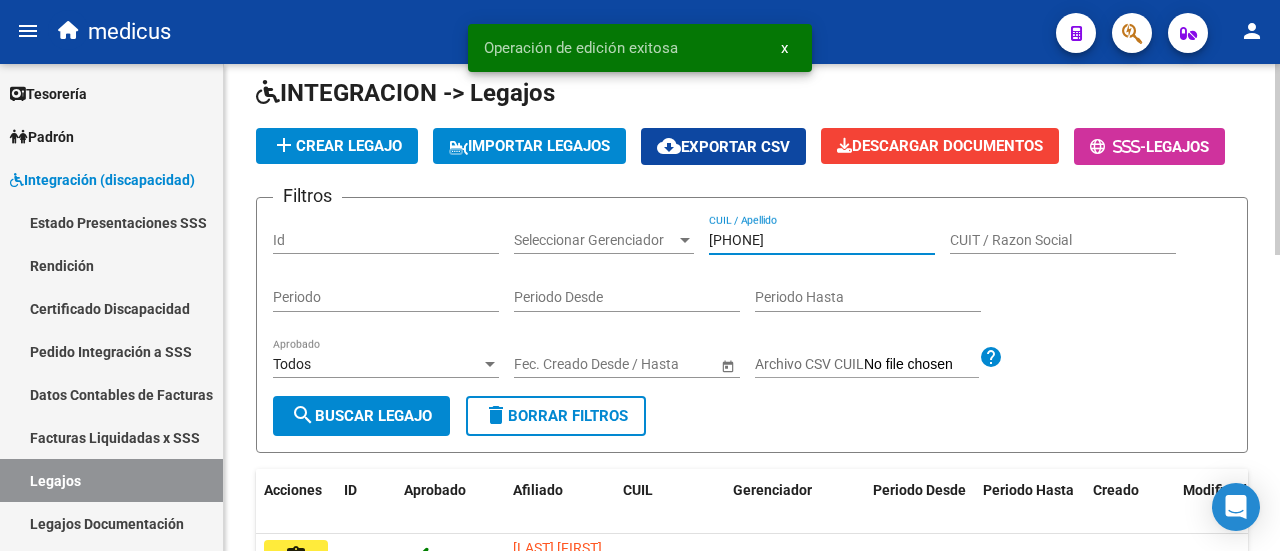 scroll, scrollTop: 200, scrollLeft: 0, axis: vertical 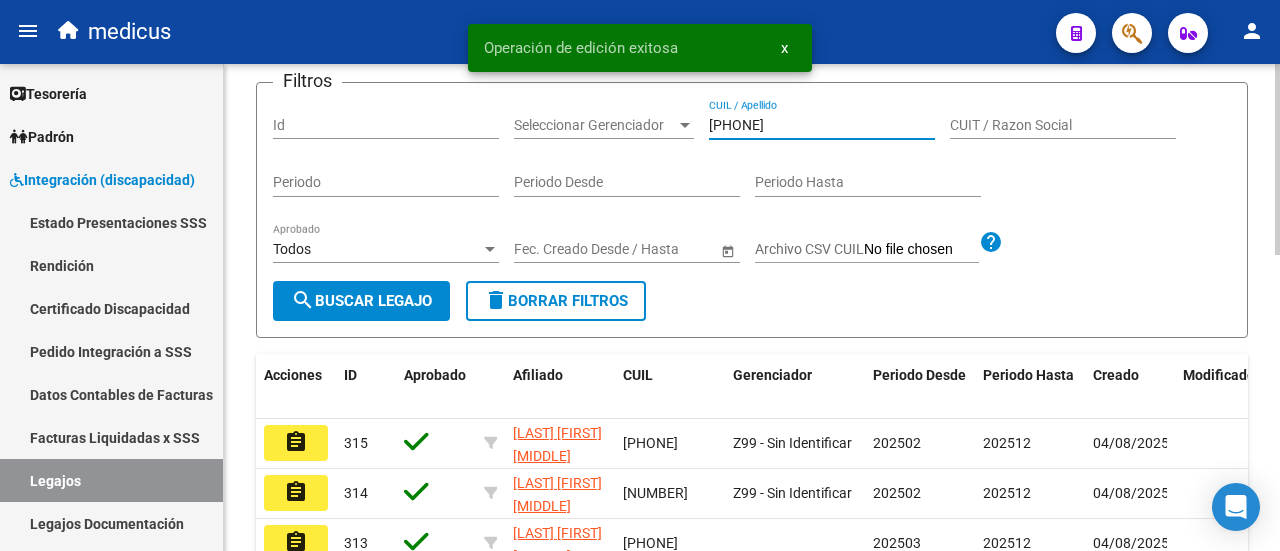 type on "[PHONE]" 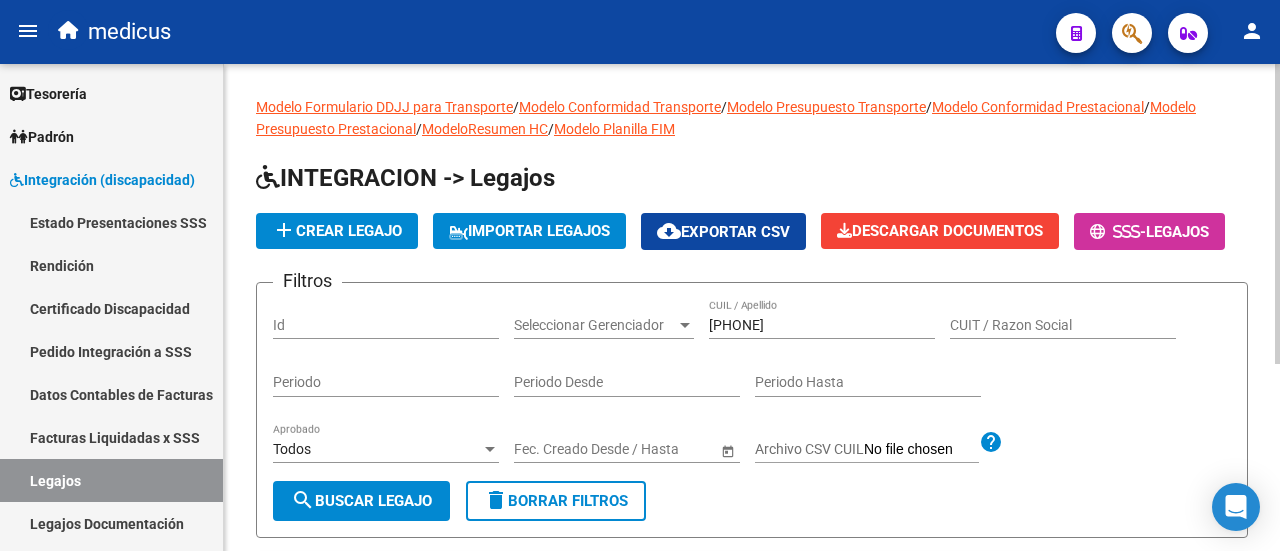 scroll, scrollTop: 200, scrollLeft: 0, axis: vertical 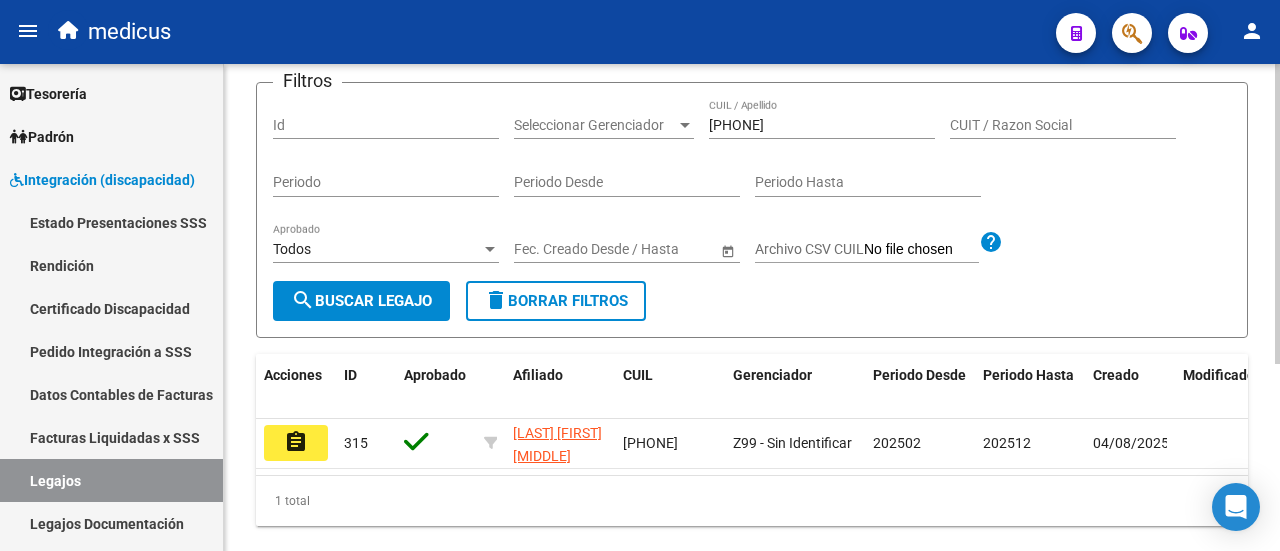 click on "search  Buscar Legajo" 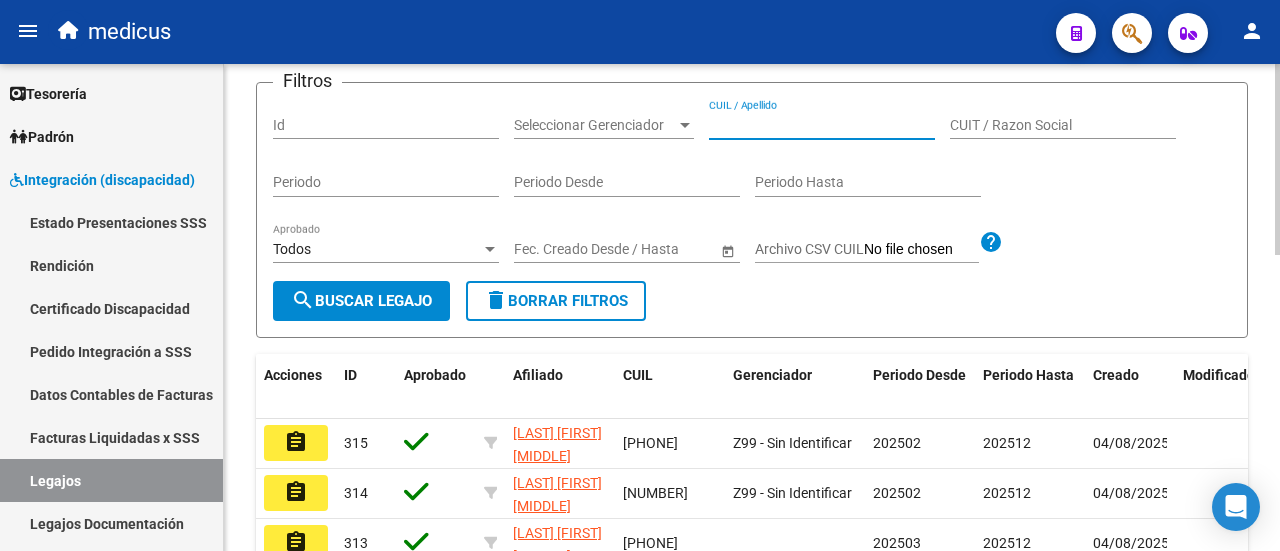 click on "CUIL / Apellido" at bounding box center [822, 125] 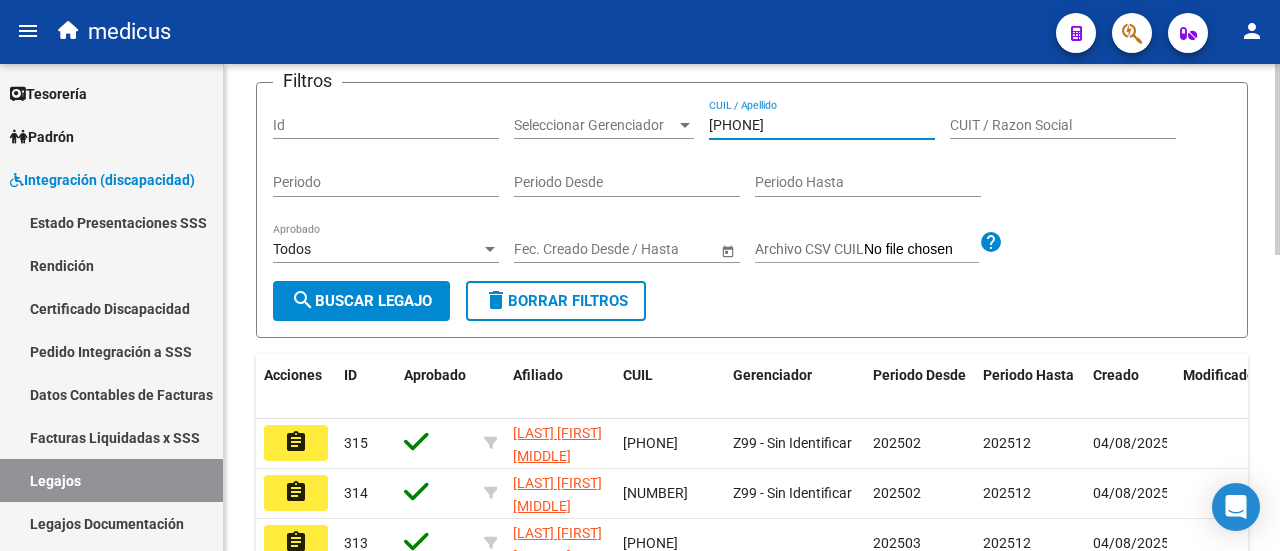 type on "[PHONE]" 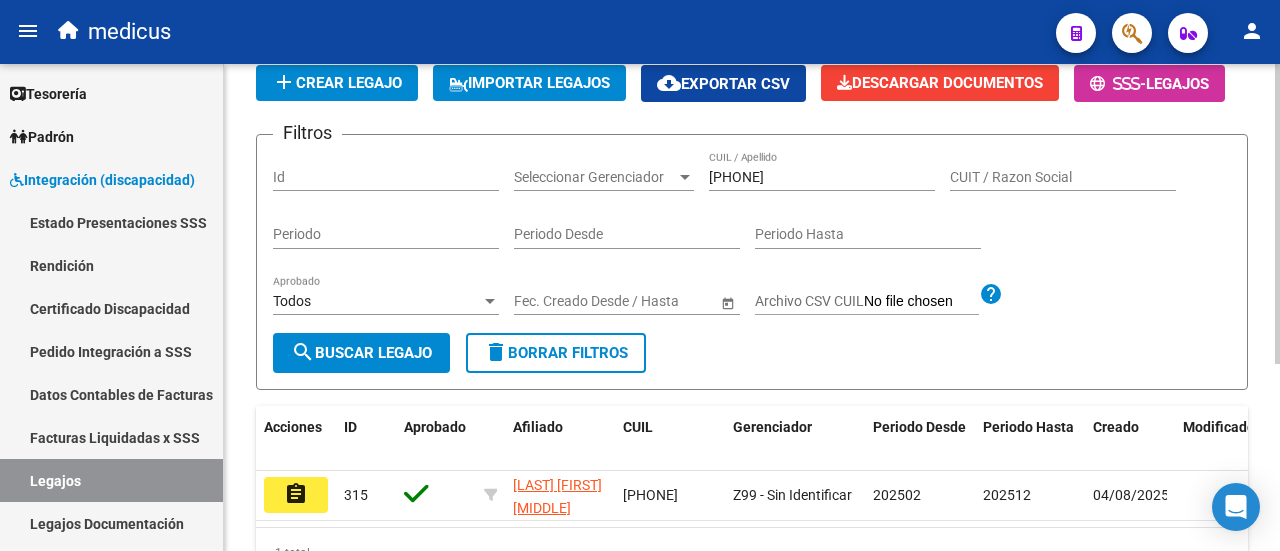 scroll, scrollTop: 100, scrollLeft: 0, axis: vertical 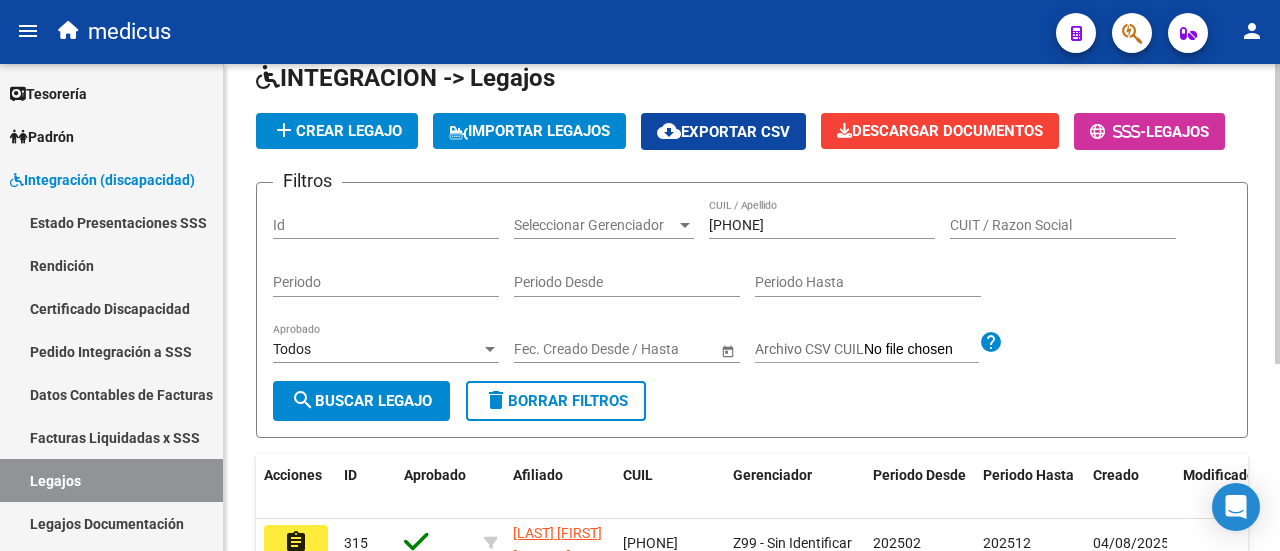 click on "delete  Borrar Filtros" 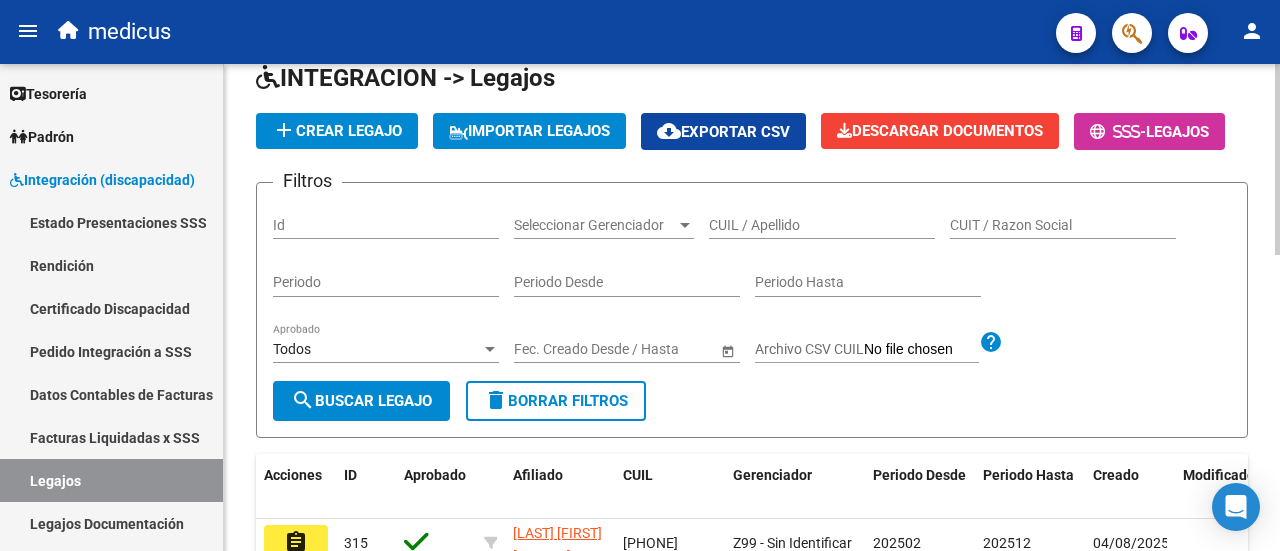 click on "CUIL / Apellido" at bounding box center (822, 225) 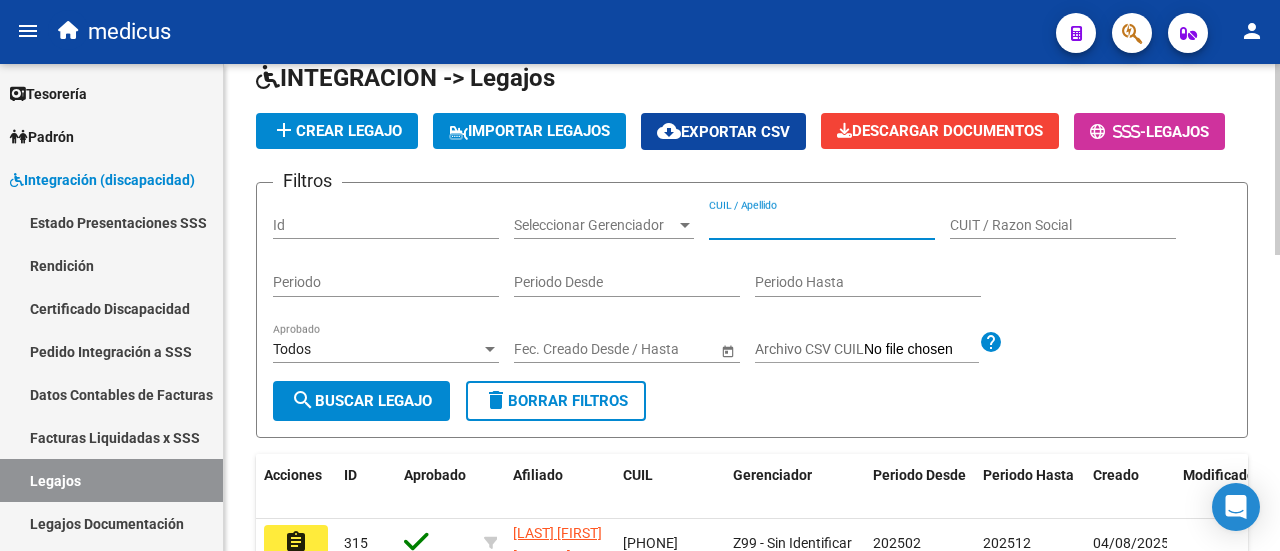 paste on "[PHONE]" 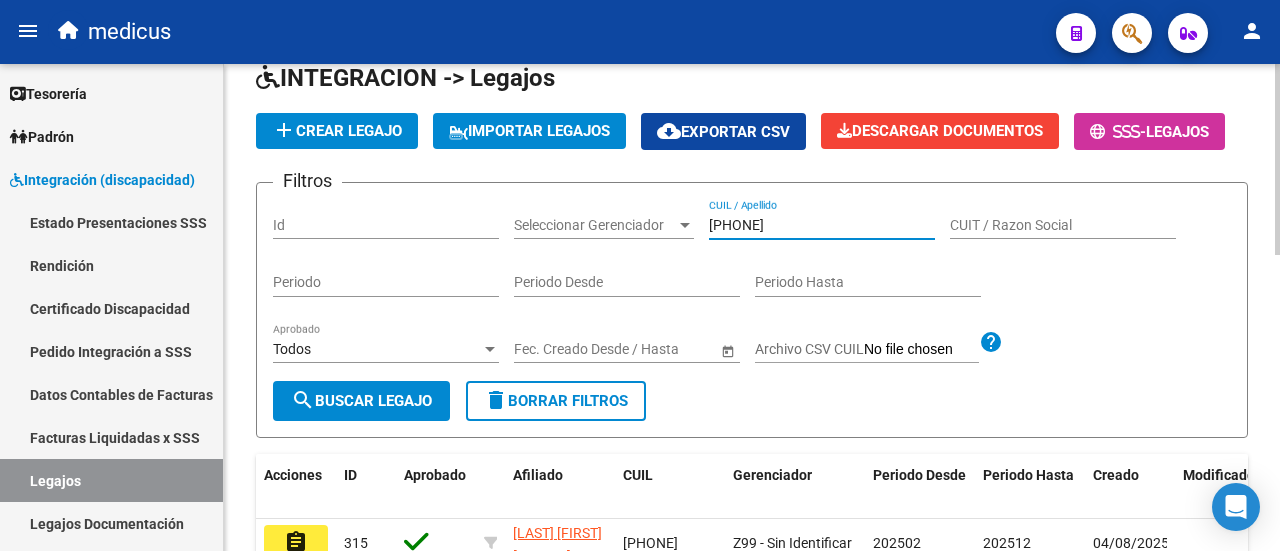 type on "[PHONE]" 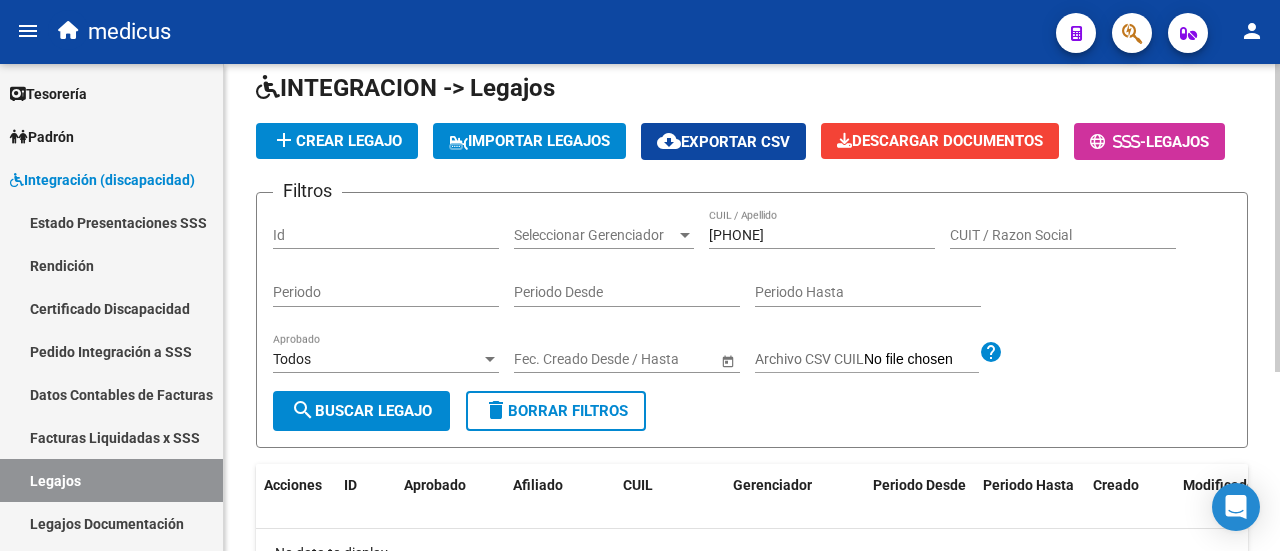 scroll, scrollTop: 82, scrollLeft: 0, axis: vertical 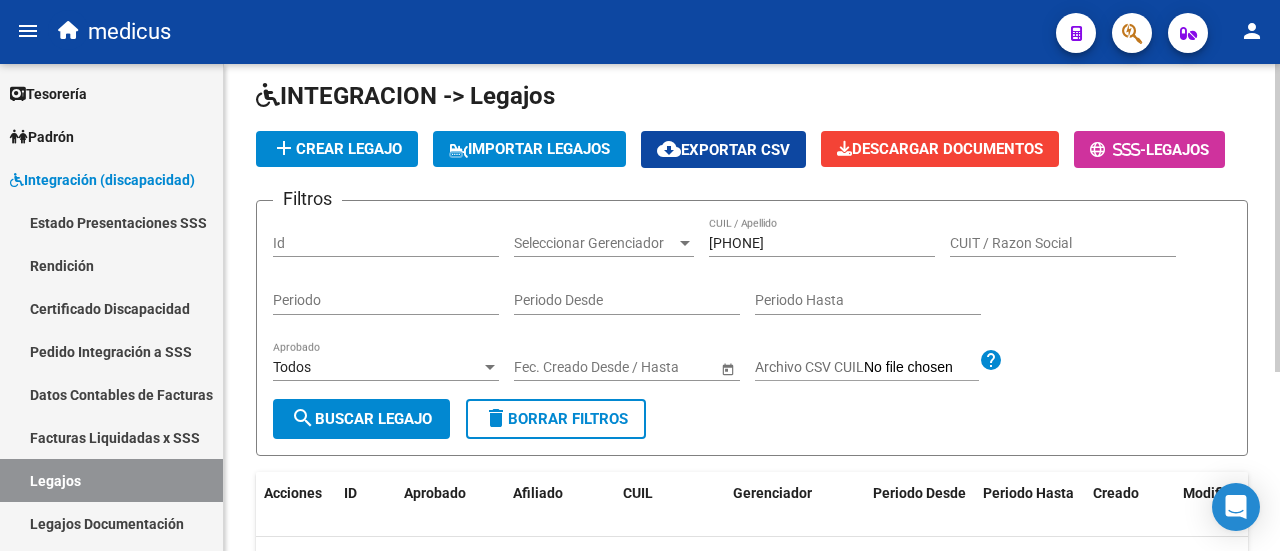 click on "add  Crear Legajo" 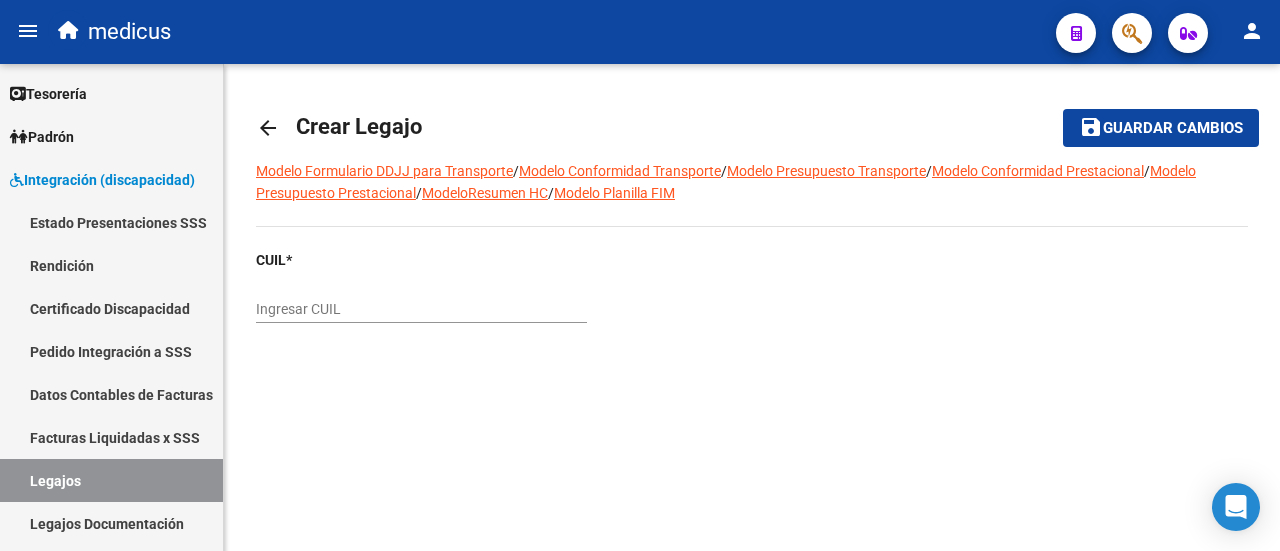 scroll, scrollTop: 0, scrollLeft: 0, axis: both 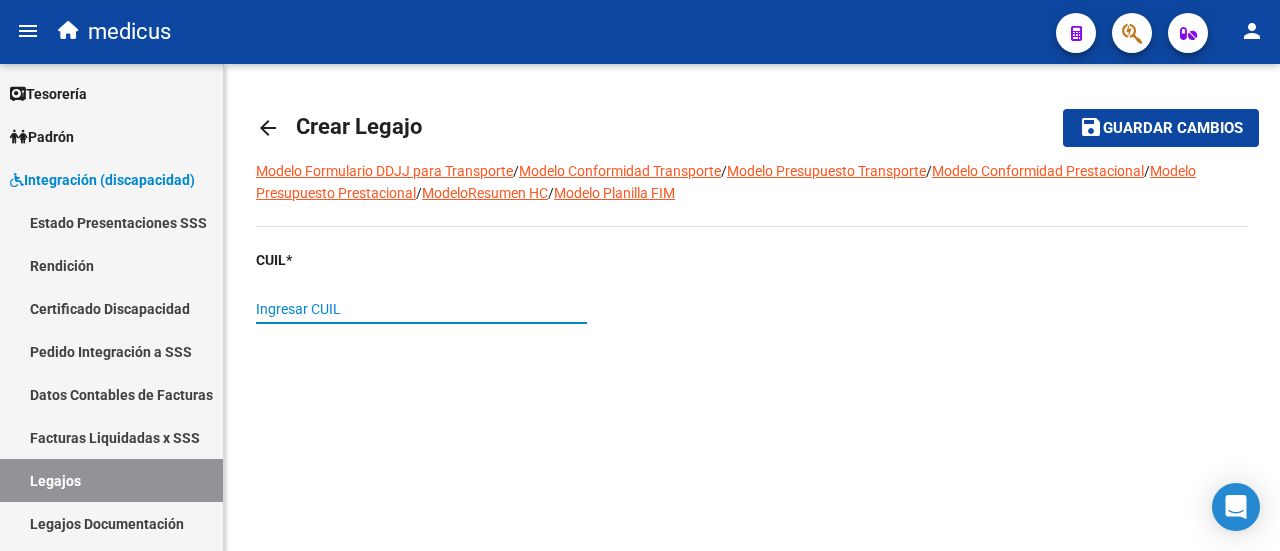 click on "Ingresar CUIL" at bounding box center (421, 309) 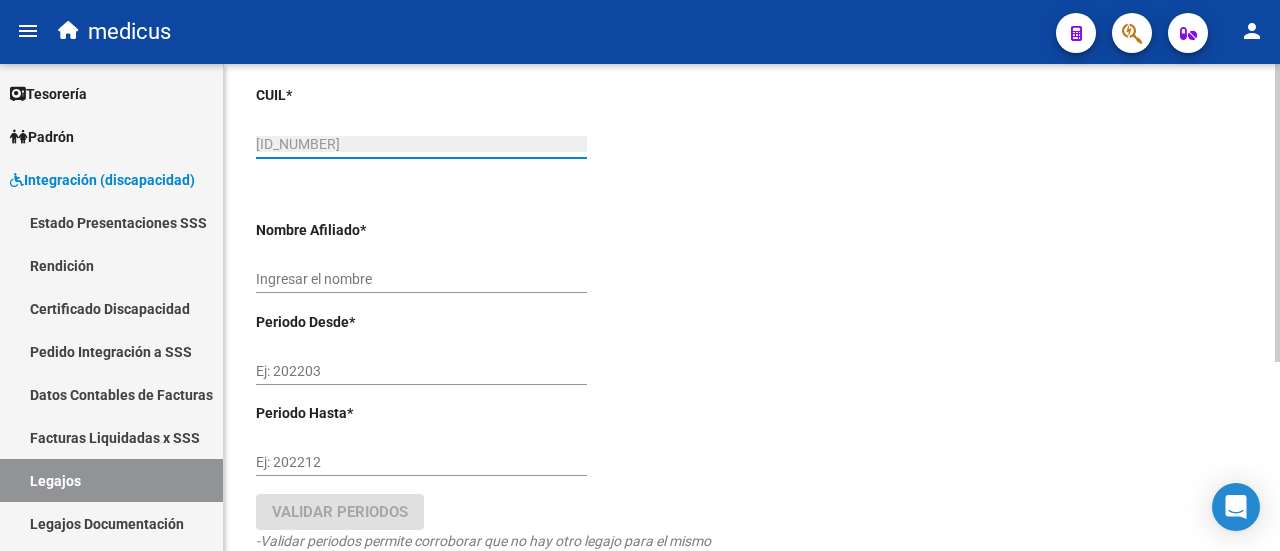scroll, scrollTop: 200, scrollLeft: 0, axis: vertical 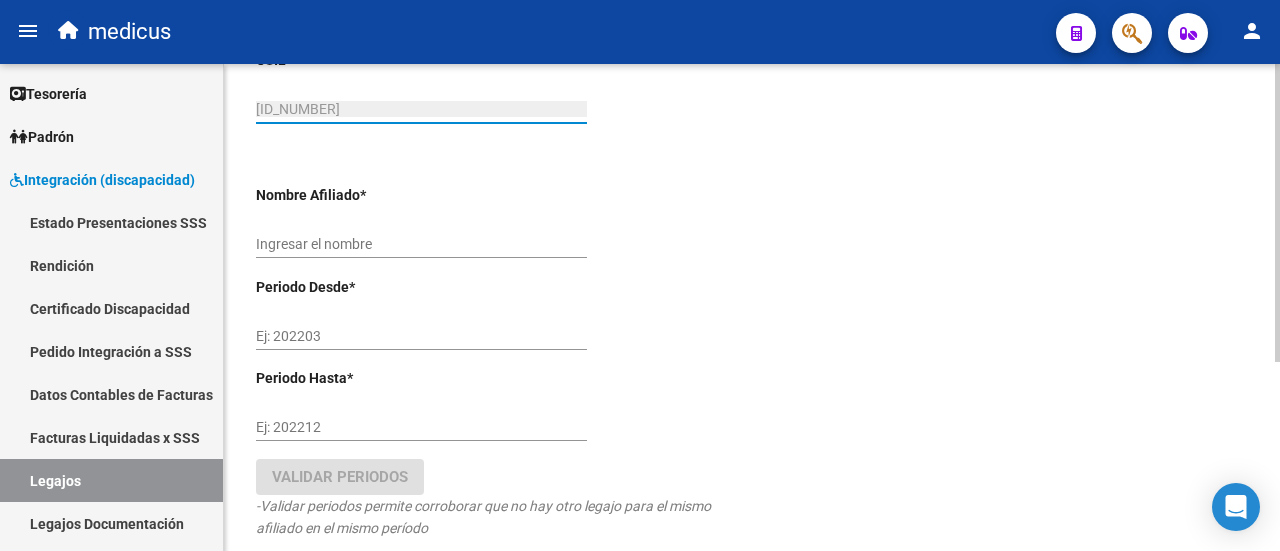 type on "[LAST] [FIRST] [MIDDLE]" 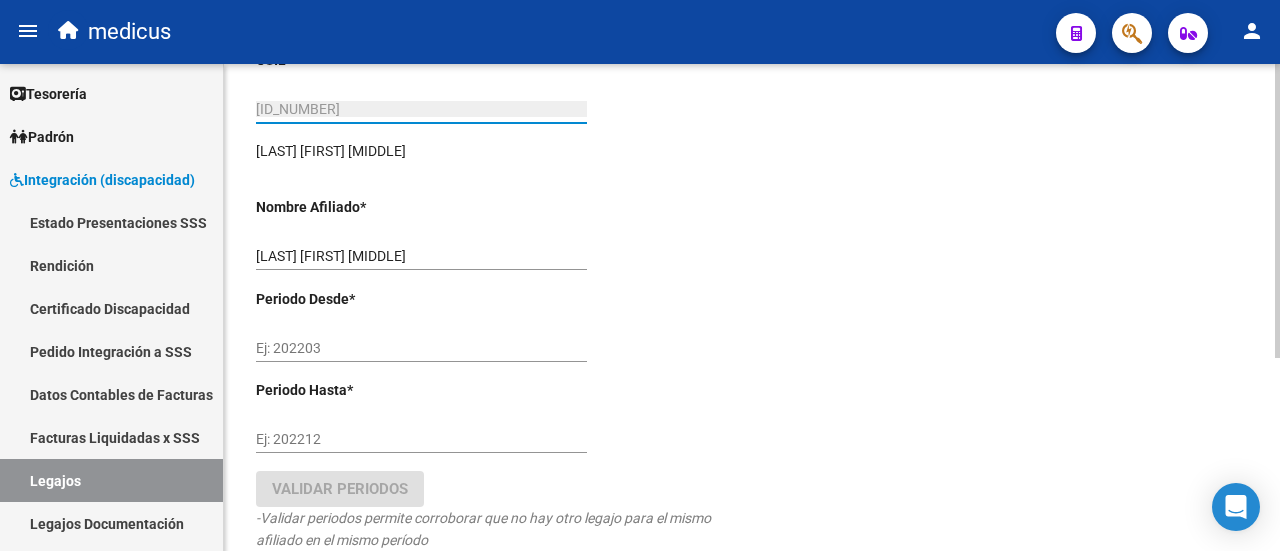 scroll, scrollTop: 300, scrollLeft: 0, axis: vertical 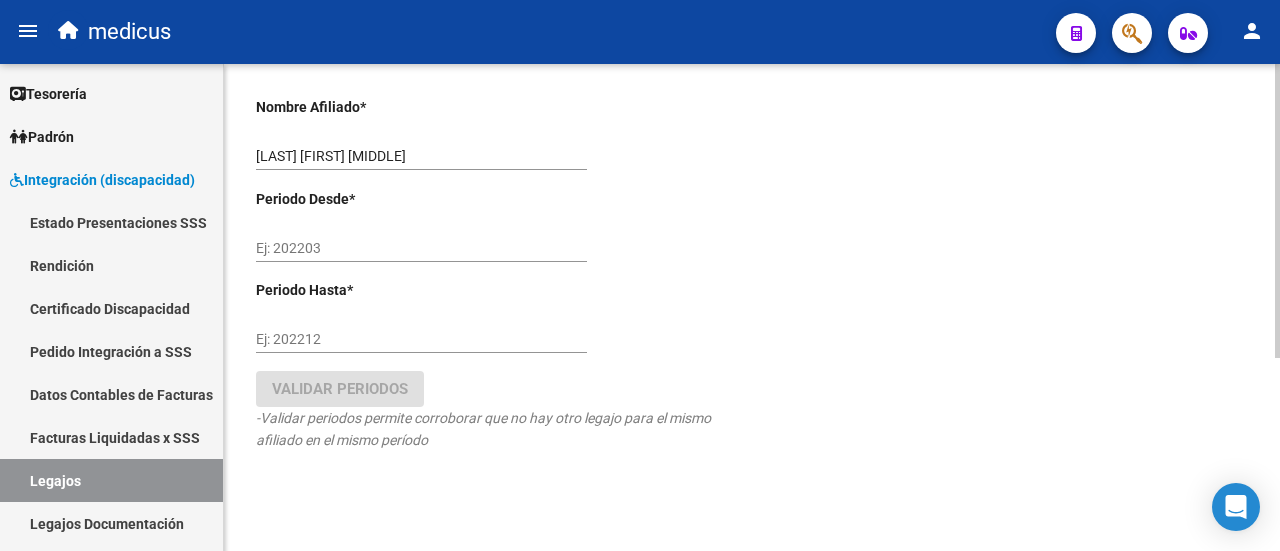 type on "[ID_NUMBER]" 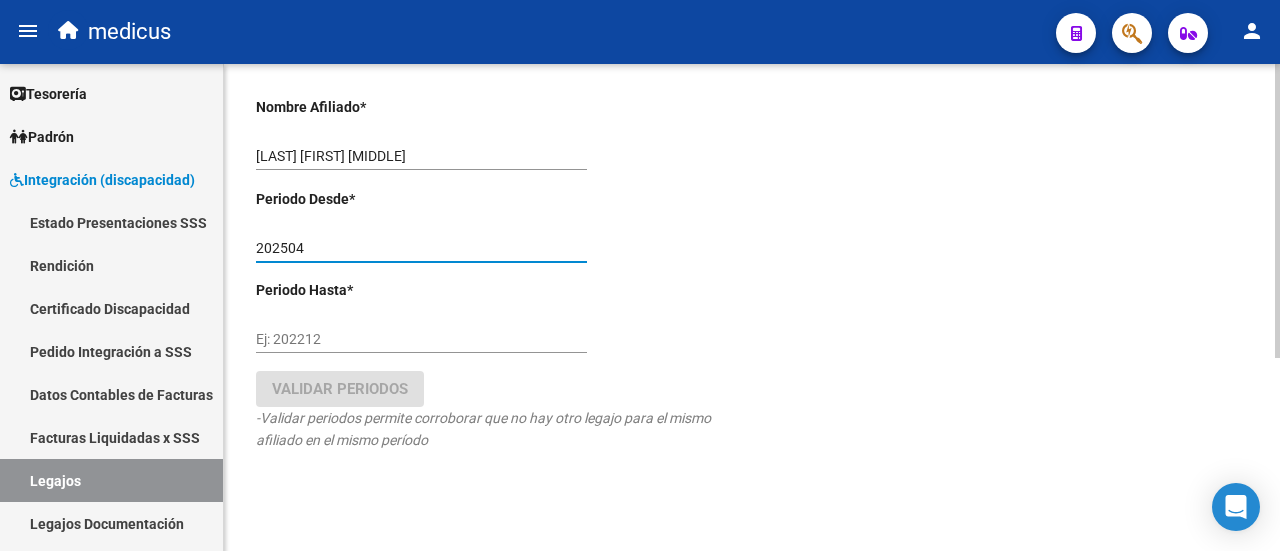 type on "202504" 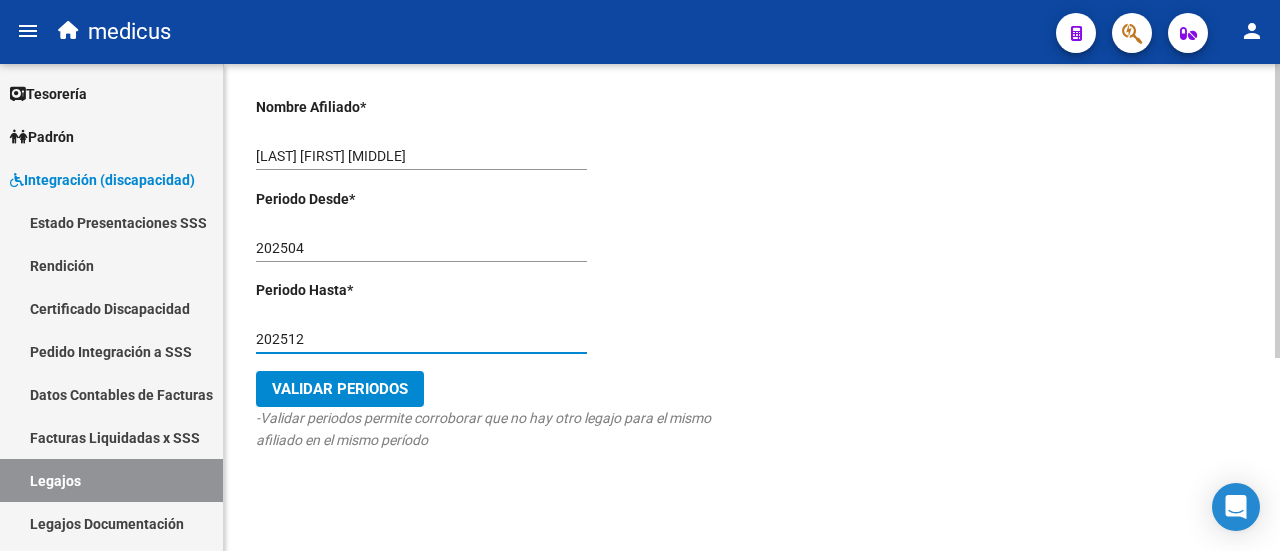 type on "202512" 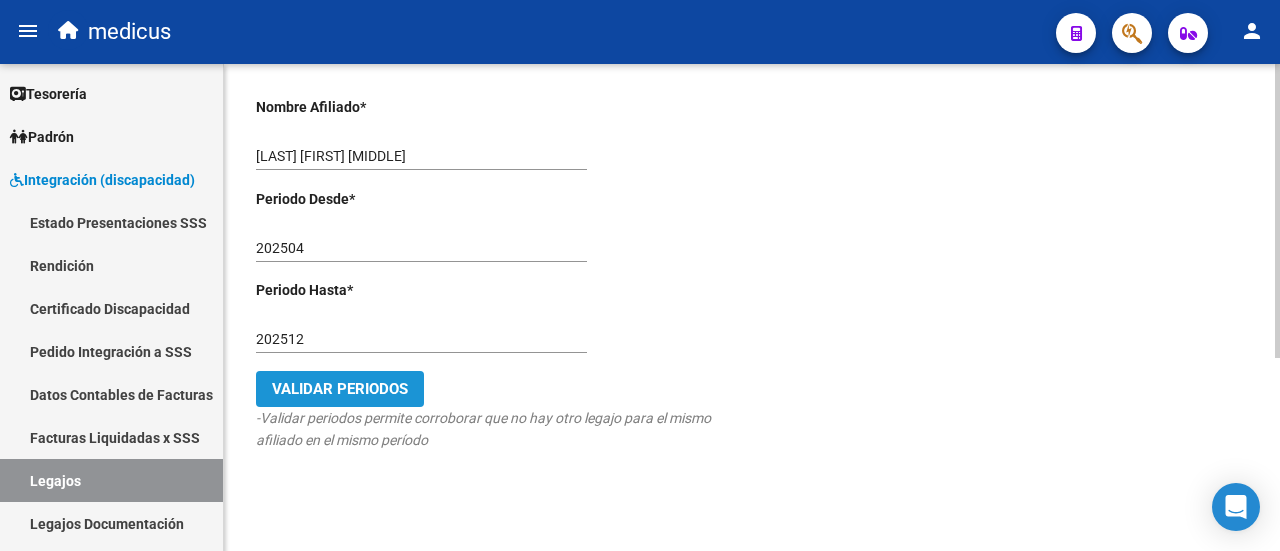 click on "Validar Periodos" 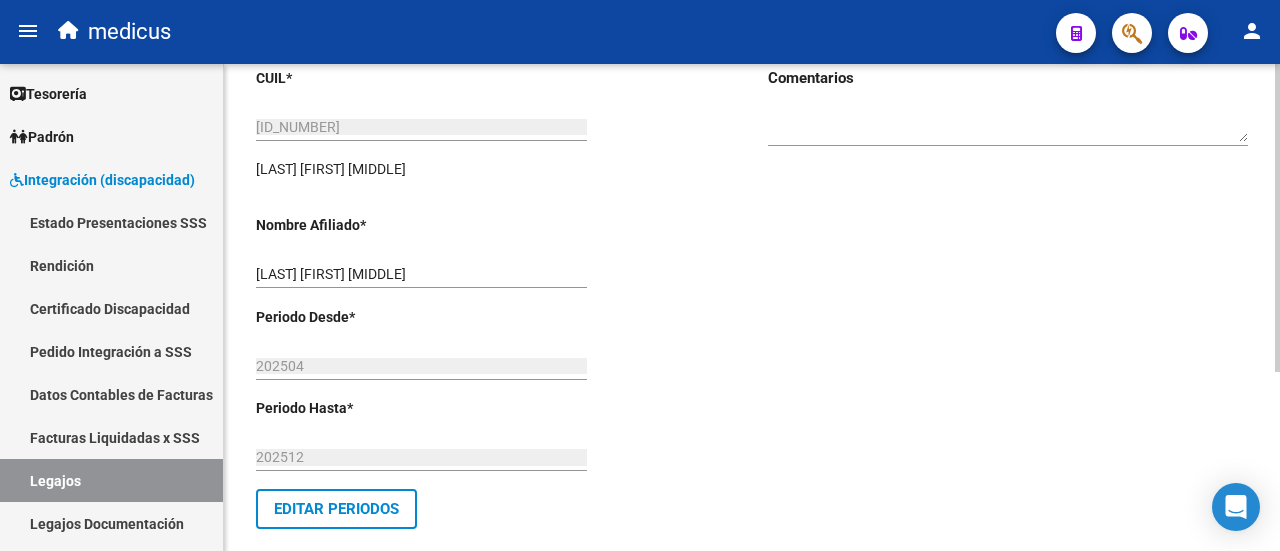 scroll, scrollTop: 282, scrollLeft: 0, axis: vertical 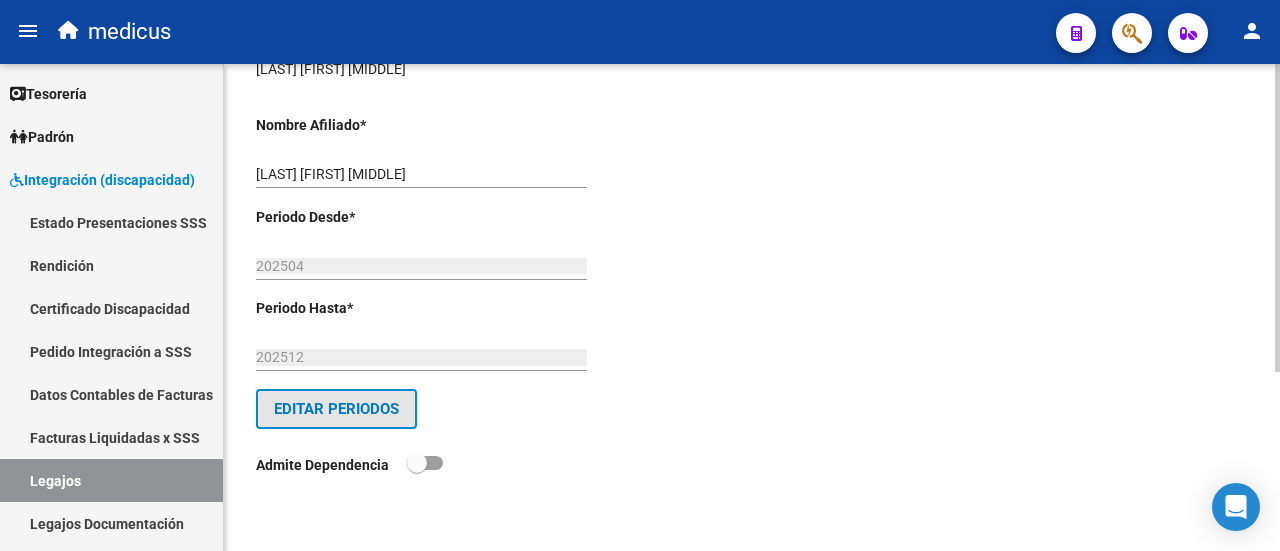 click on "Editar Periodos" 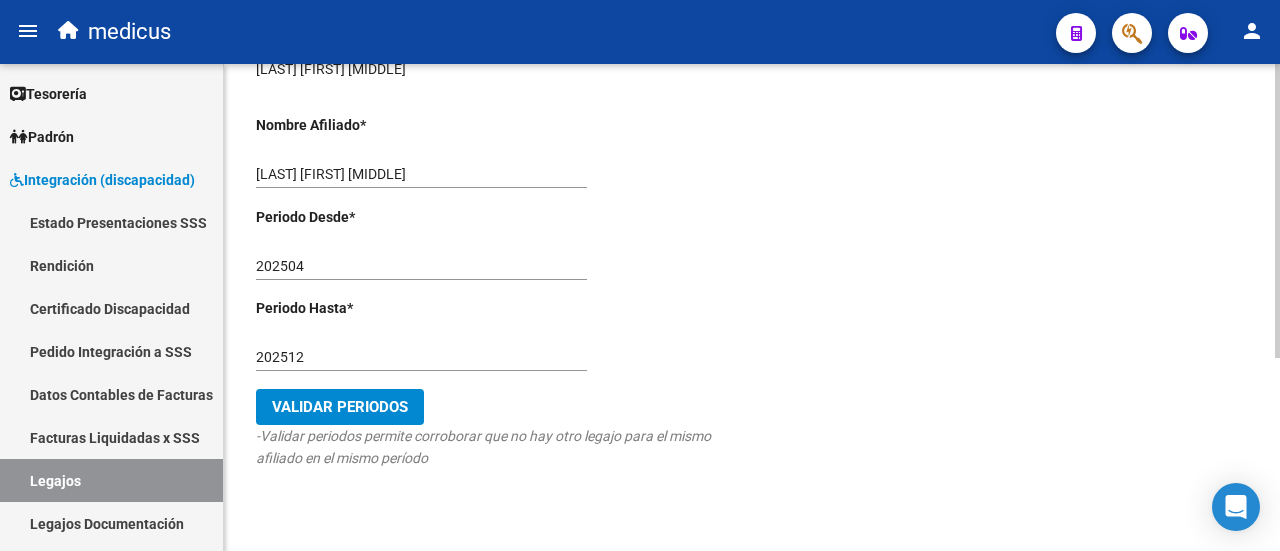 click on "Validar Periodos" 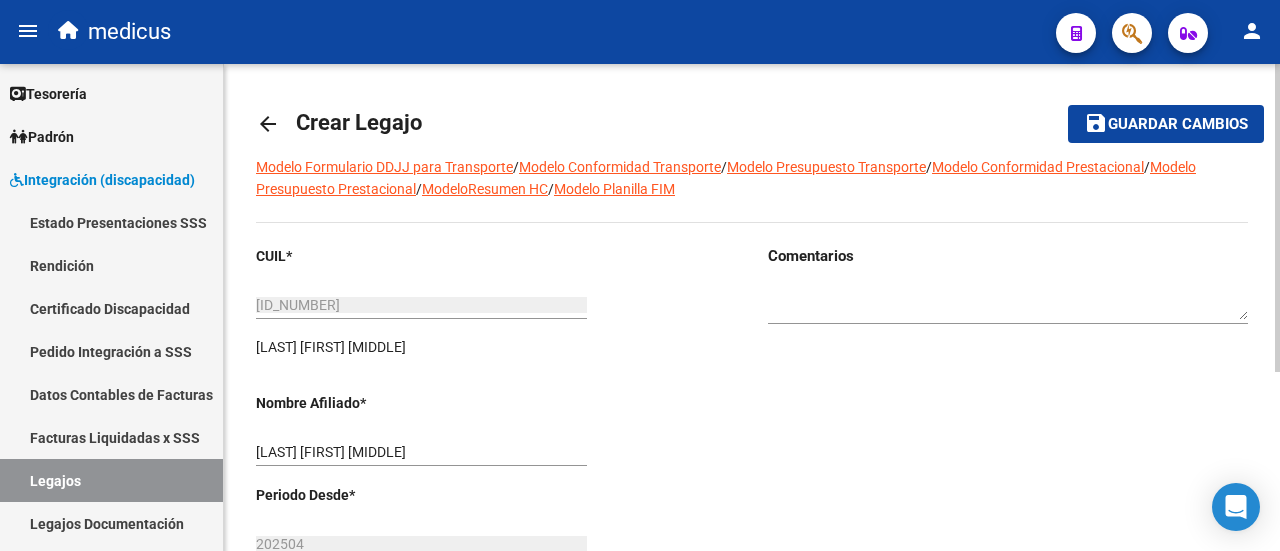 scroll, scrollTop: 0, scrollLeft: 0, axis: both 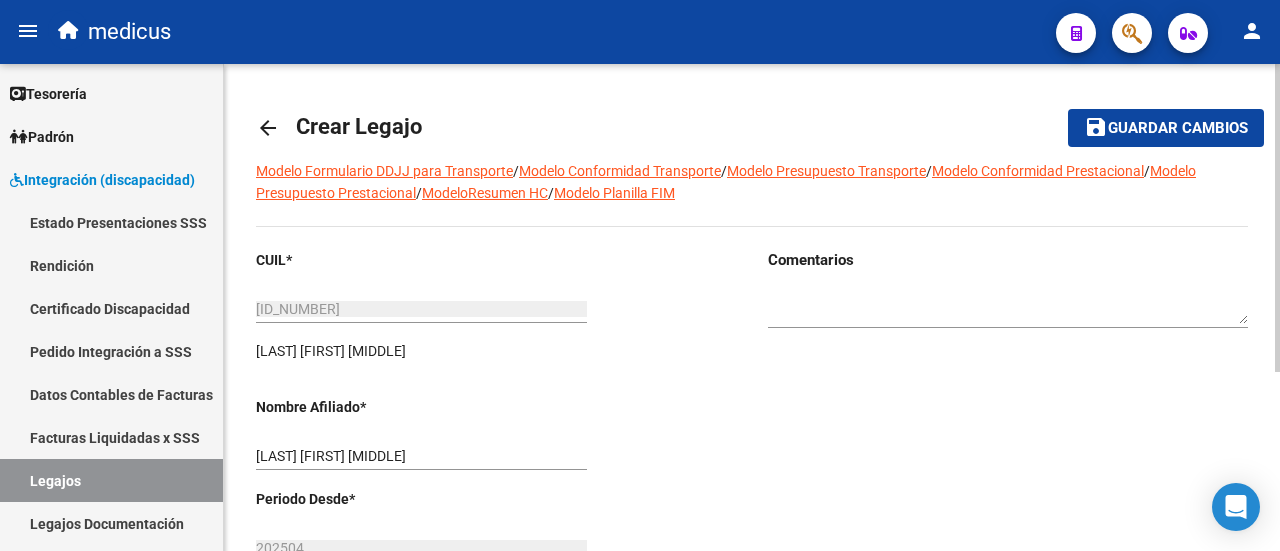 click on "Guardar cambios" 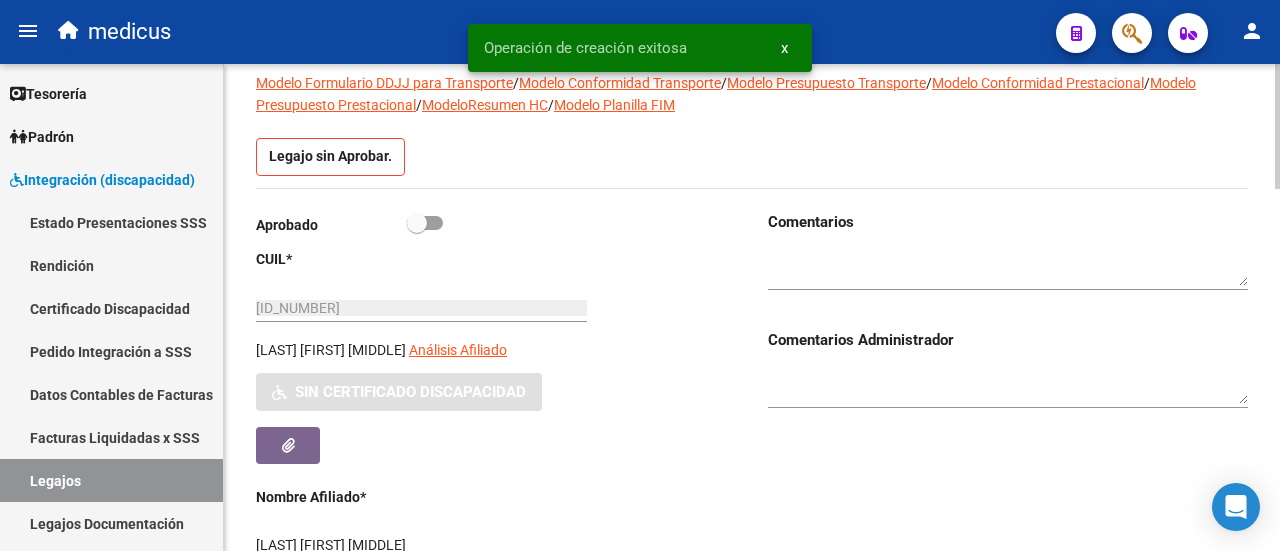 scroll, scrollTop: 300, scrollLeft: 0, axis: vertical 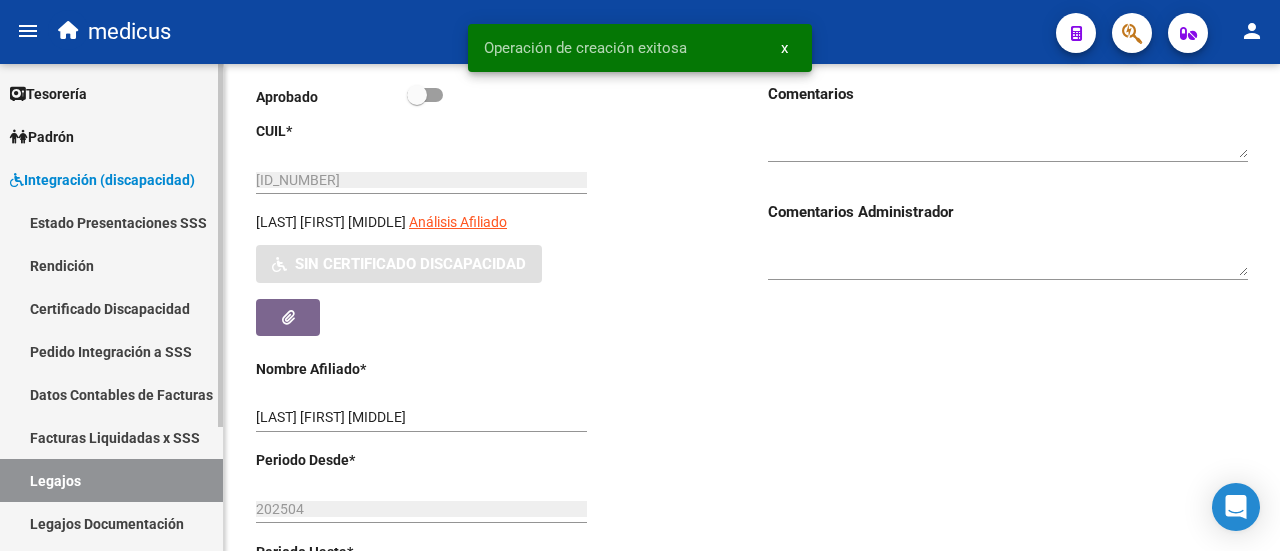 click on "Legajos" at bounding box center (111, 480) 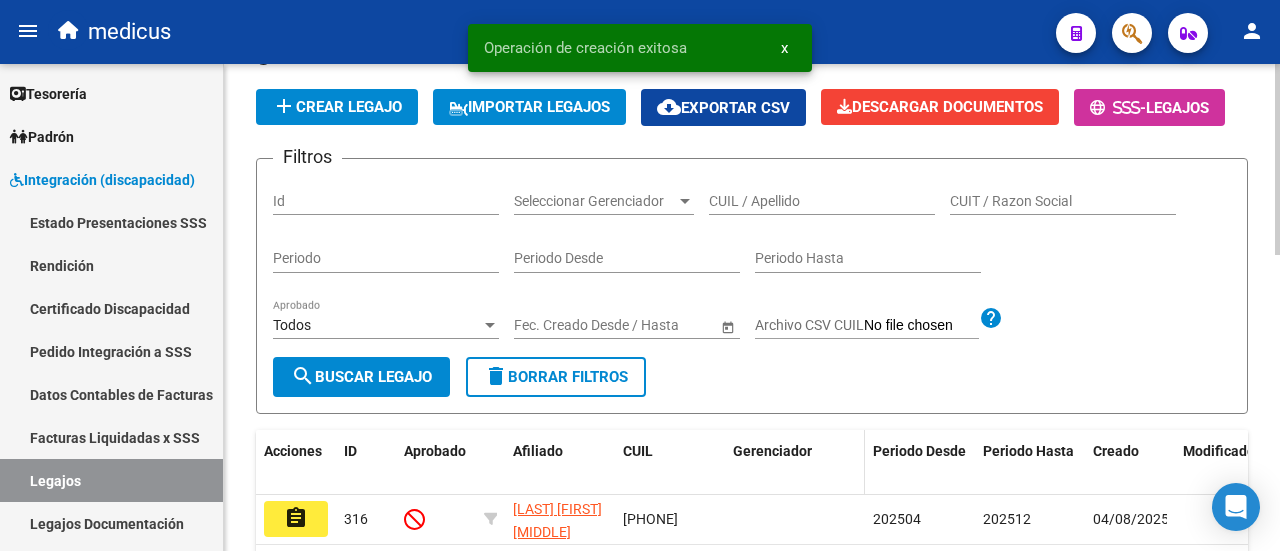 scroll, scrollTop: 0, scrollLeft: 0, axis: both 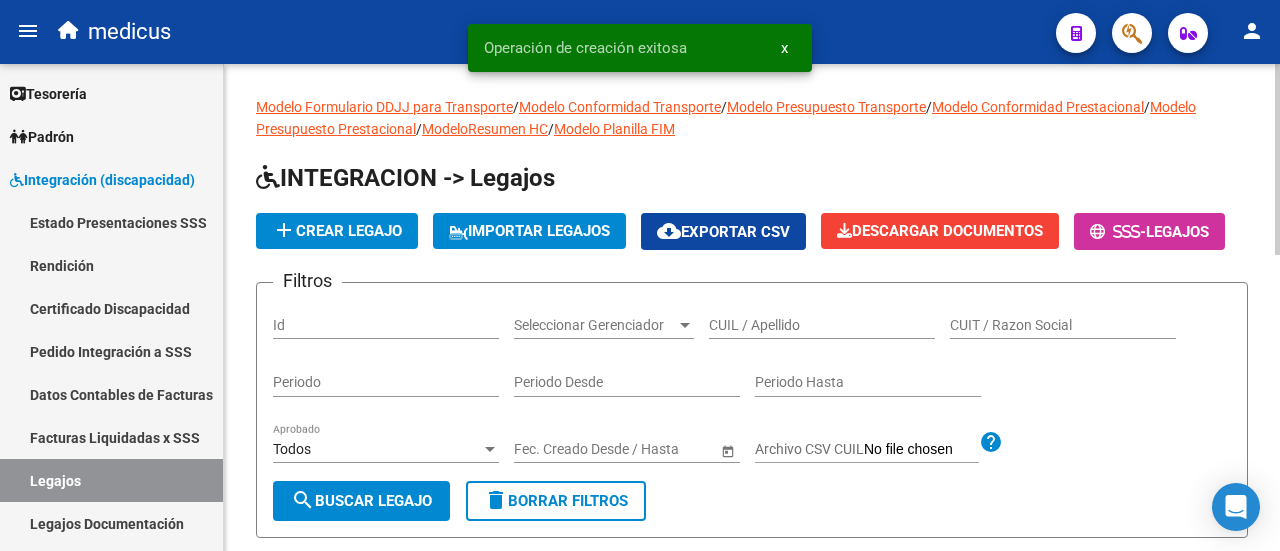 click on "CUIL / Apellido" at bounding box center [822, 325] 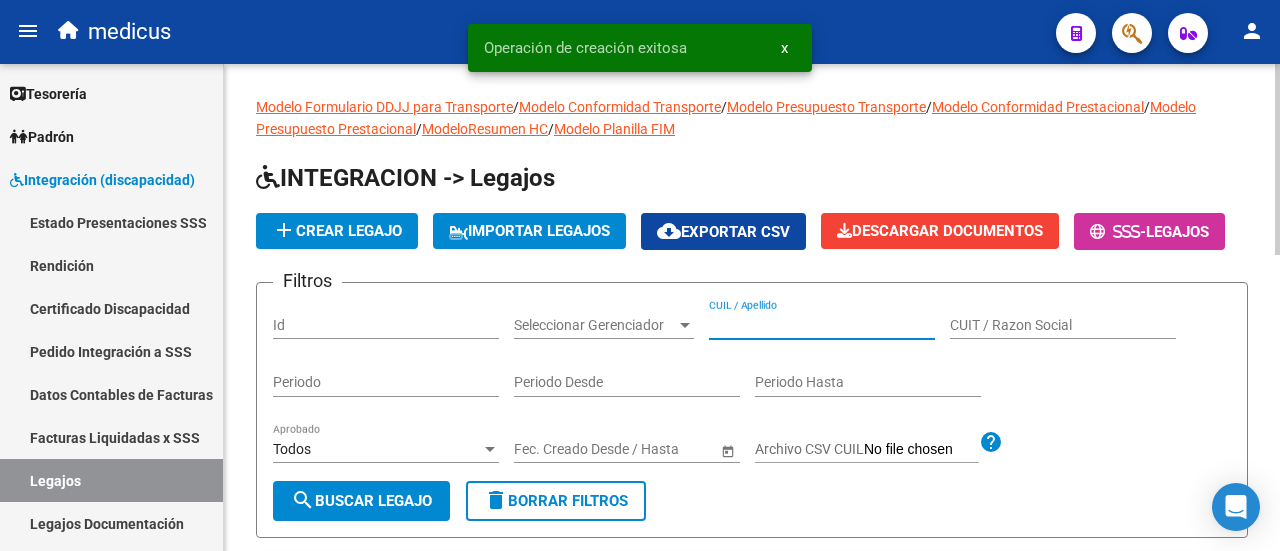 paste on "[PHONE]" 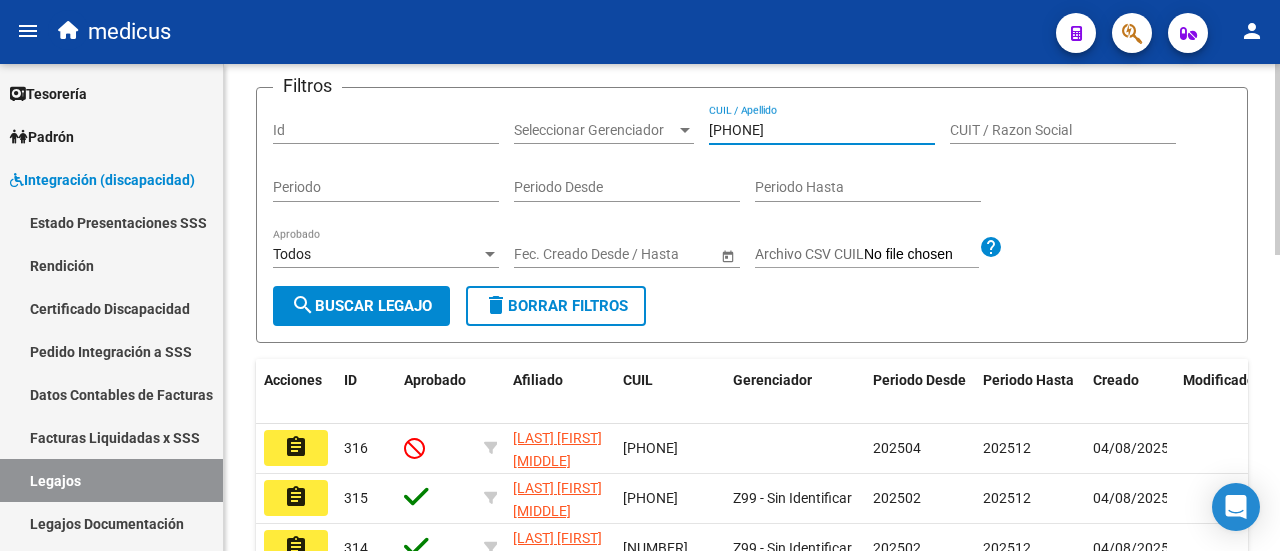 scroll, scrollTop: 200, scrollLeft: 0, axis: vertical 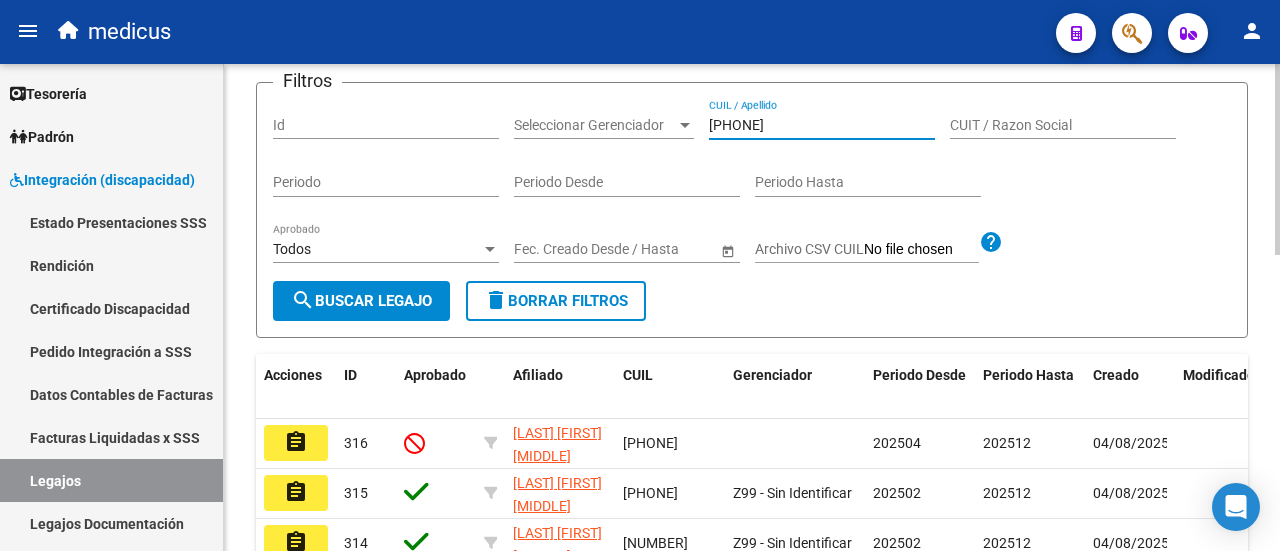 type on "[PHONE]" 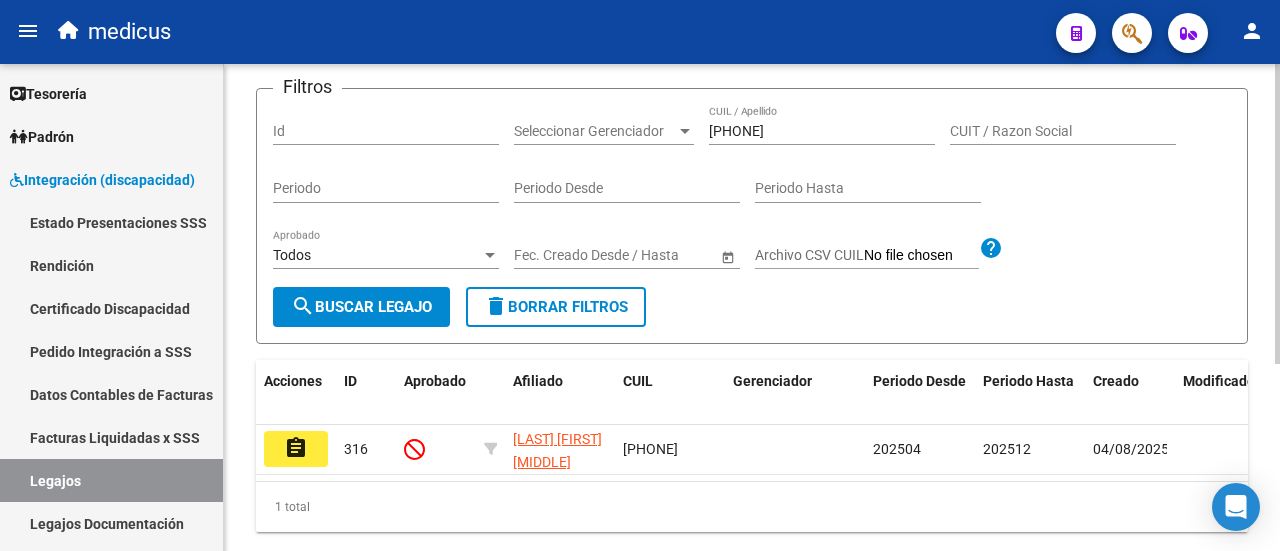 scroll, scrollTop: 300, scrollLeft: 0, axis: vertical 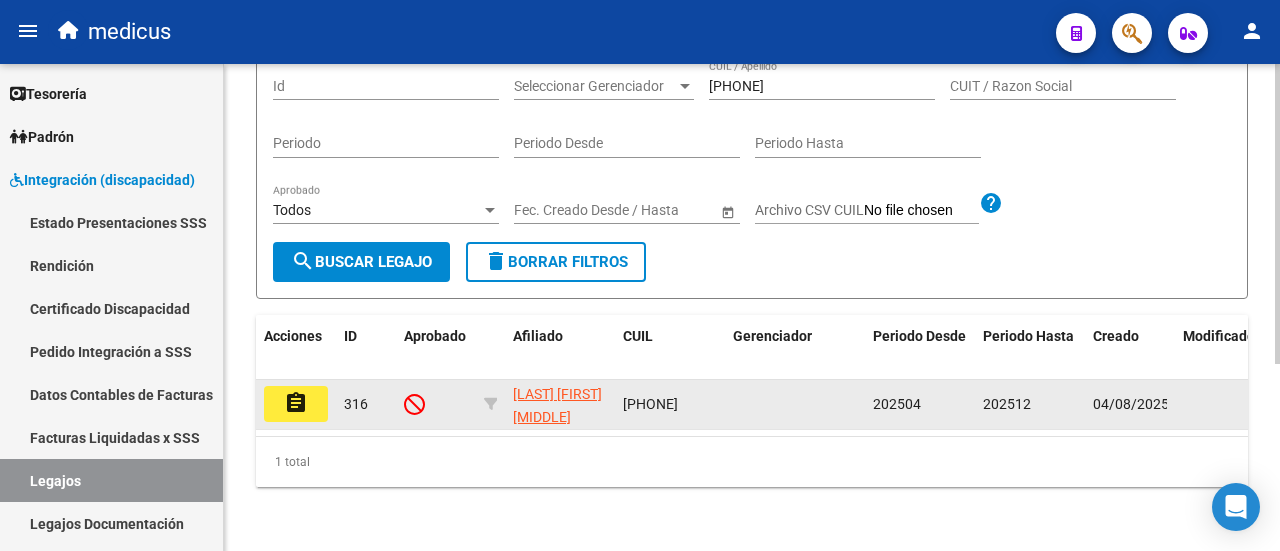 click on "assignment" 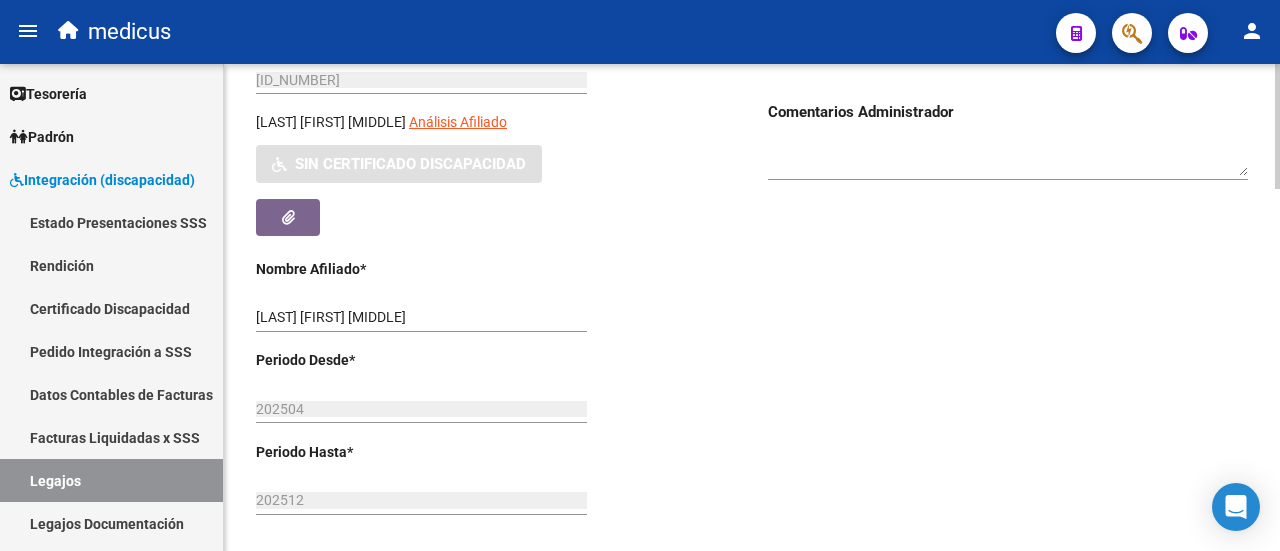 scroll, scrollTop: 100, scrollLeft: 0, axis: vertical 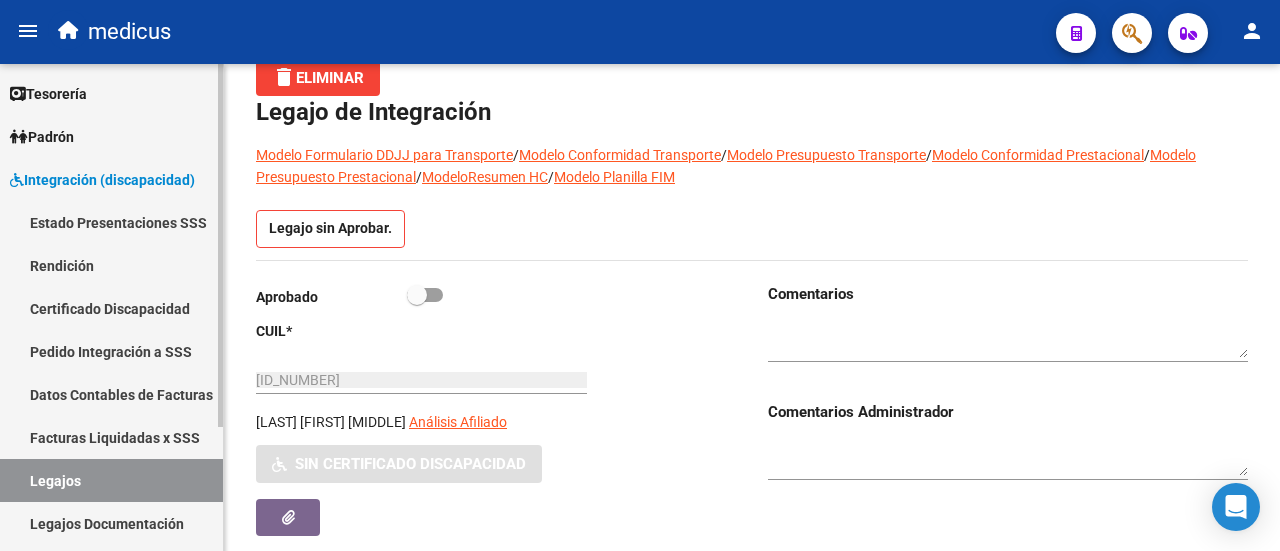 click on "Legajos" at bounding box center (111, 480) 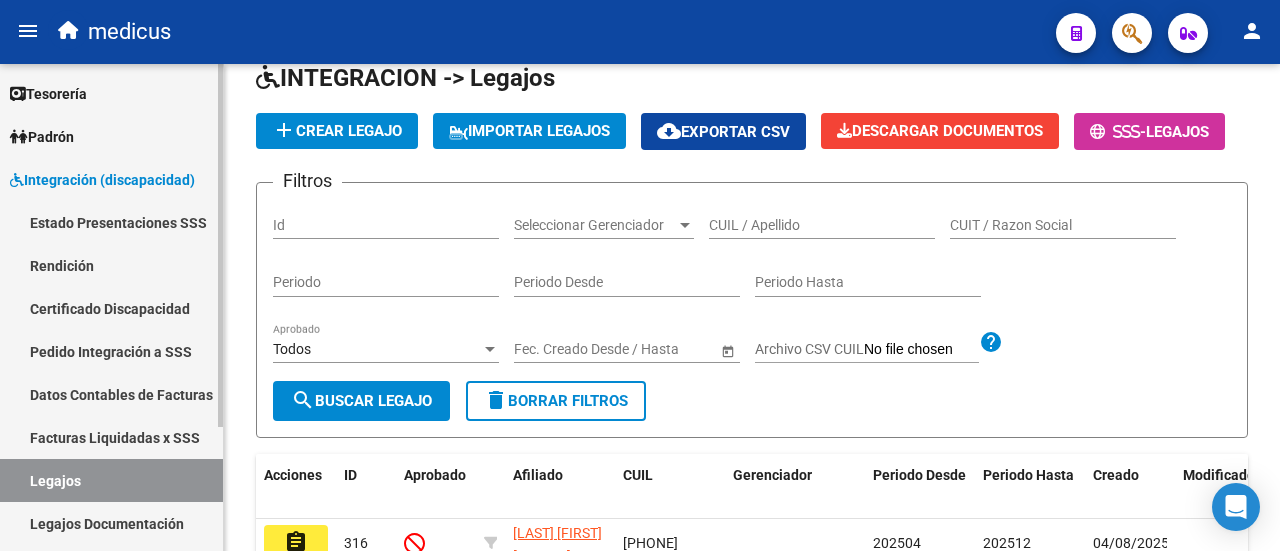 click on "Certificado Discapacidad" at bounding box center (111, 308) 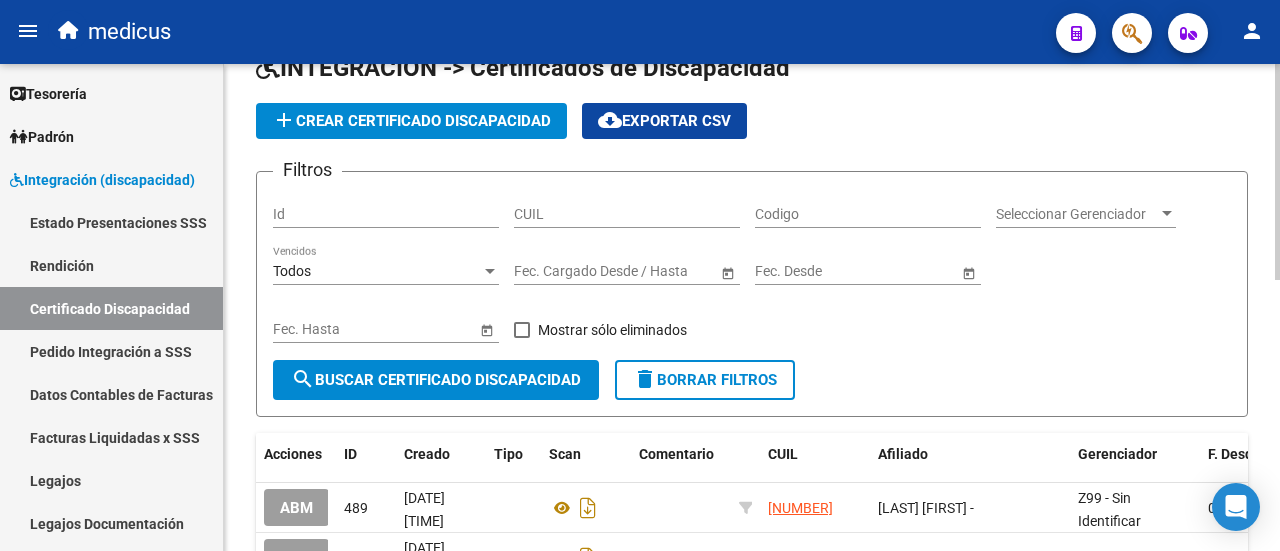 scroll, scrollTop: 0, scrollLeft: 0, axis: both 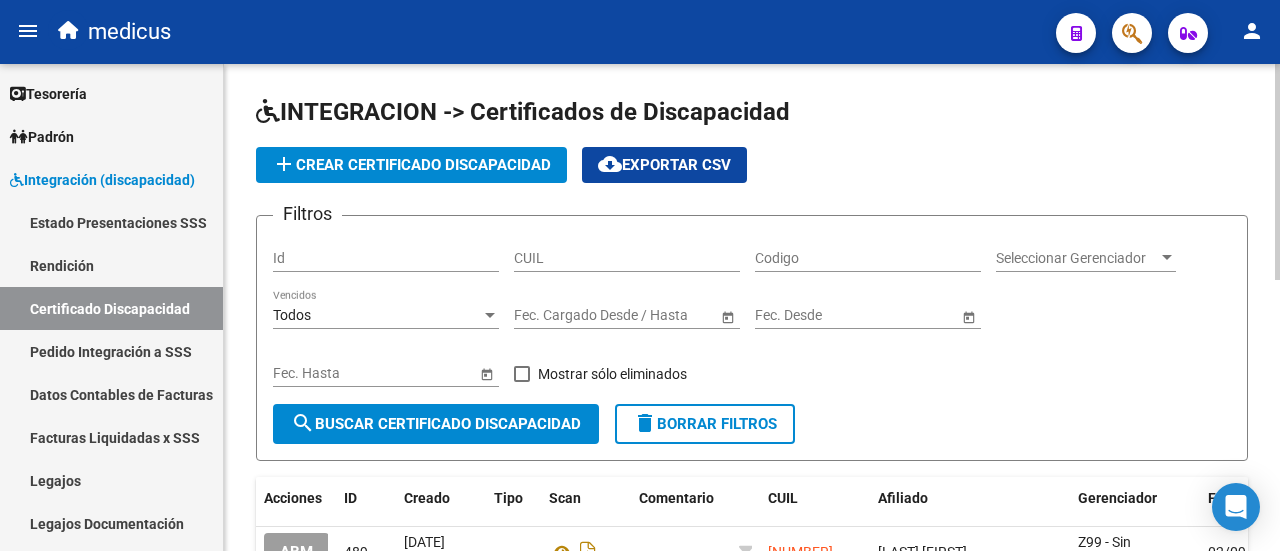 click on "CUIL" at bounding box center [627, 258] 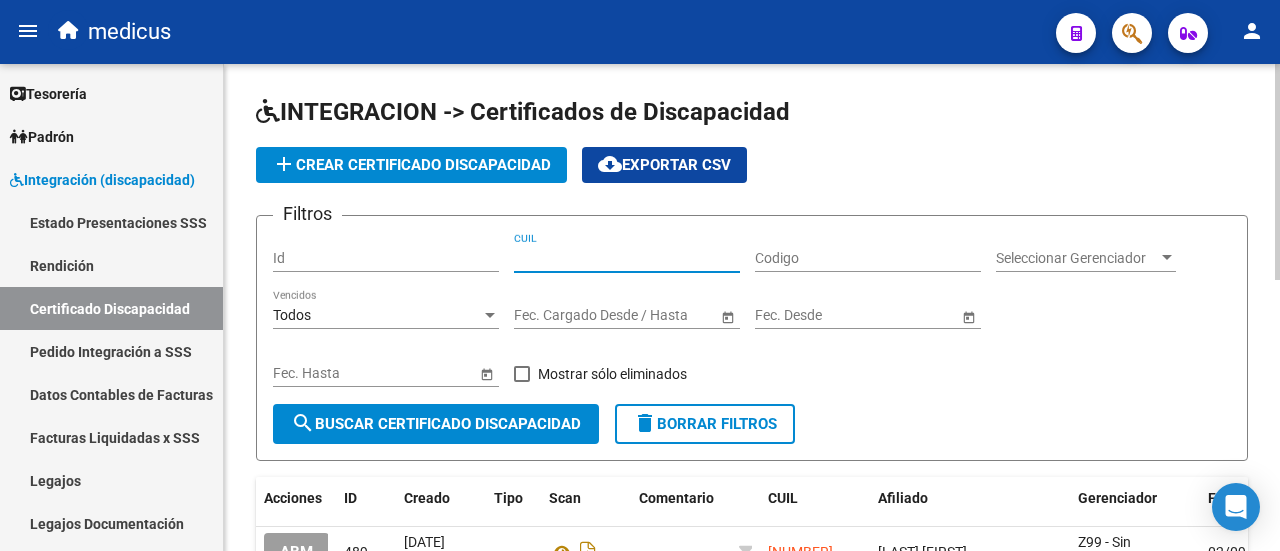 paste on "[ID_NUMBER]" 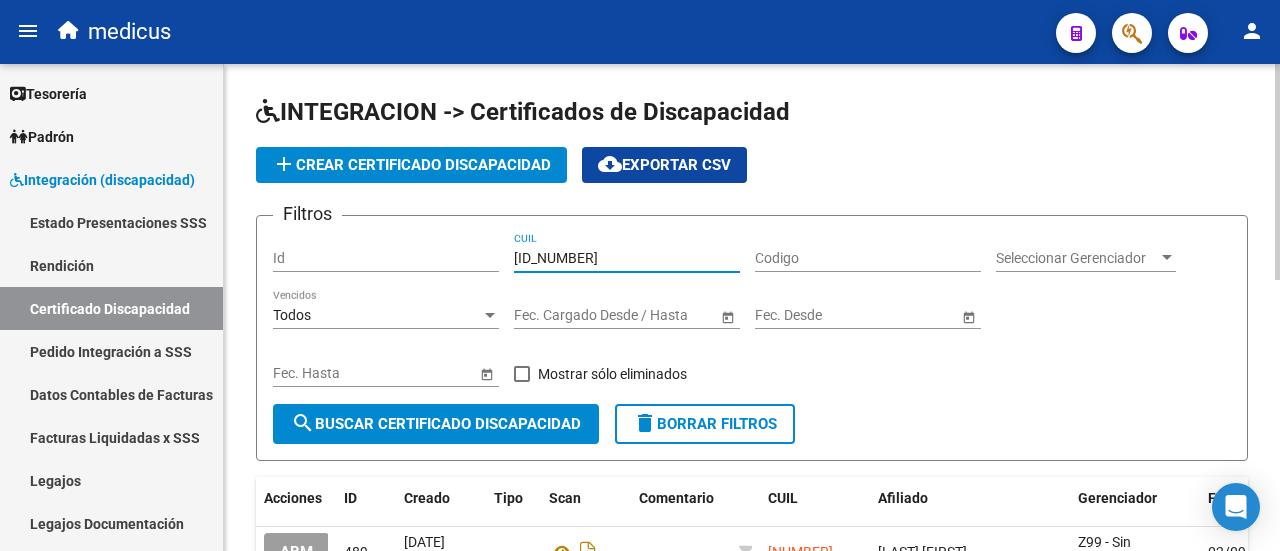 type on "[ID_NUMBER]" 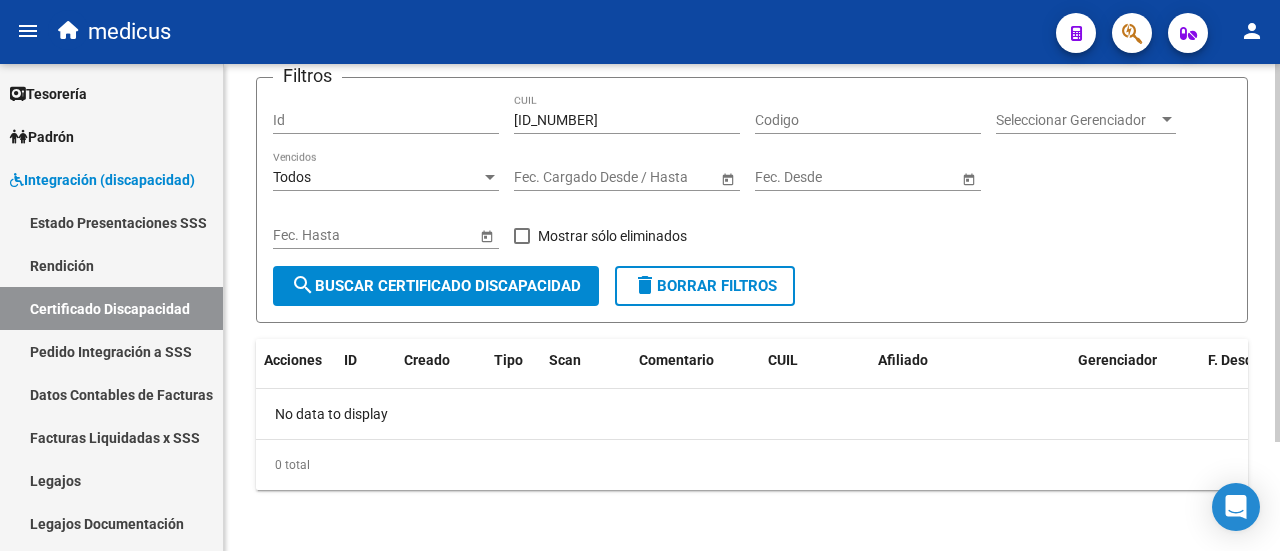 scroll, scrollTop: 0, scrollLeft: 0, axis: both 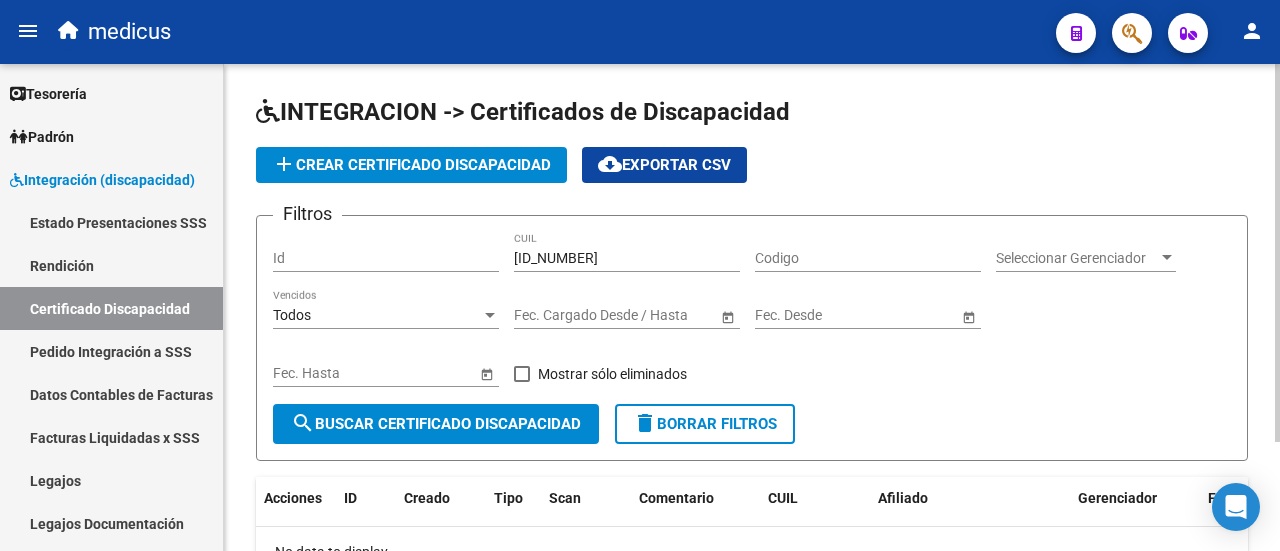 click on "add  Crear Certificado Discapacidad" 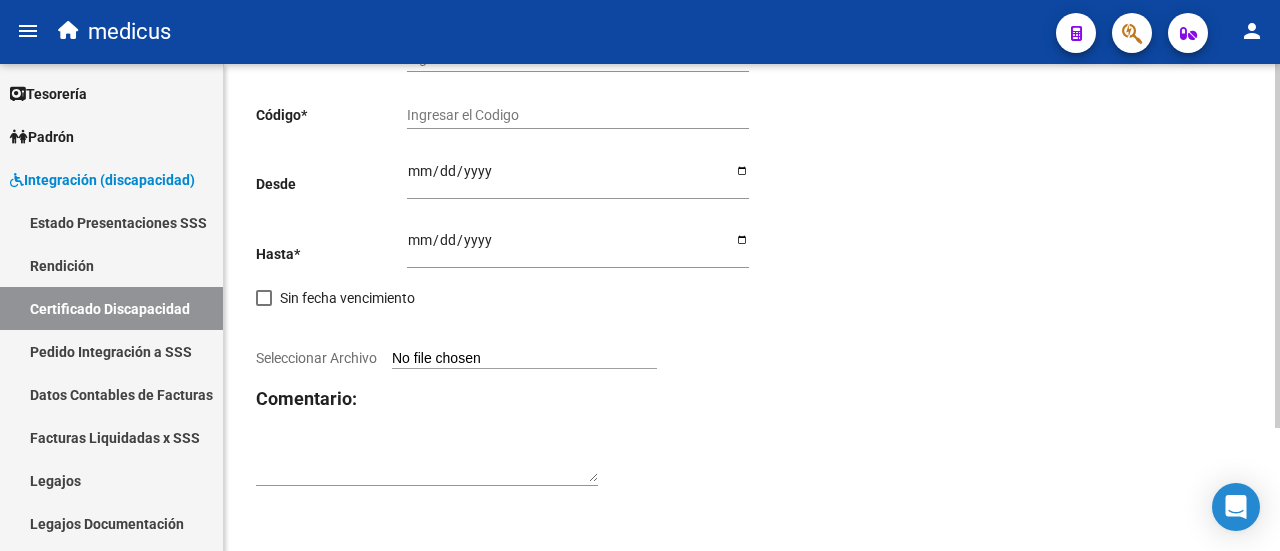 scroll, scrollTop: 0, scrollLeft: 0, axis: both 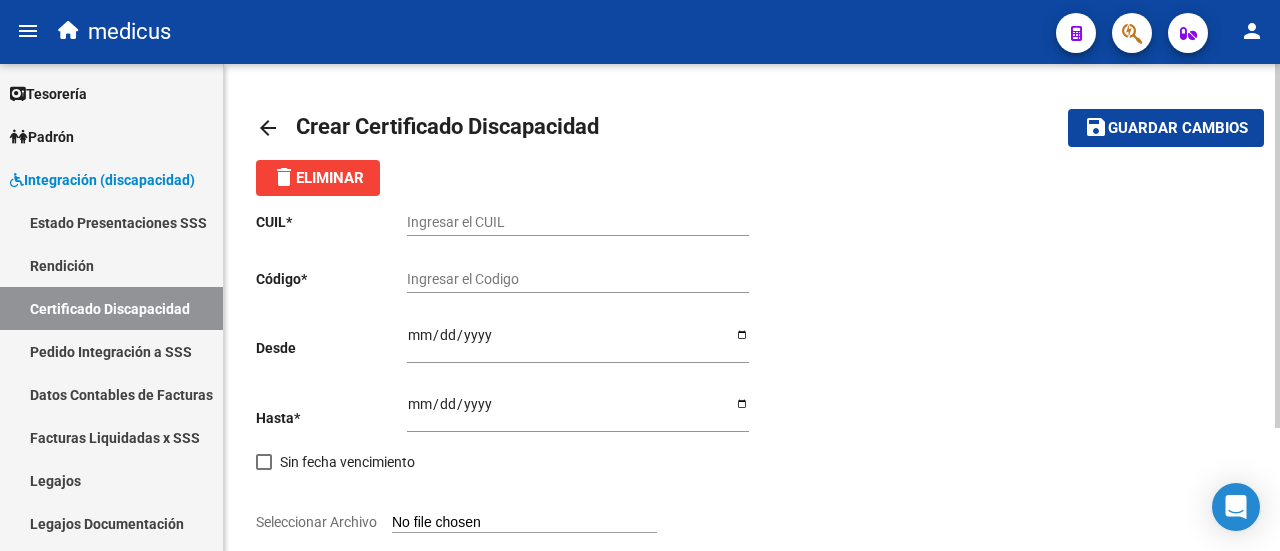click on "Ingresar el CUIL" at bounding box center [578, 222] 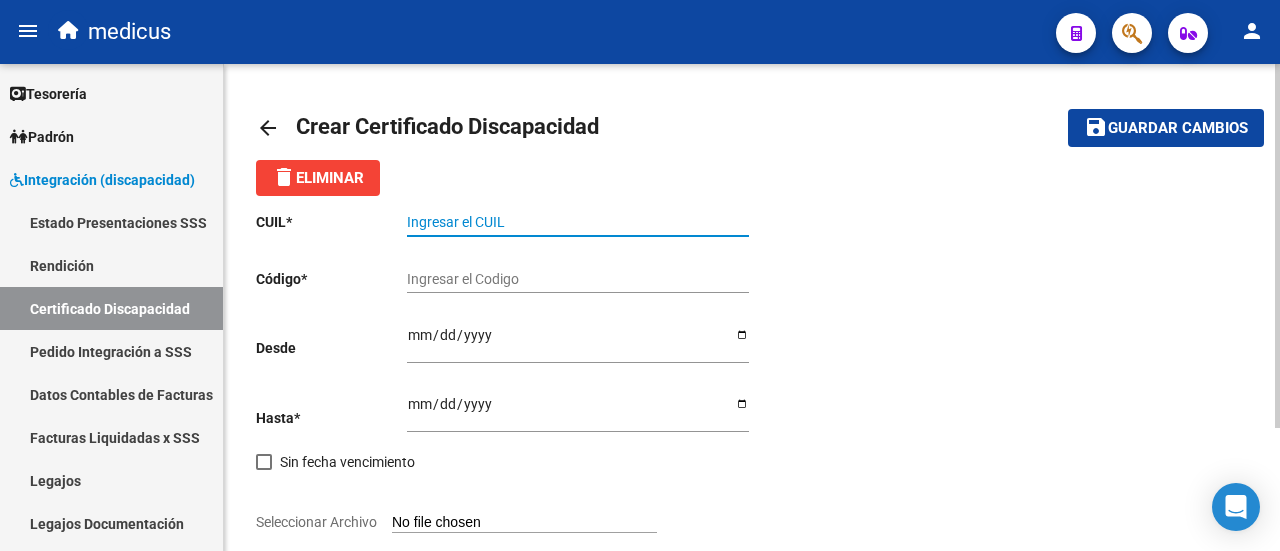 paste on "[ID_NUMBER]" 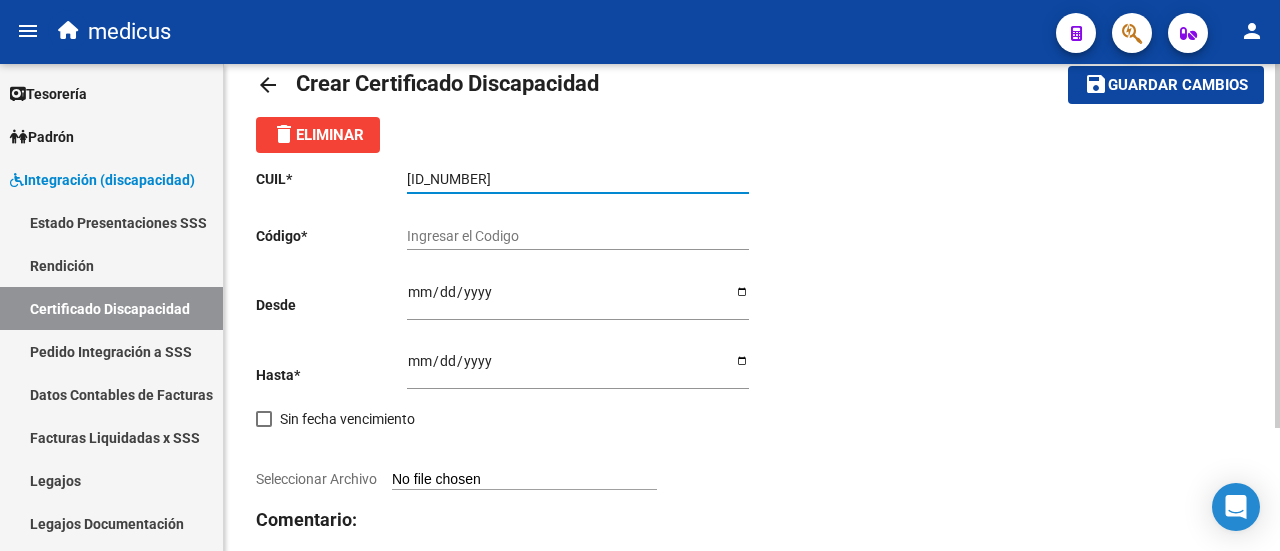 scroll, scrollTop: 100, scrollLeft: 0, axis: vertical 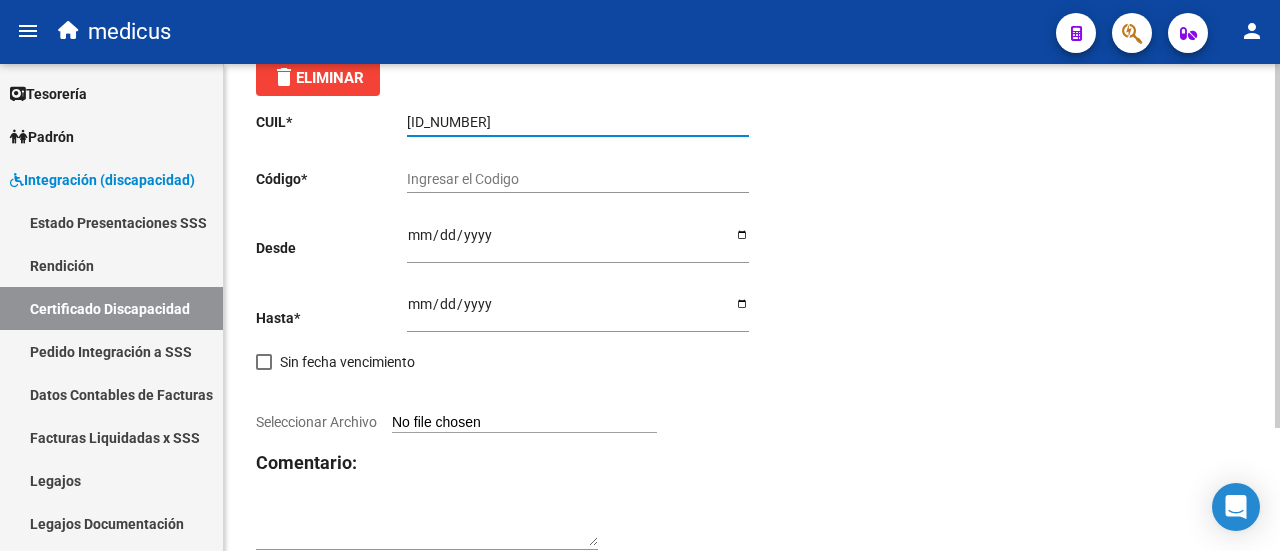 type on "[ID_NUMBER]" 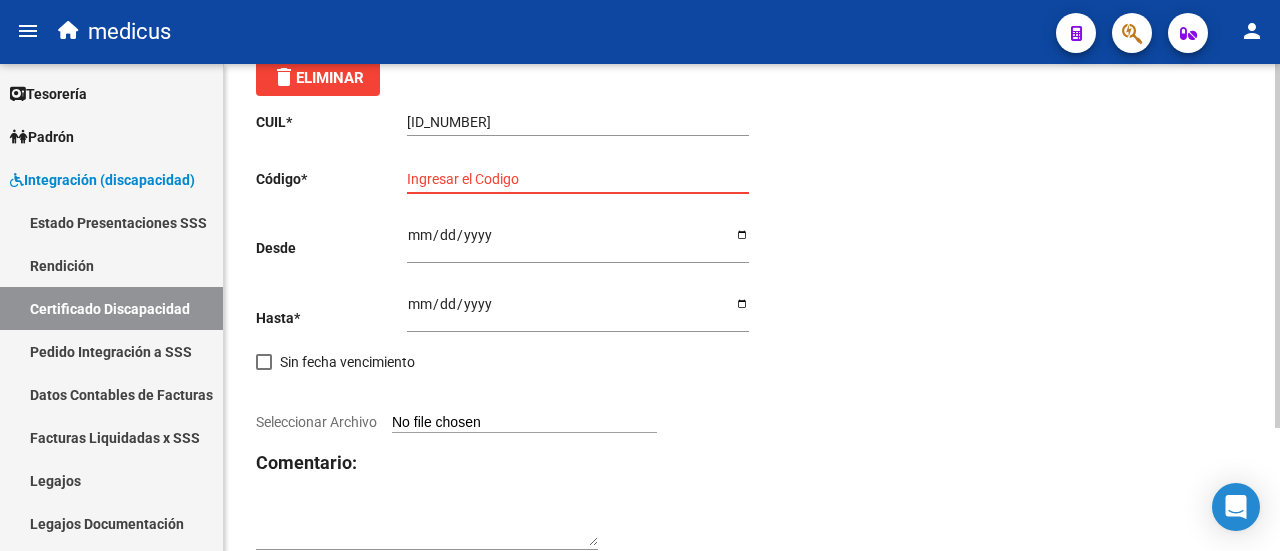 click on "Ingresar fec. Desde" at bounding box center [578, 242] 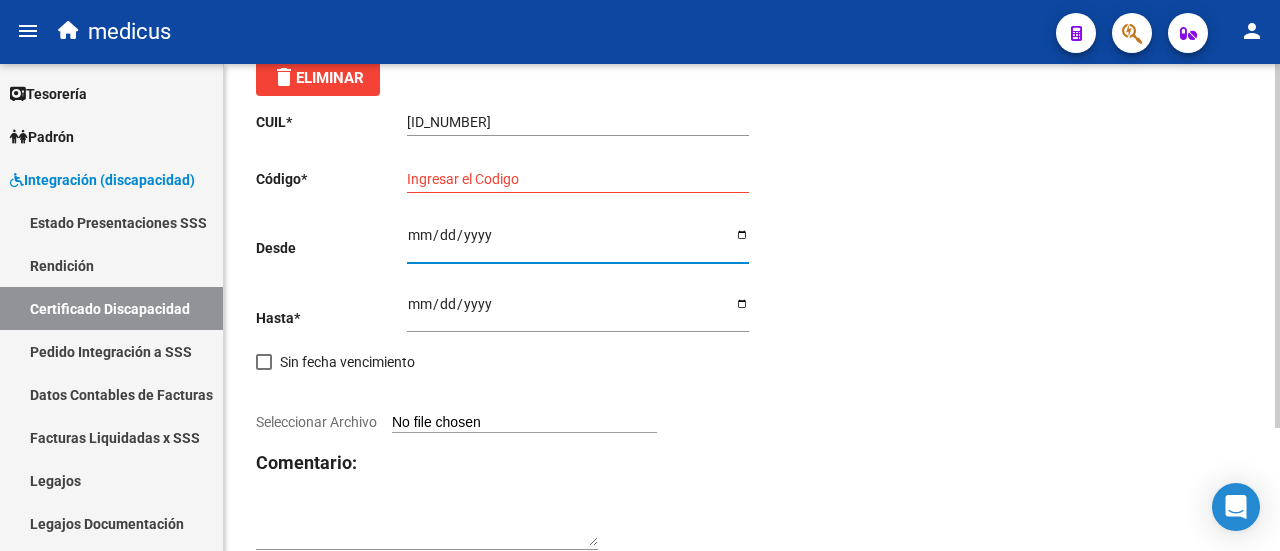 click on "Ingresar el Codigo" at bounding box center (578, 179) 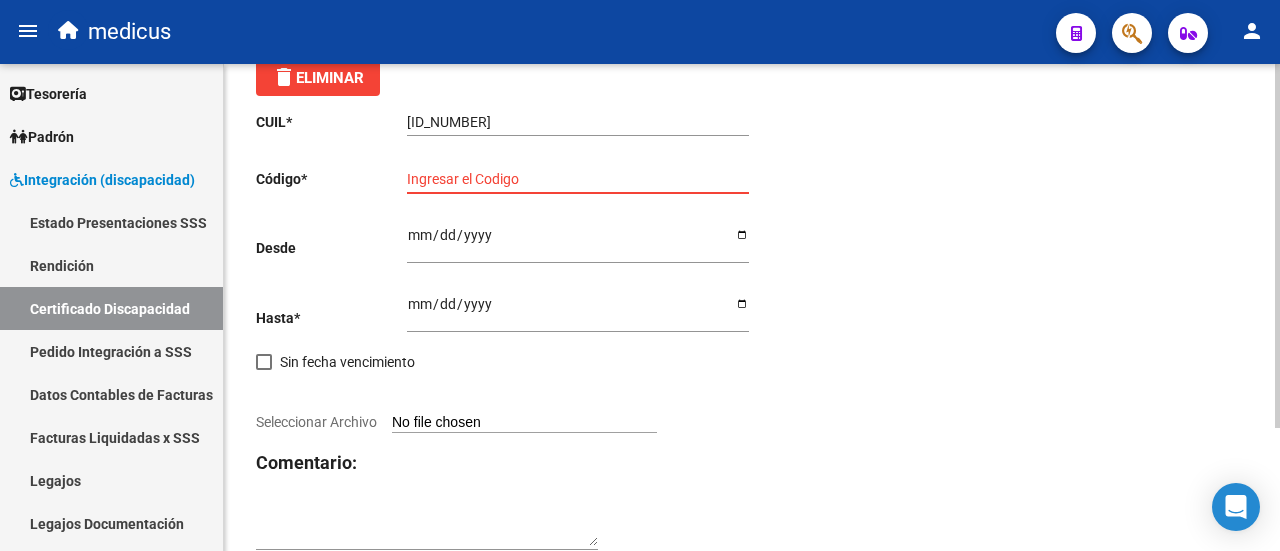 paste on "[PASSPORT]" 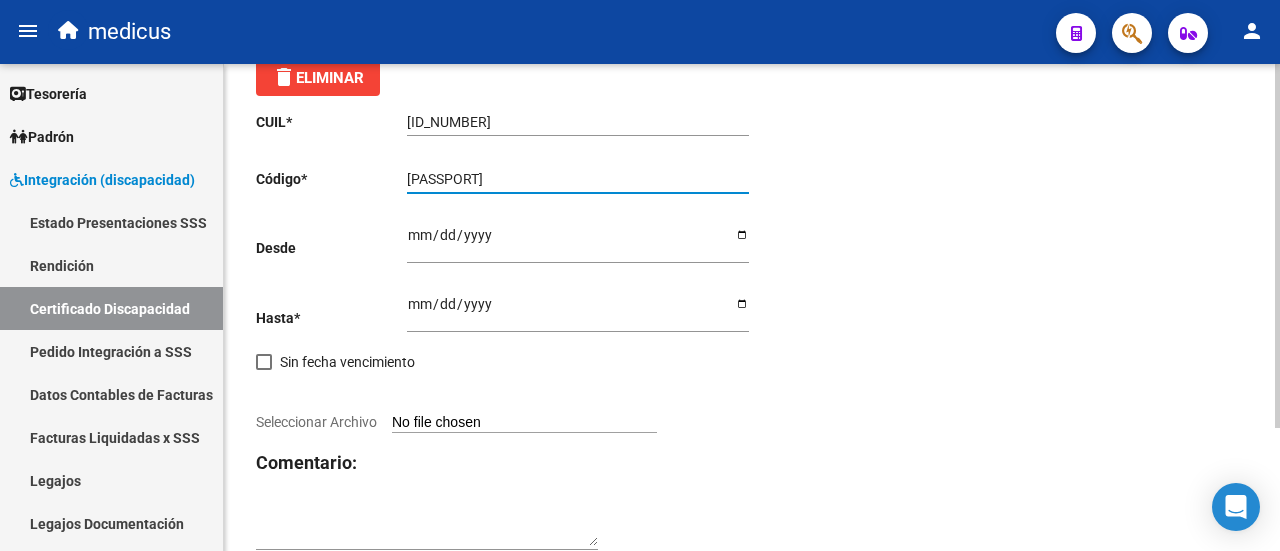 click on "[PASSPORT]" at bounding box center (578, 179) 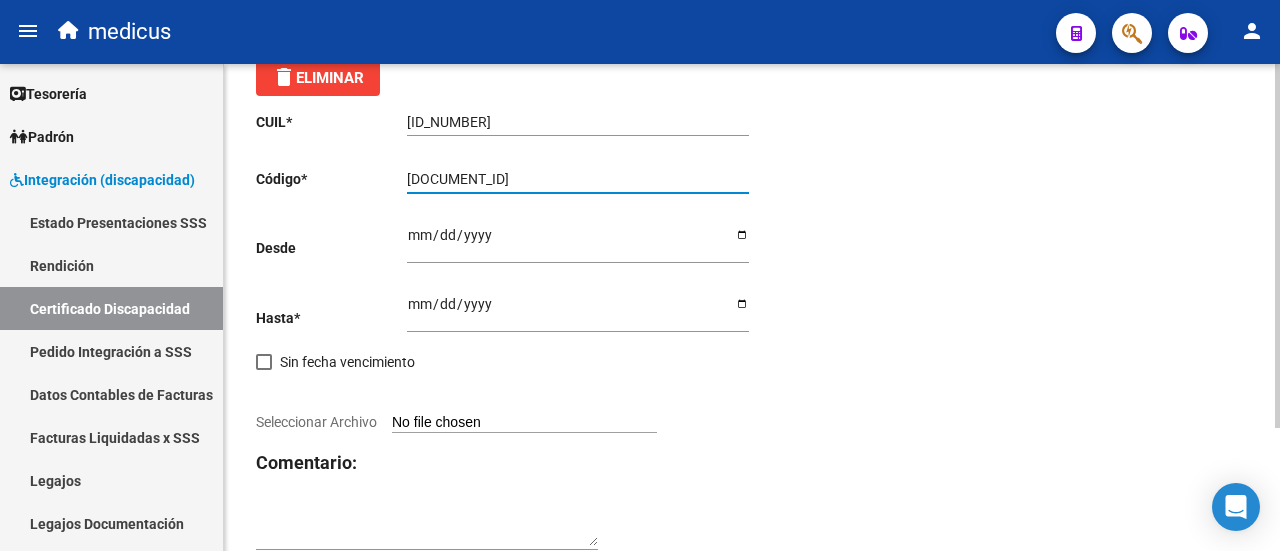 click on "[DOCUMENT_ID]" at bounding box center [578, 179] 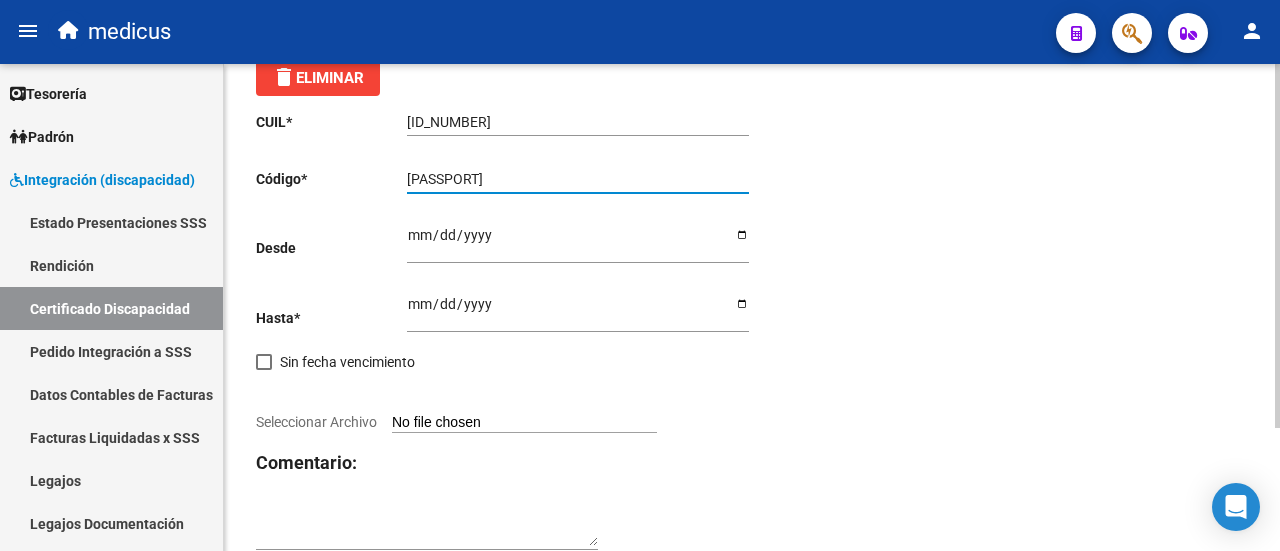 click on "[PASSPORT]" at bounding box center (578, 179) 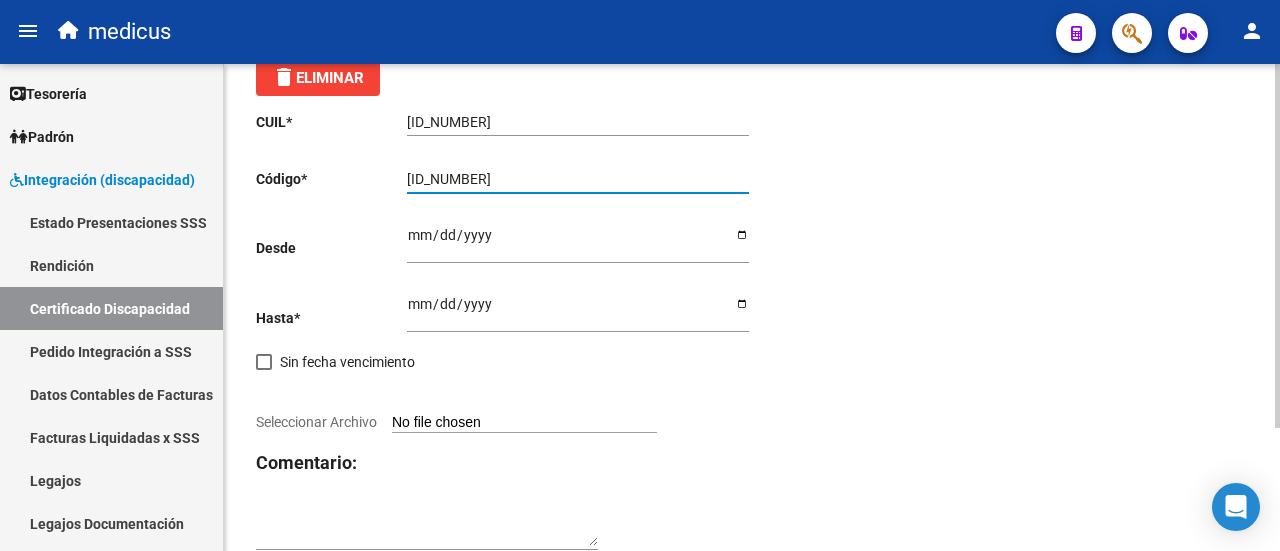 click on "[ID_NUMBER]" at bounding box center [578, 179] 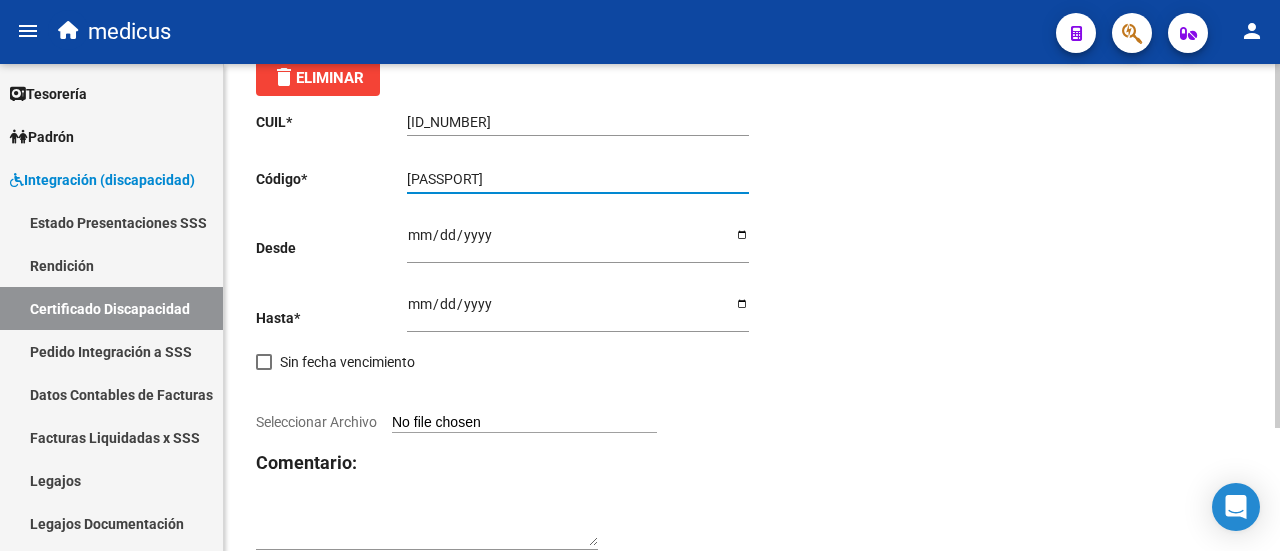 type on "[PASSPORT]" 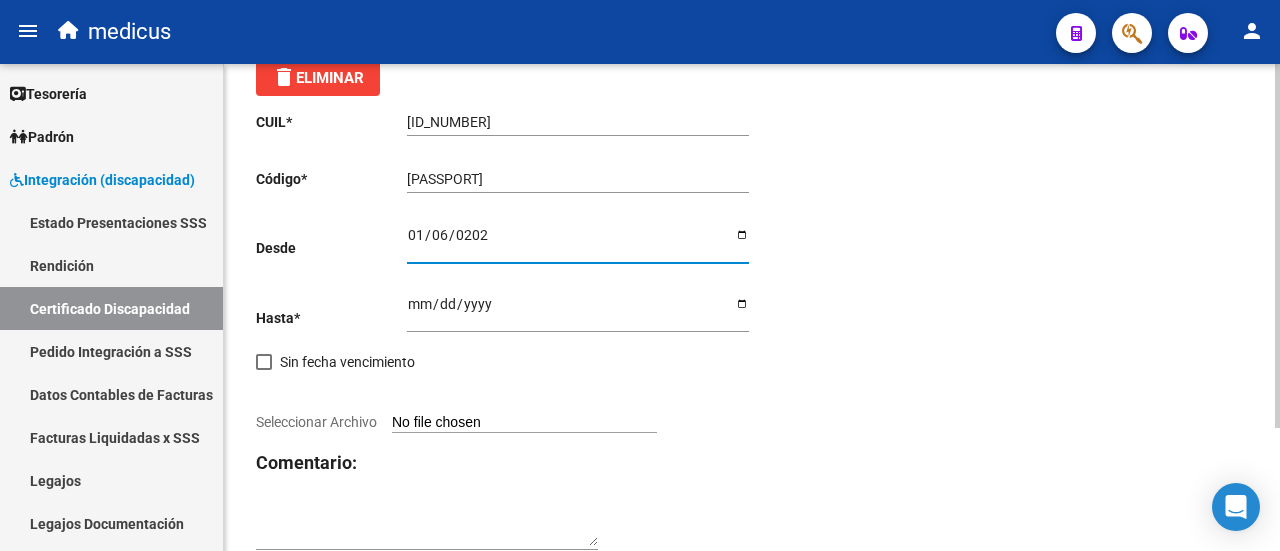 type on "[DATE]" 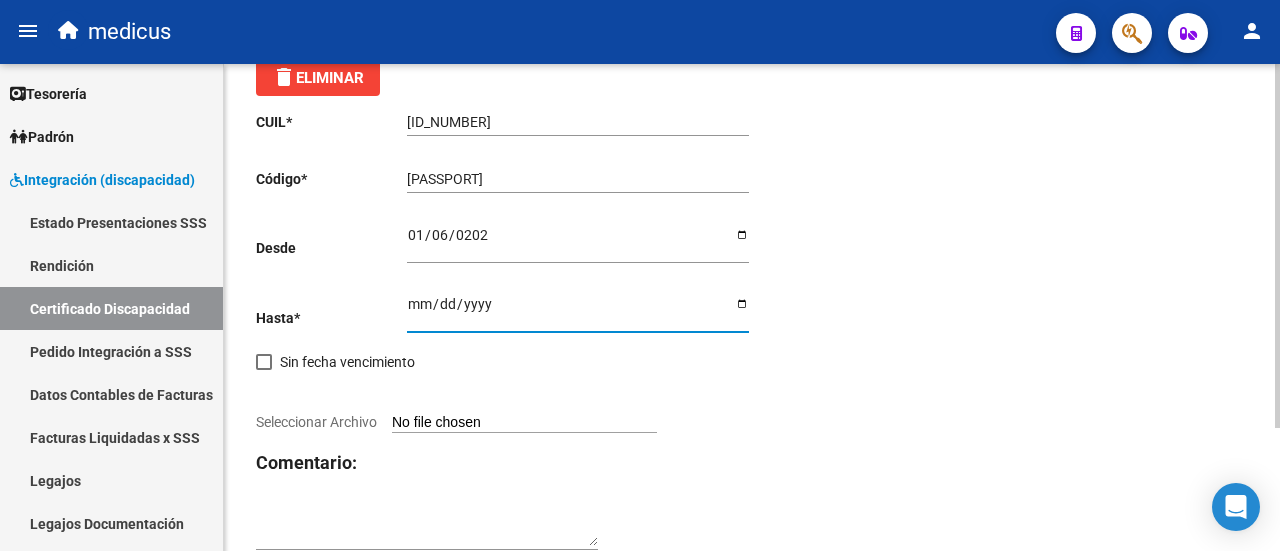 click on "Ingresar fec. Hasta" at bounding box center (578, 311) 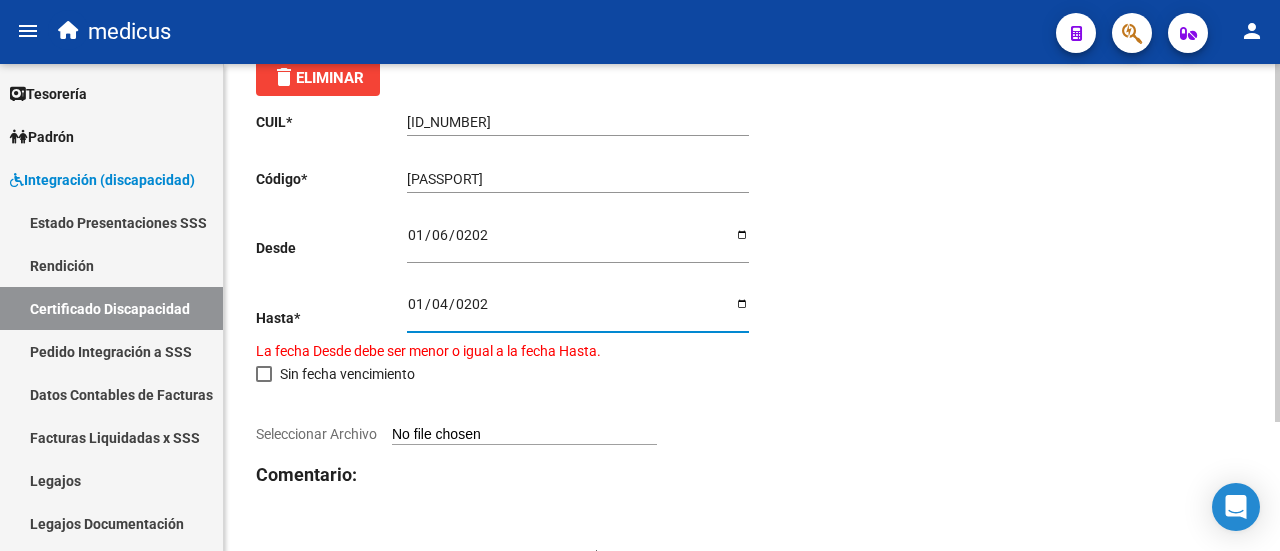 type on "2027-01-04" 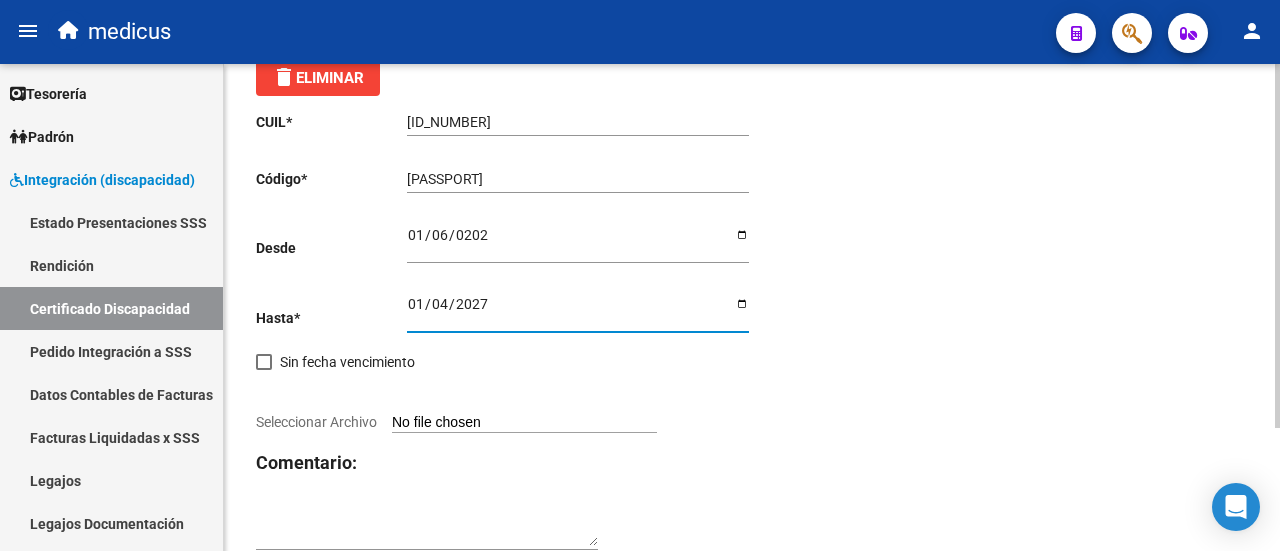 click on "Seleccionar Archivo" at bounding box center (524, 423) 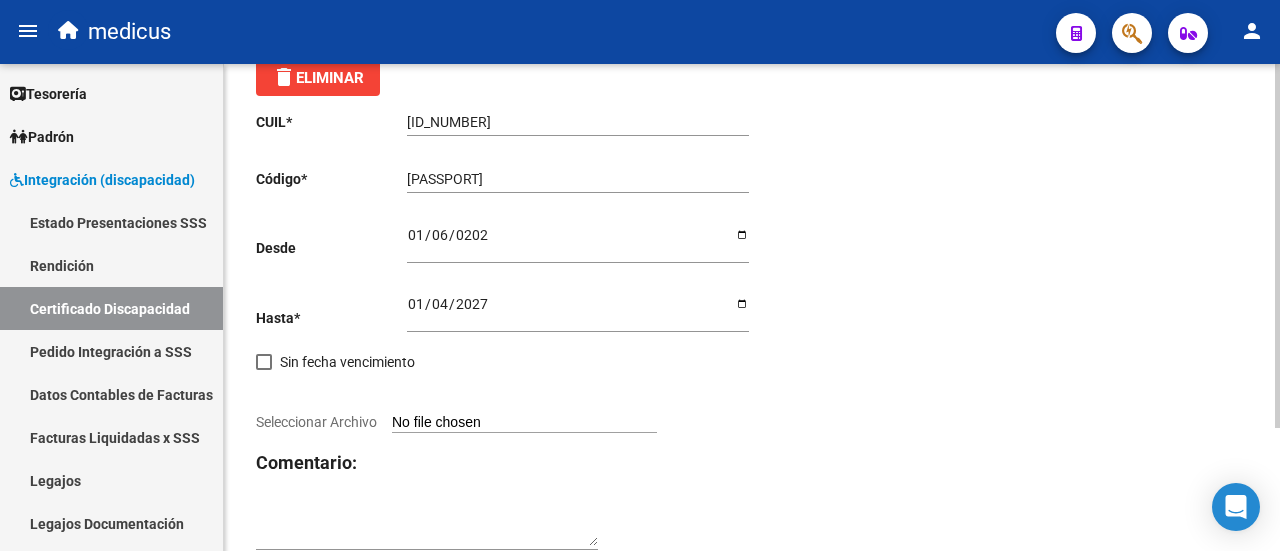 type on "C:\fakepath\CUD.pdf" 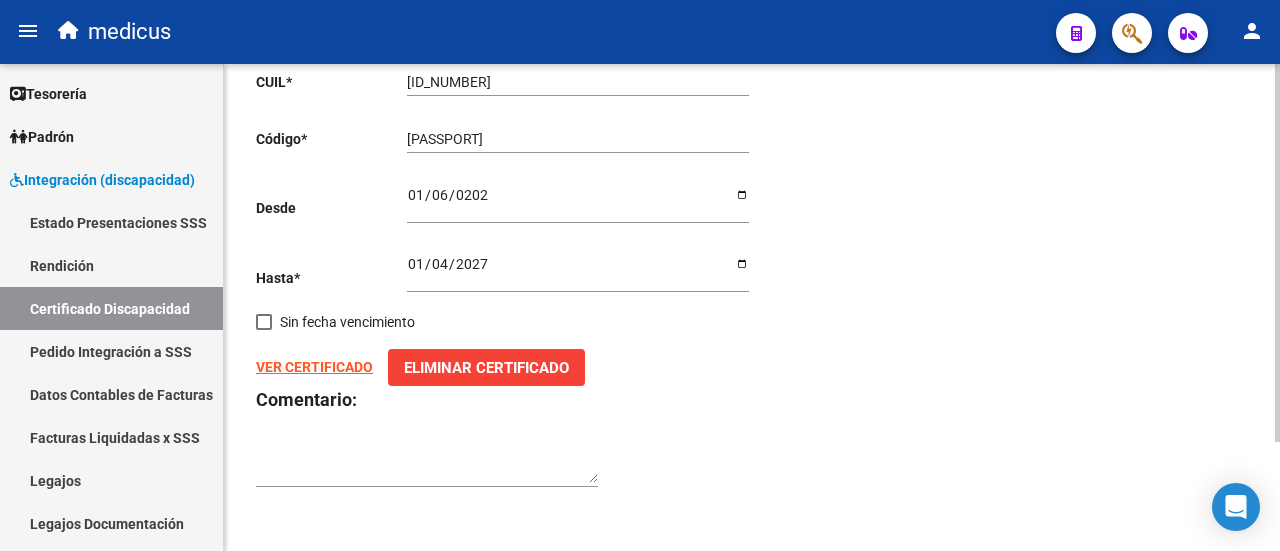 scroll, scrollTop: 0, scrollLeft: 0, axis: both 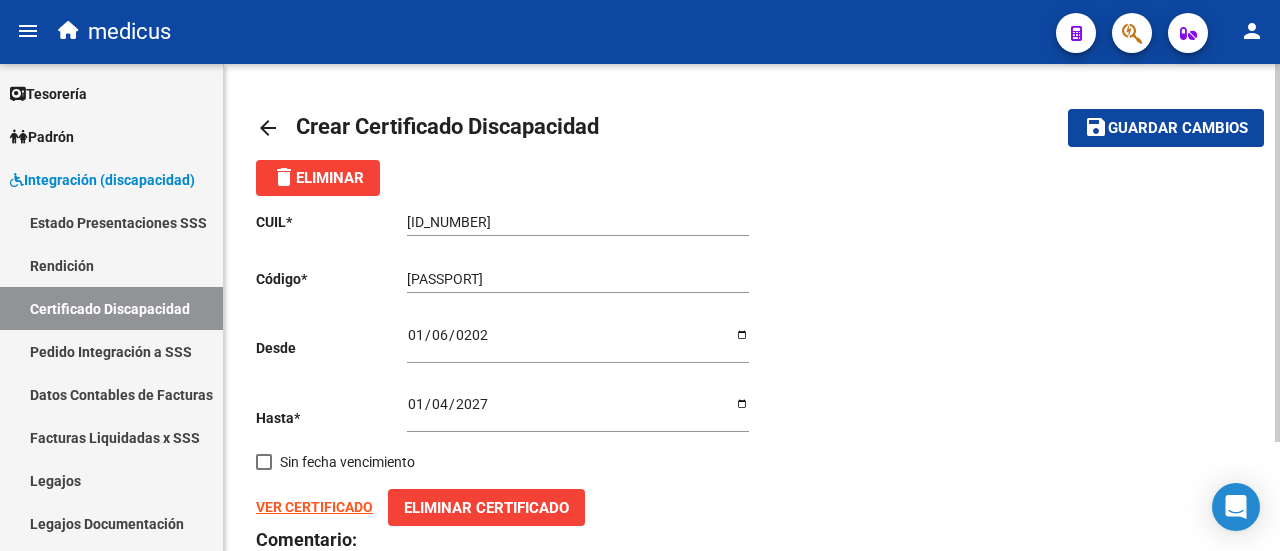 click on "Guardar cambios" 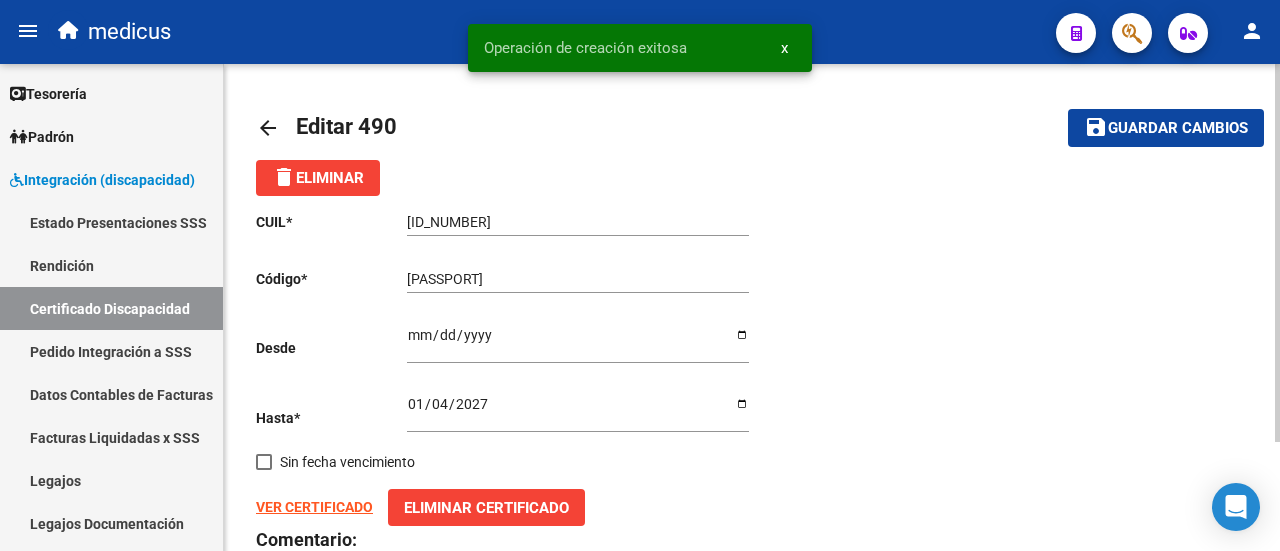 scroll, scrollTop: 100, scrollLeft: 0, axis: vertical 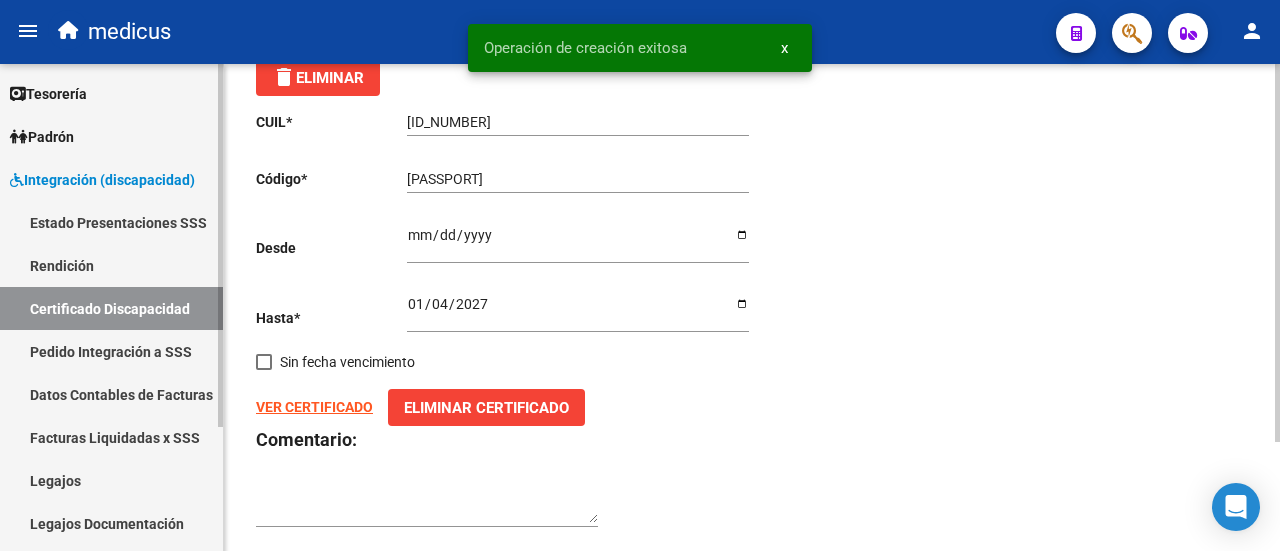 click on "Legajos" at bounding box center (111, 480) 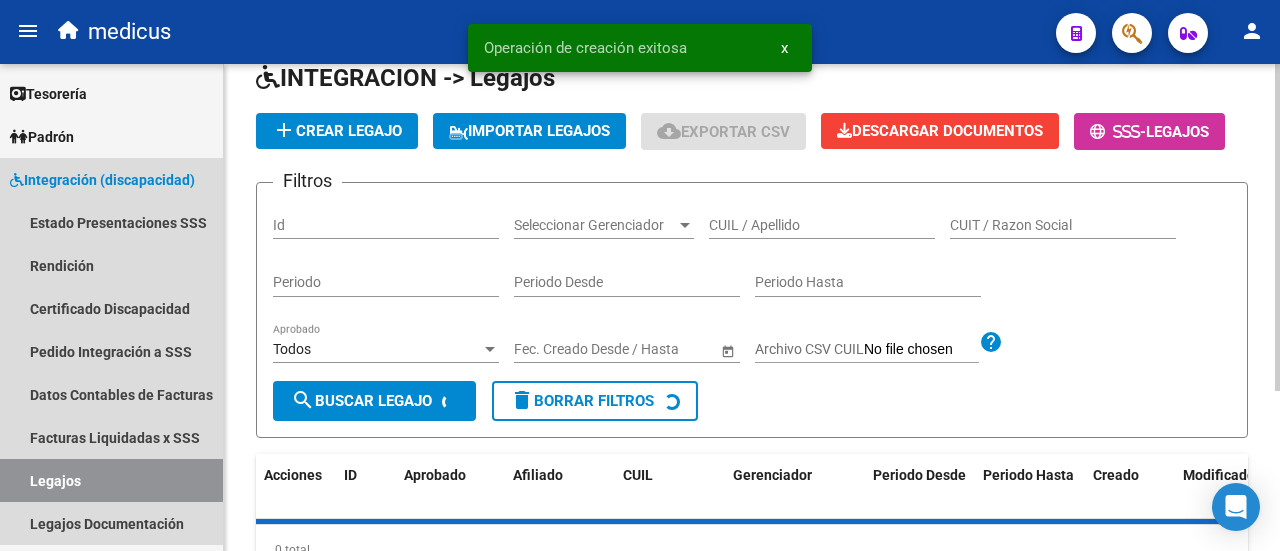 scroll, scrollTop: 0, scrollLeft: 0, axis: both 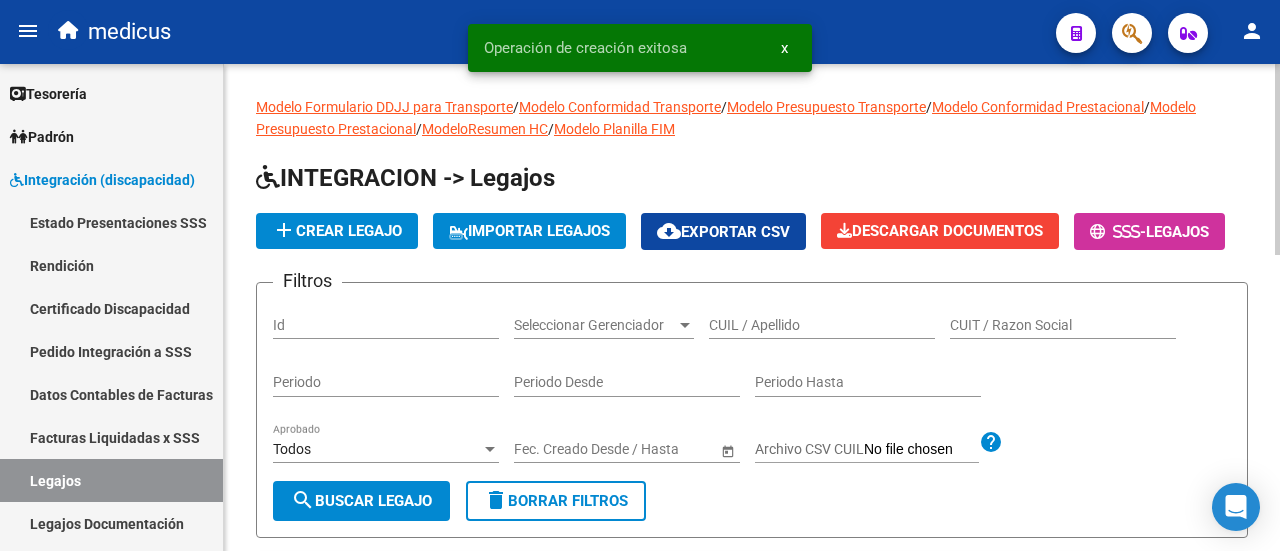 click on "CUIL / Apellido" at bounding box center [822, 325] 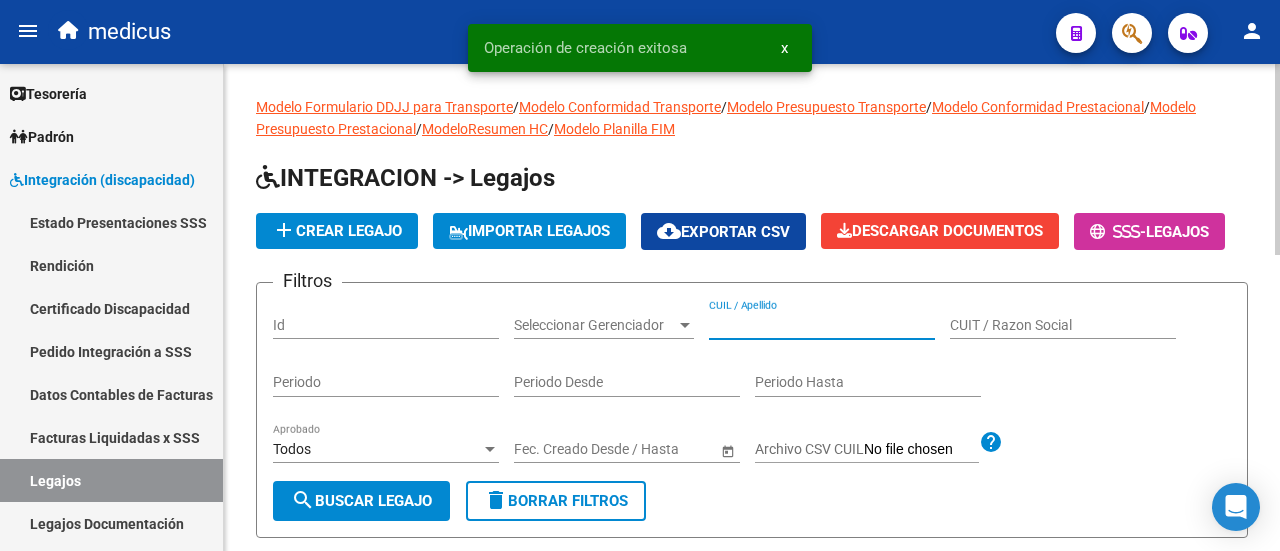 paste on "[PASSPORT]" 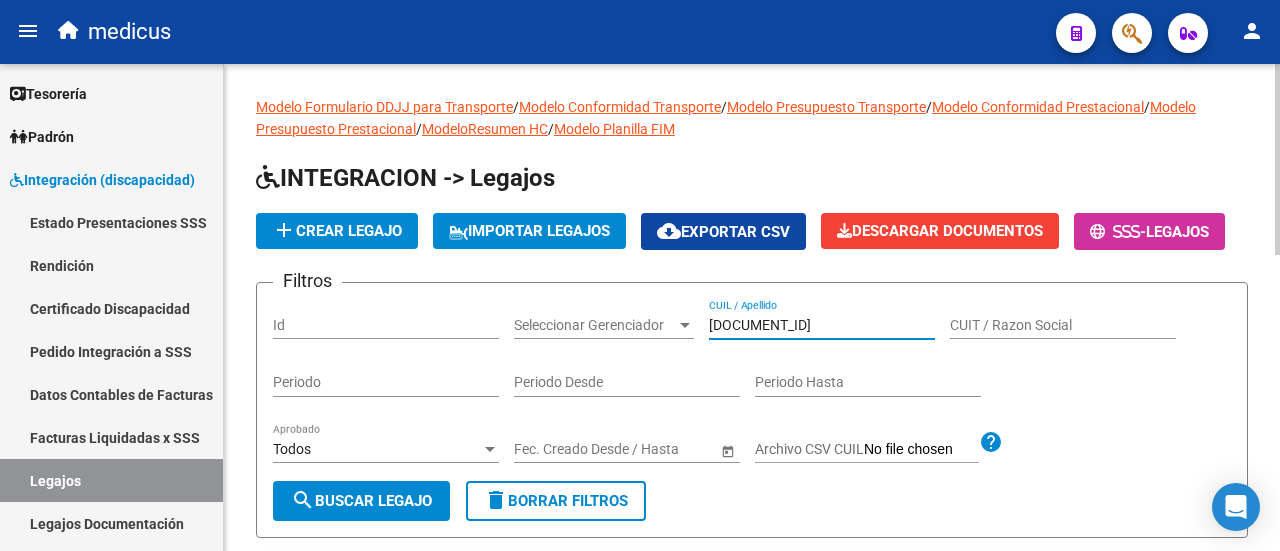 scroll, scrollTop: 0, scrollLeft: 0, axis: both 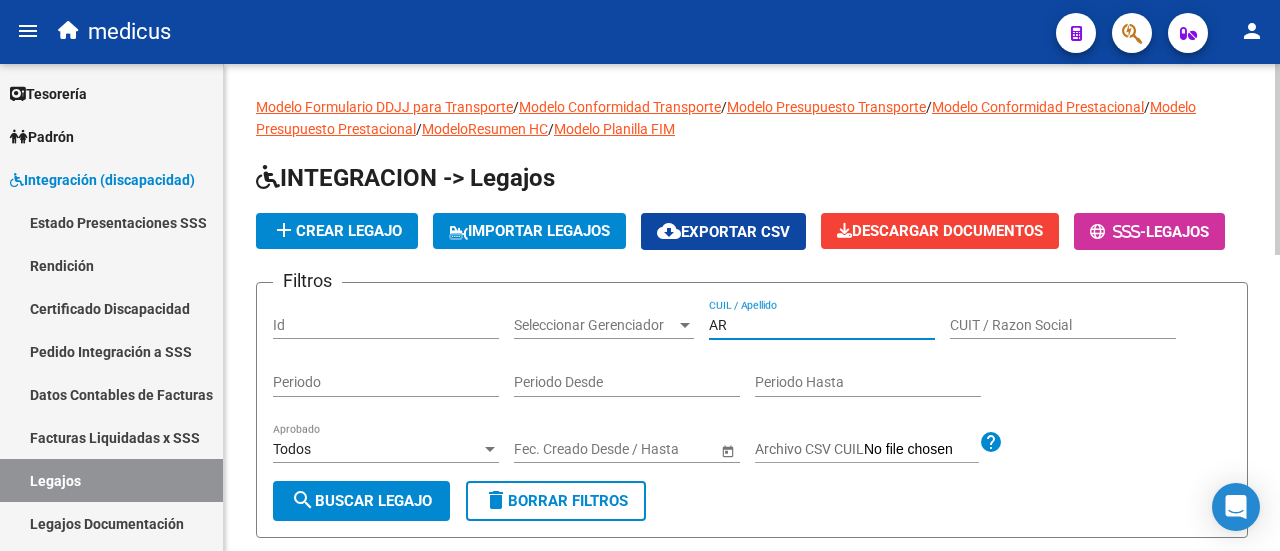 type on "A" 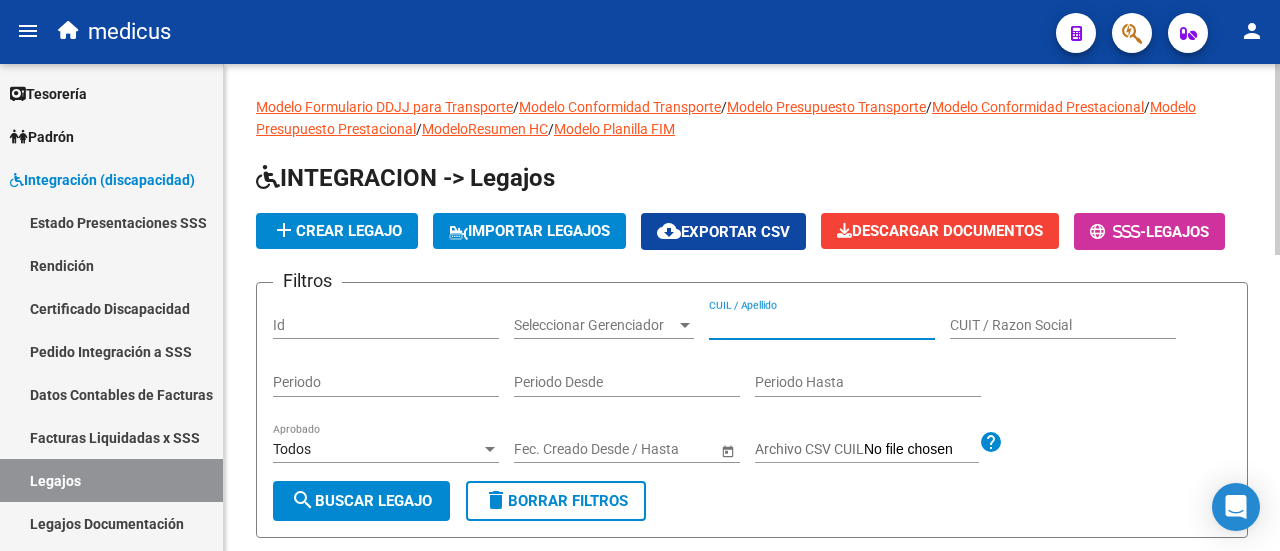 paste on "[PHONE]" 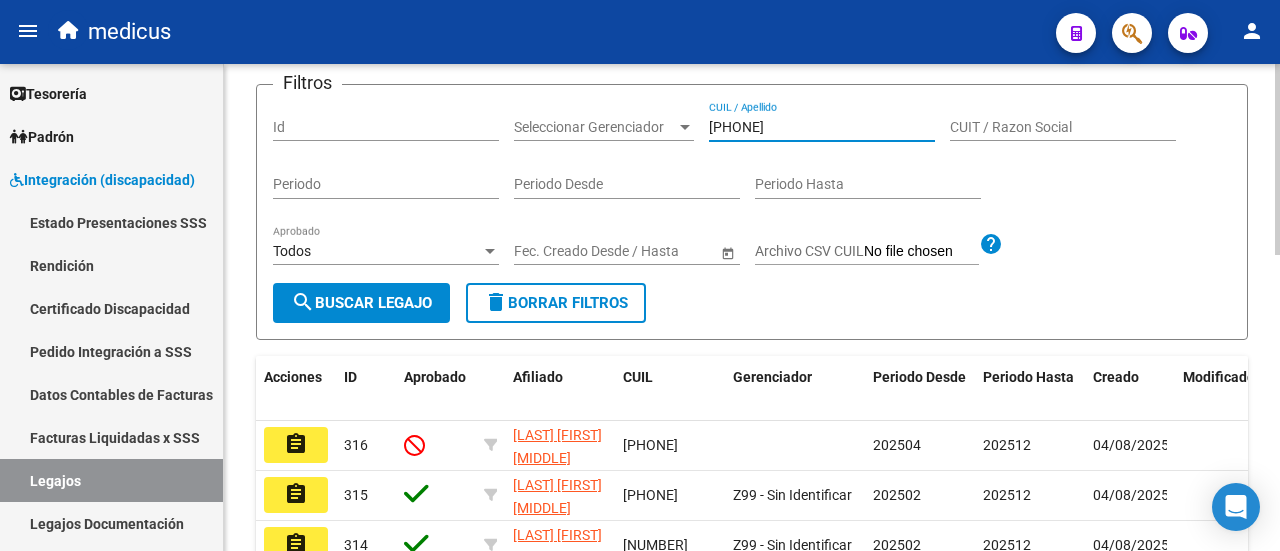 scroll, scrollTop: 200, scrollLeft: 0, axis: vertical 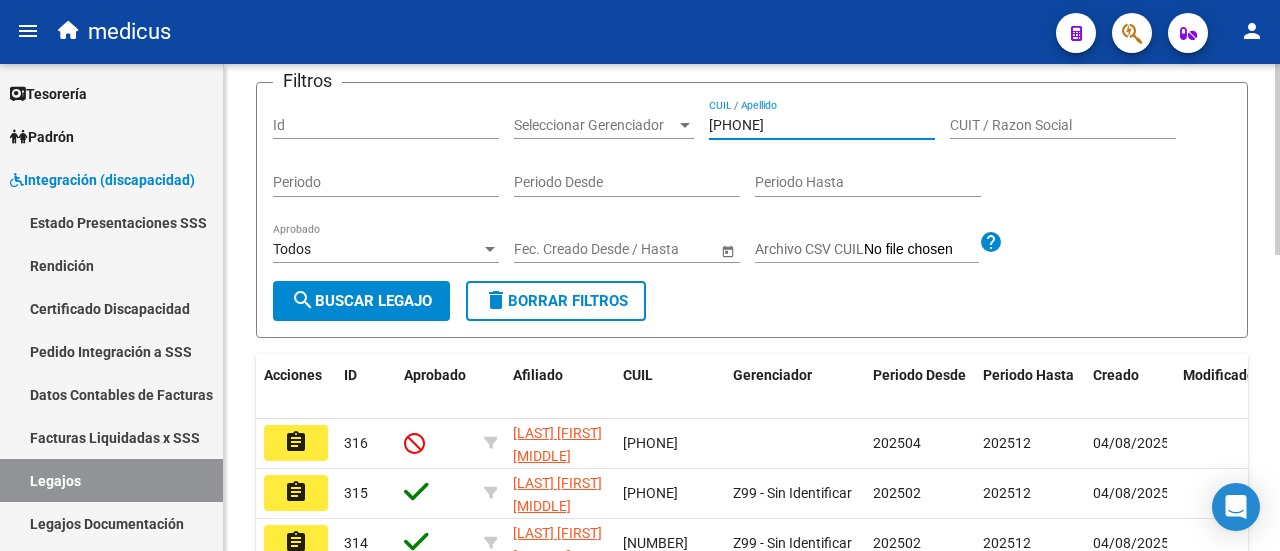 type on "[PHONE]" 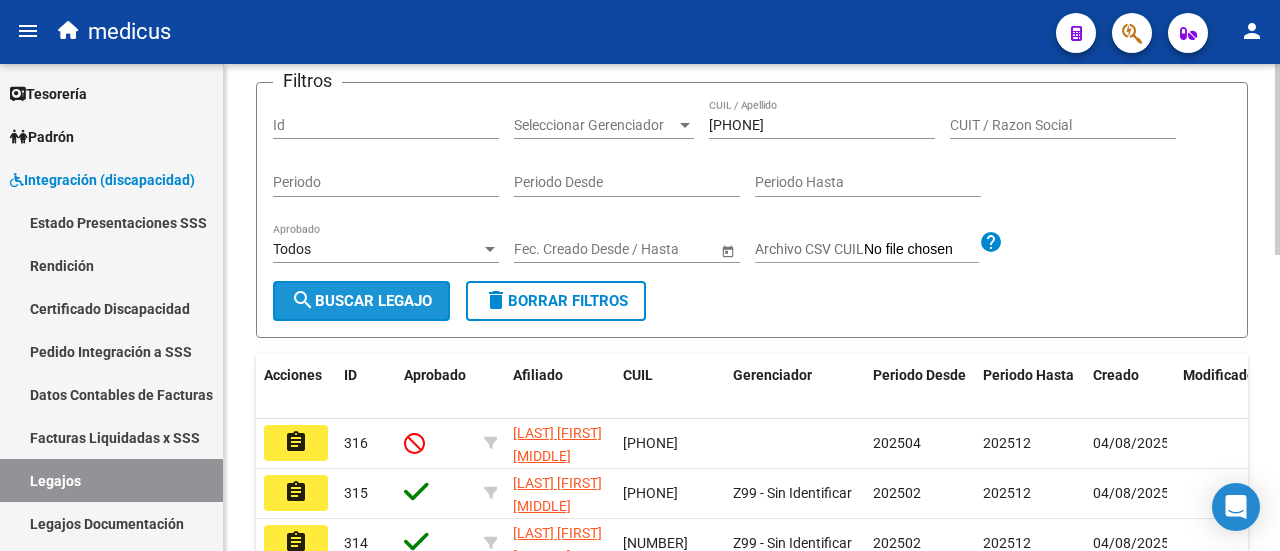 click on "search" 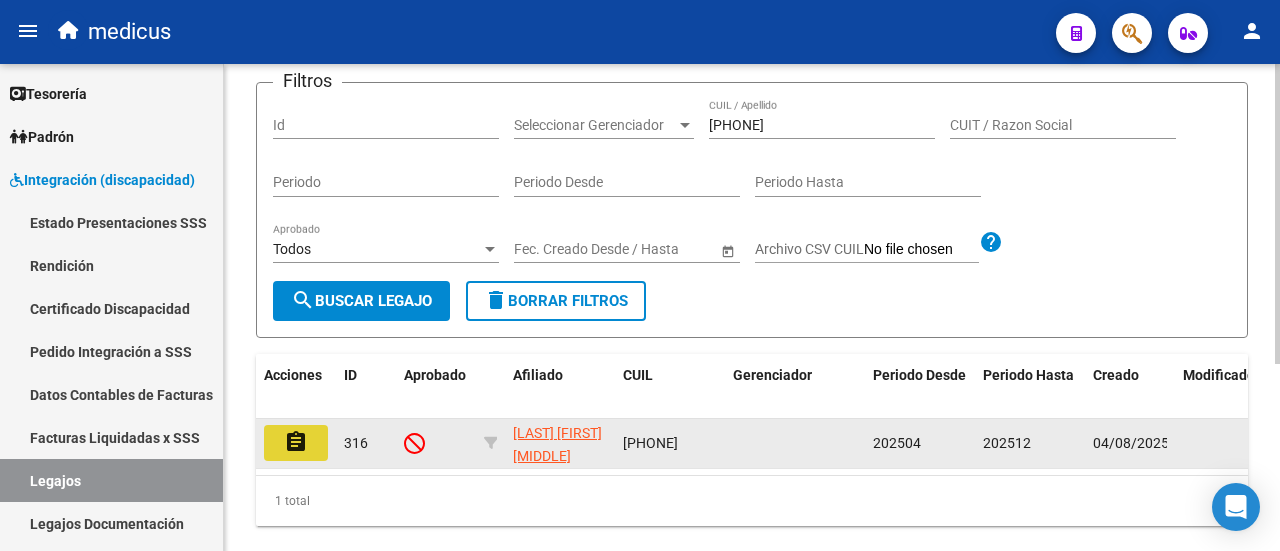 click on "assignment" 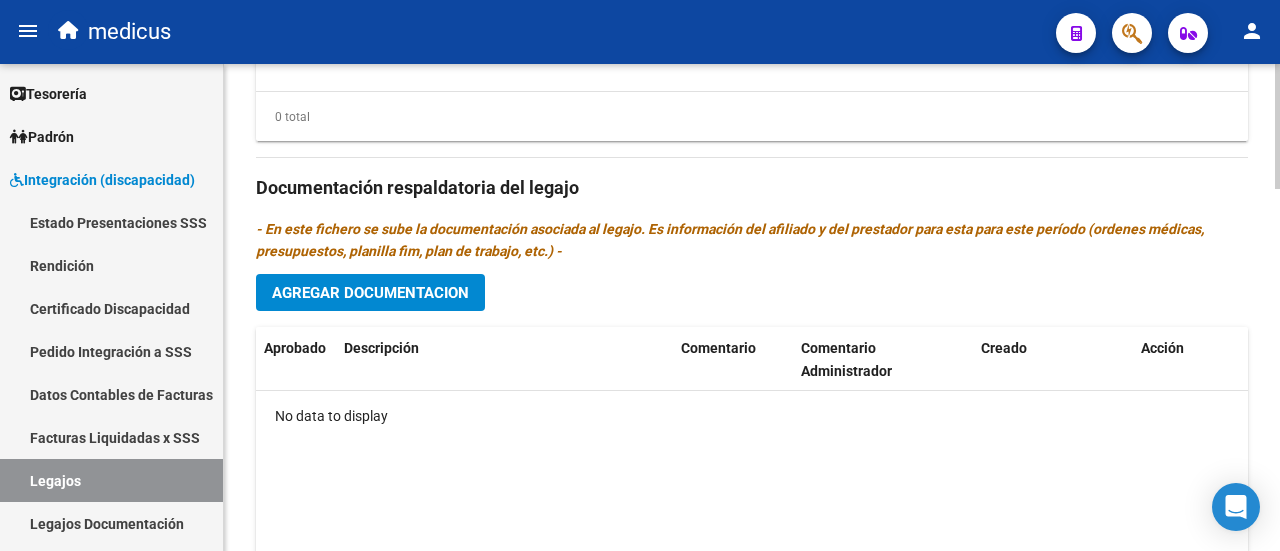 scroll, scrollTop: 1400, scrollLeft: 0, axis: vertical 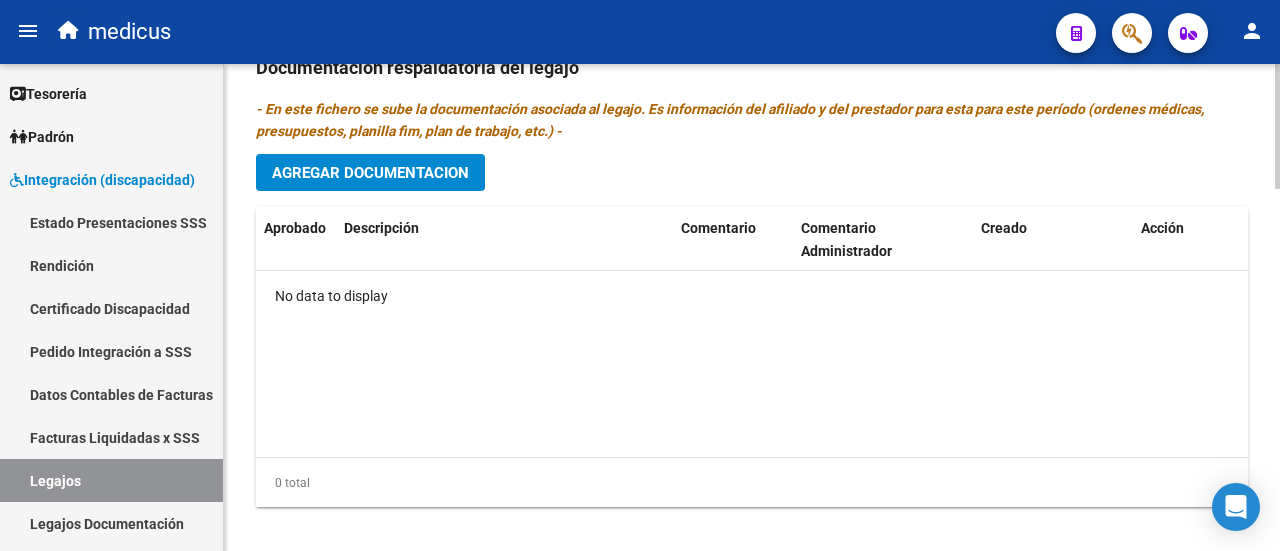 click on "Agregar Documentacion" 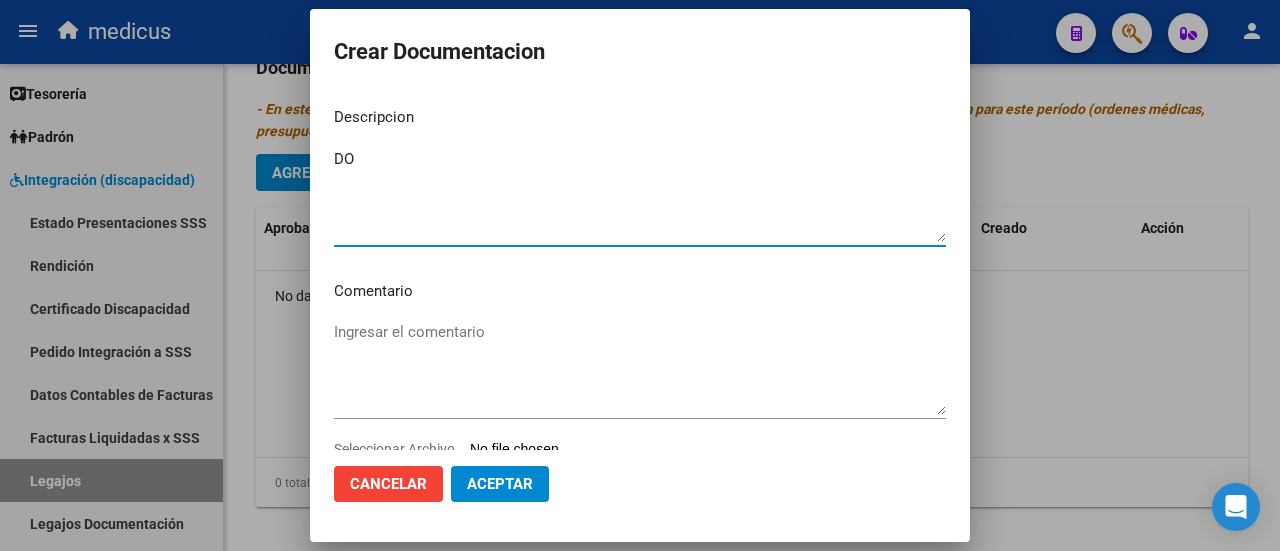 type on "D" 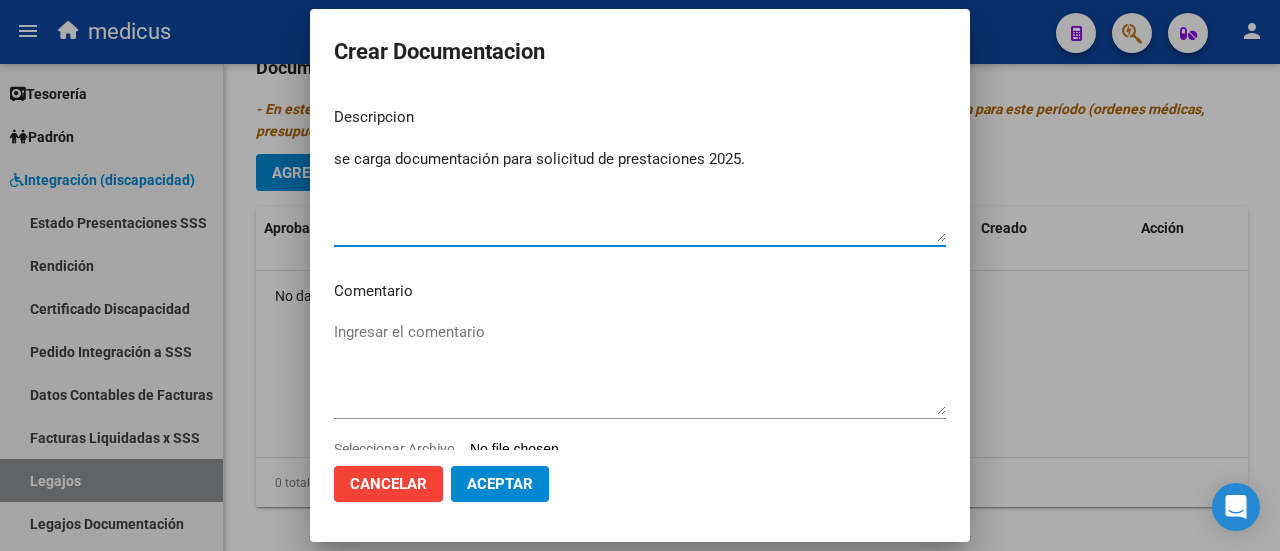 type on "se carga documentación para solicitud de prestaciones 2025." 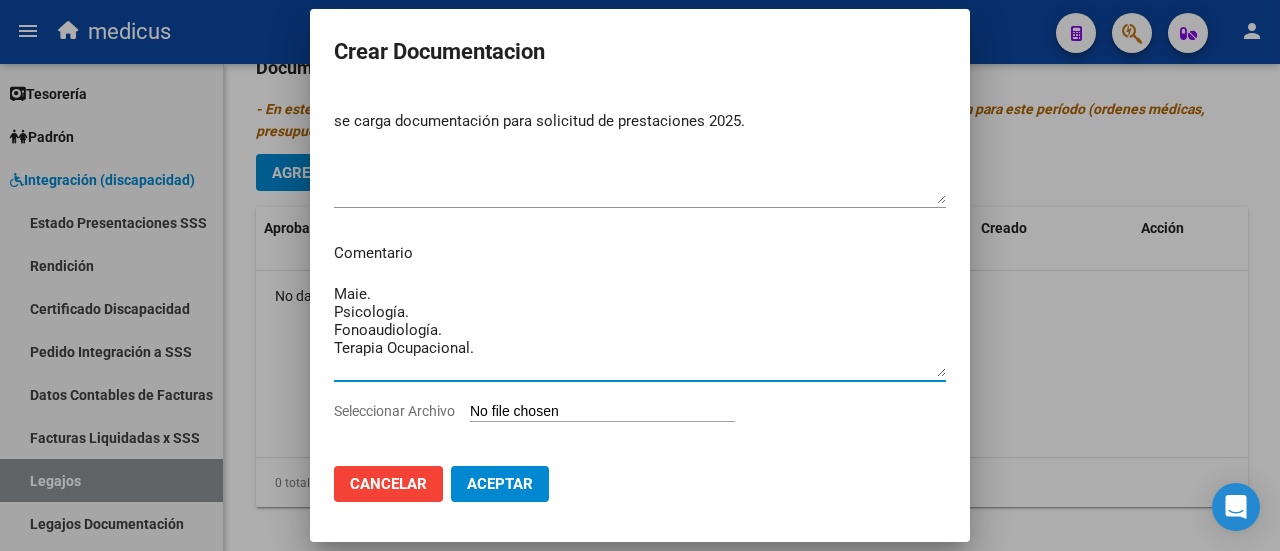 scroll, scrollTop: 58, scrollLeft: 0, axis: vertical 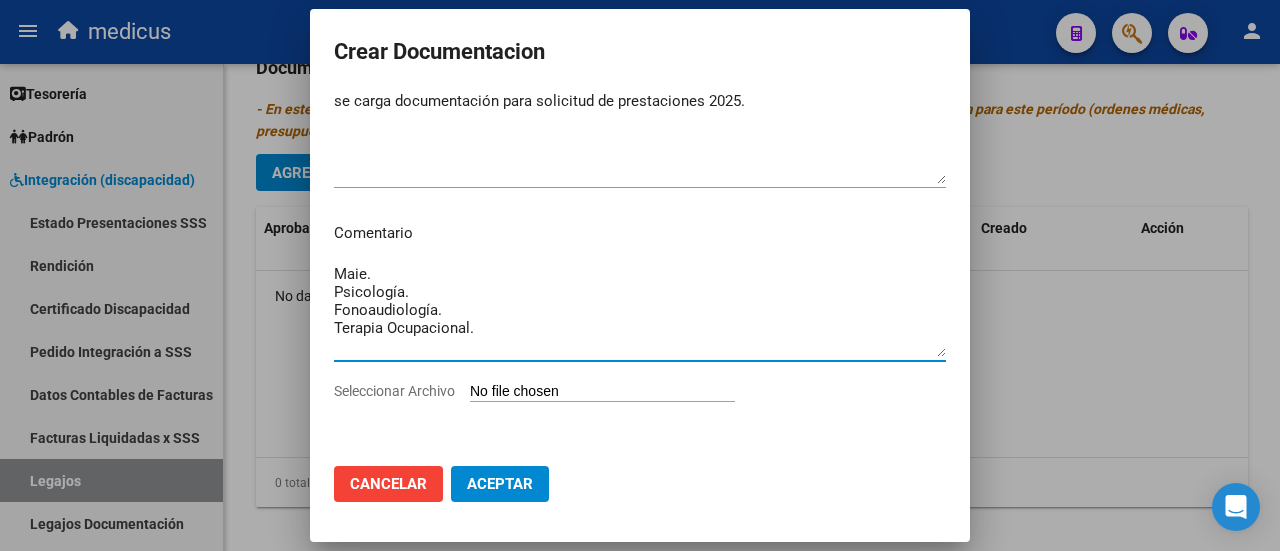 type on "Maie.
Psicología.
Fonoaudiología.
Terapia Ocupacional." 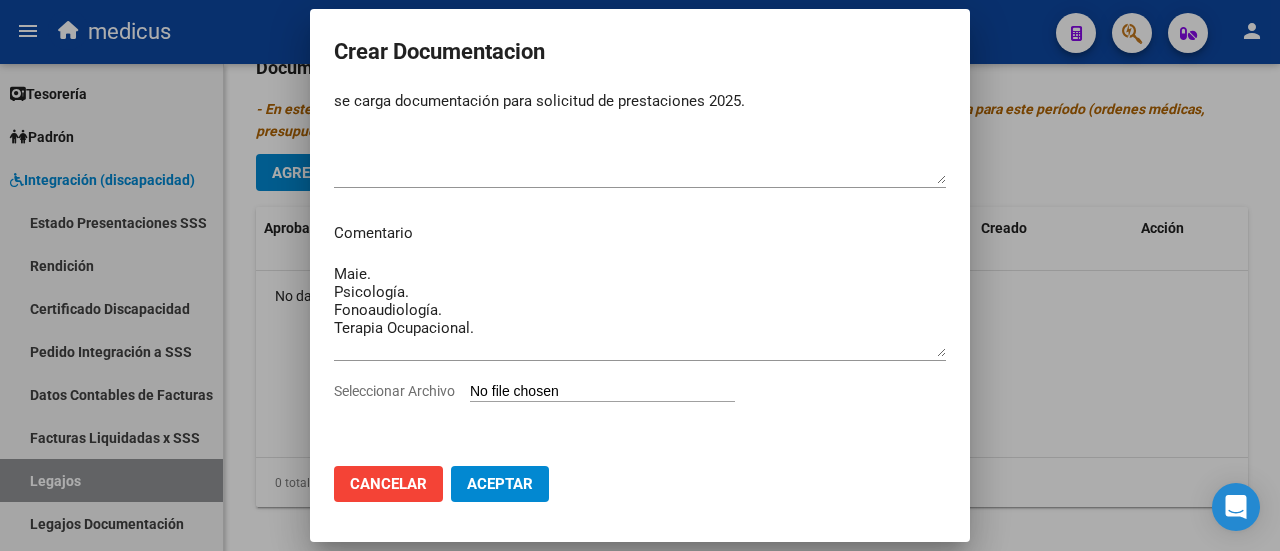 click on "Seleccionar Archivo" at bounding box center [602, 392] 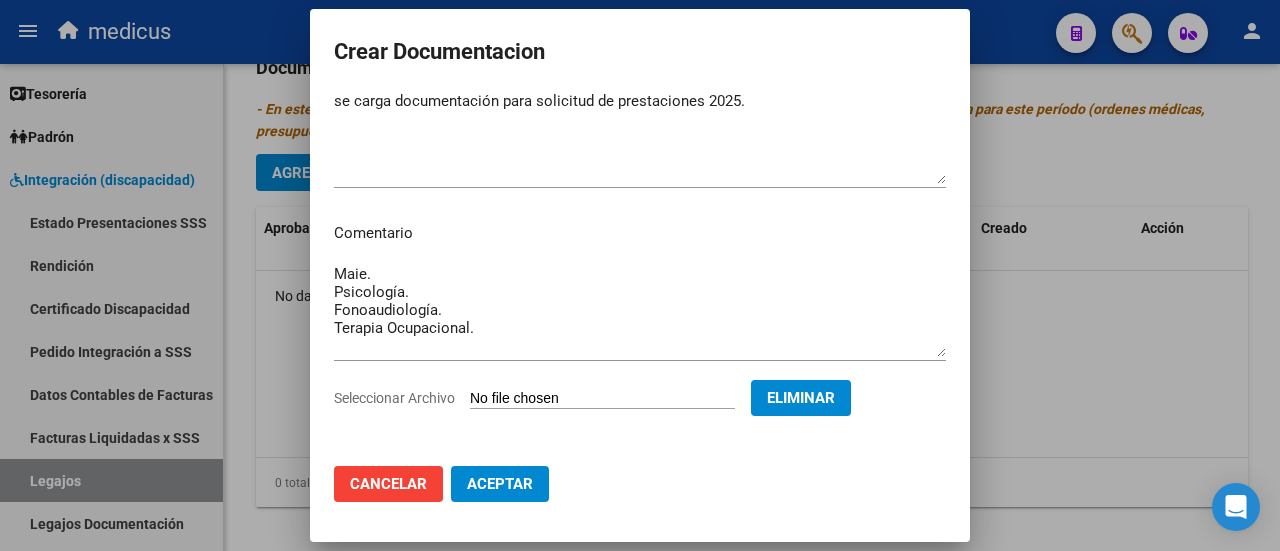 click on "Aceptar" 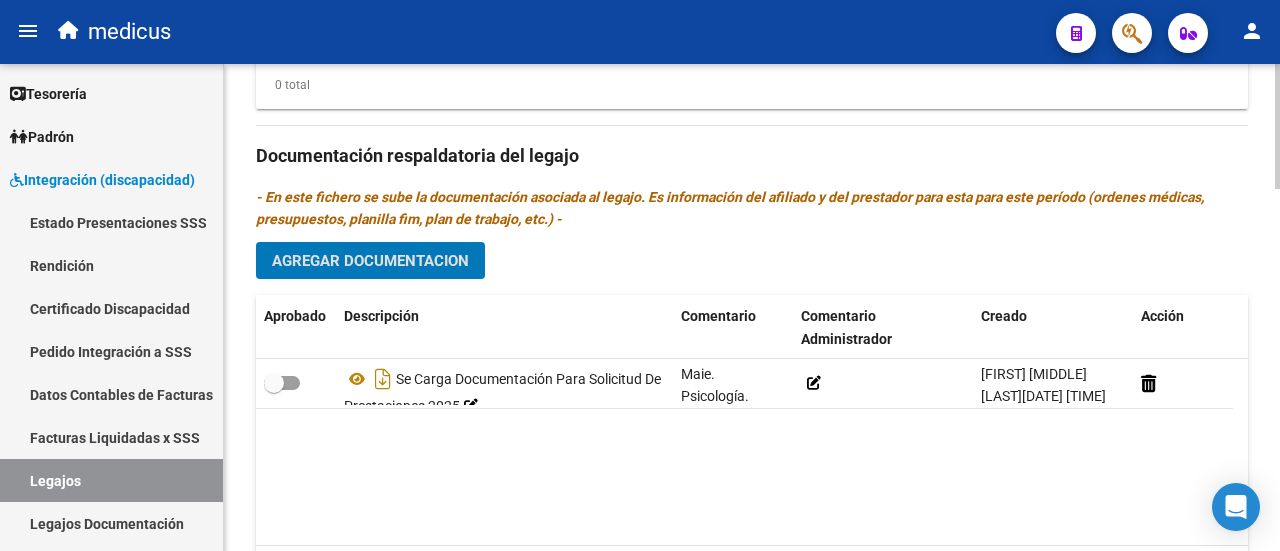 scroll, scrollTop: 1400, scrollLeft: 0, axis: vertical 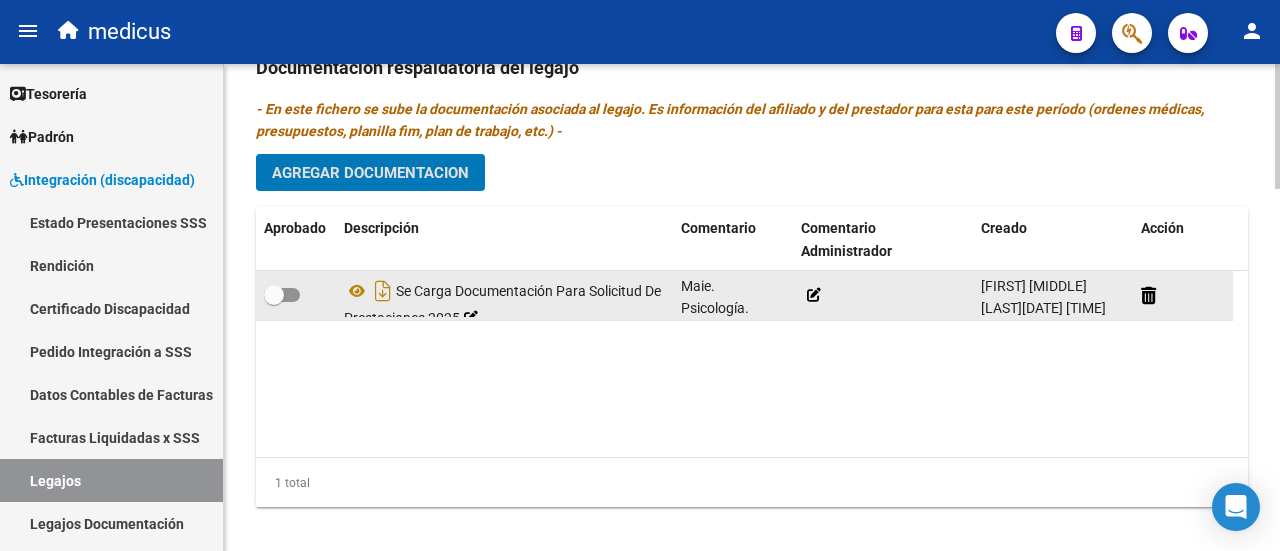 click at bounding box center [282, 295] 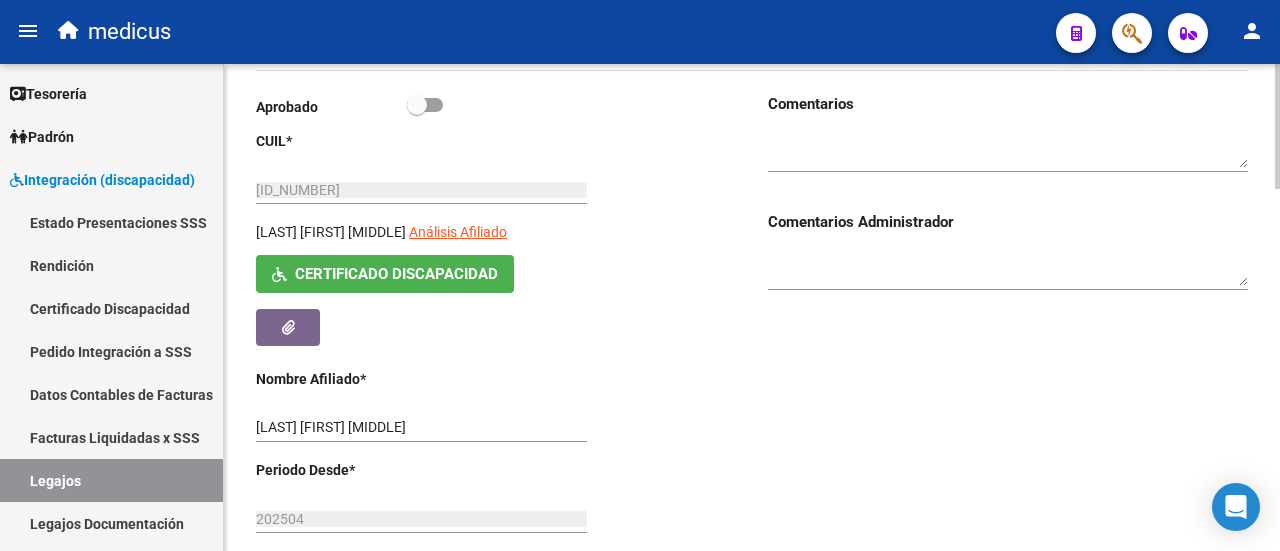 scroll, scrollTop: 200, scrollLeft: 0, axis: vertical 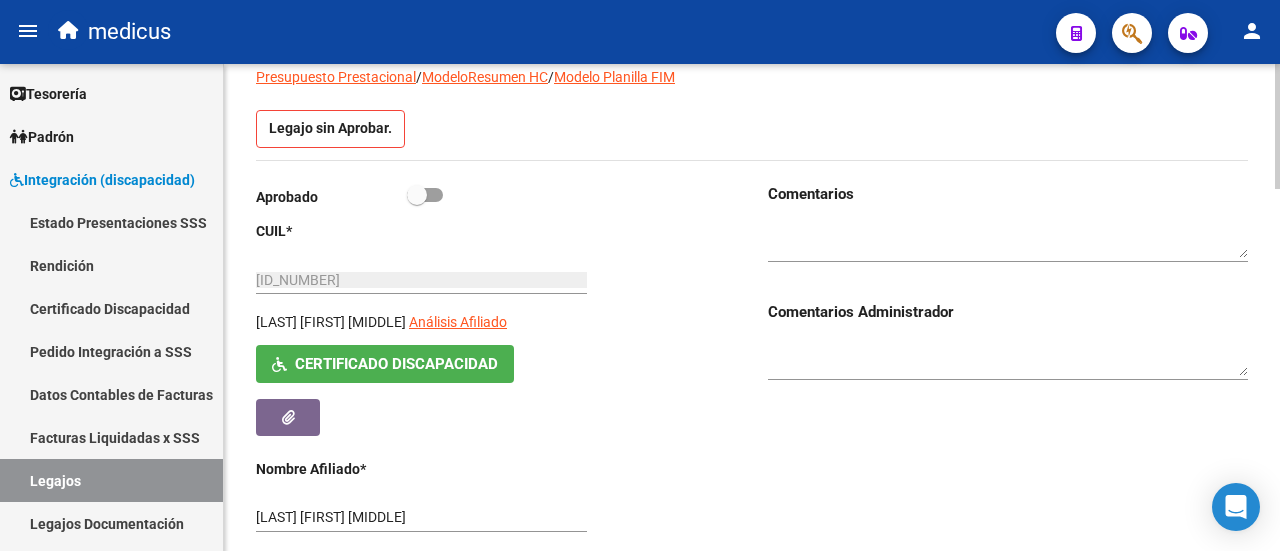 click at bounding box center [425, 195] 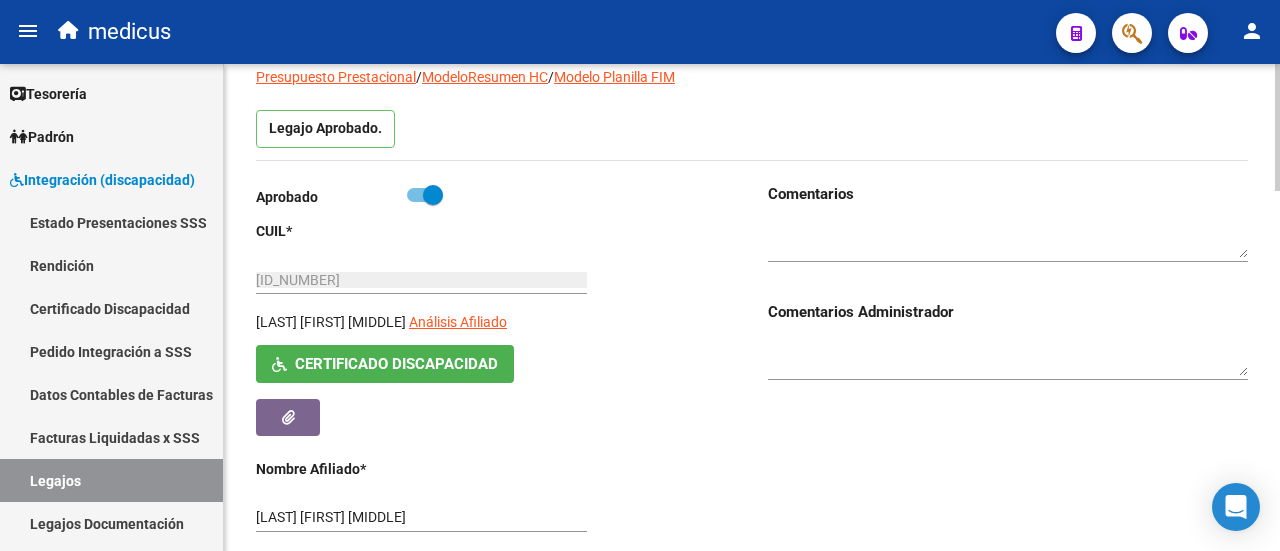 scroll, scrollTop: 0, scrollLeft: 0, axis: both 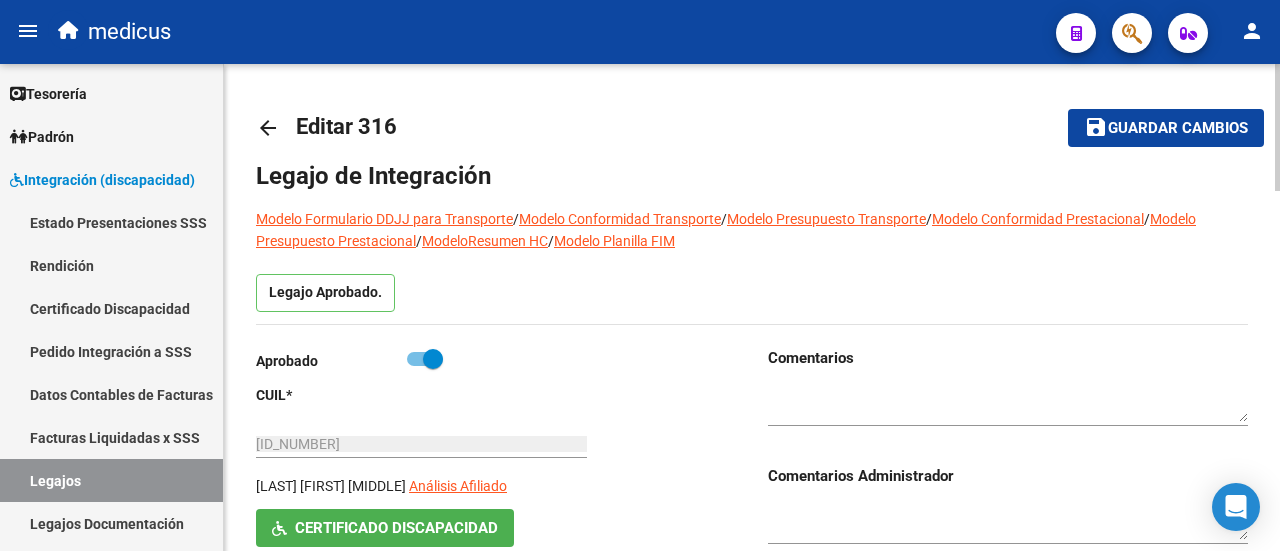 click on "Guardar cambios" 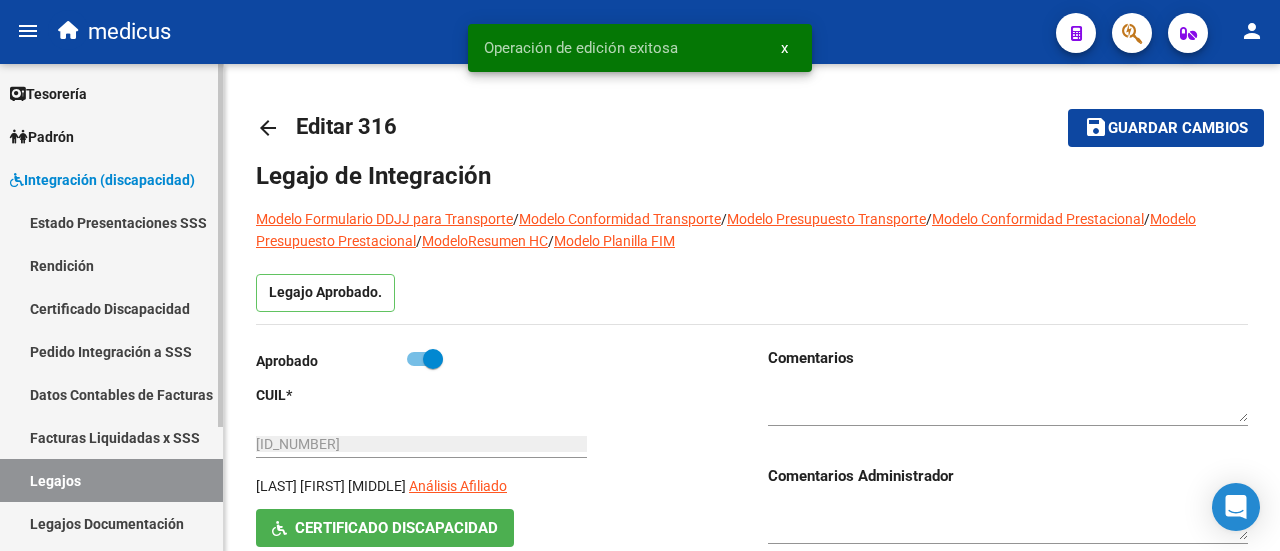 click on "Legajos" at bounding box center (111, 480) 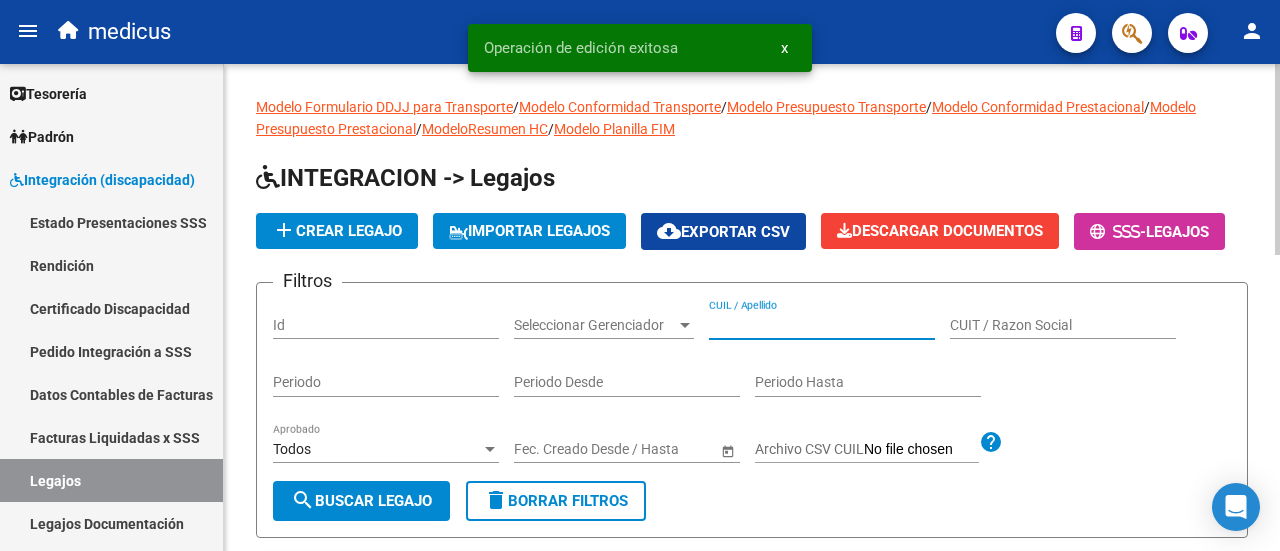 click on "CUIL / Apellido" at bounding box center (822, 325) 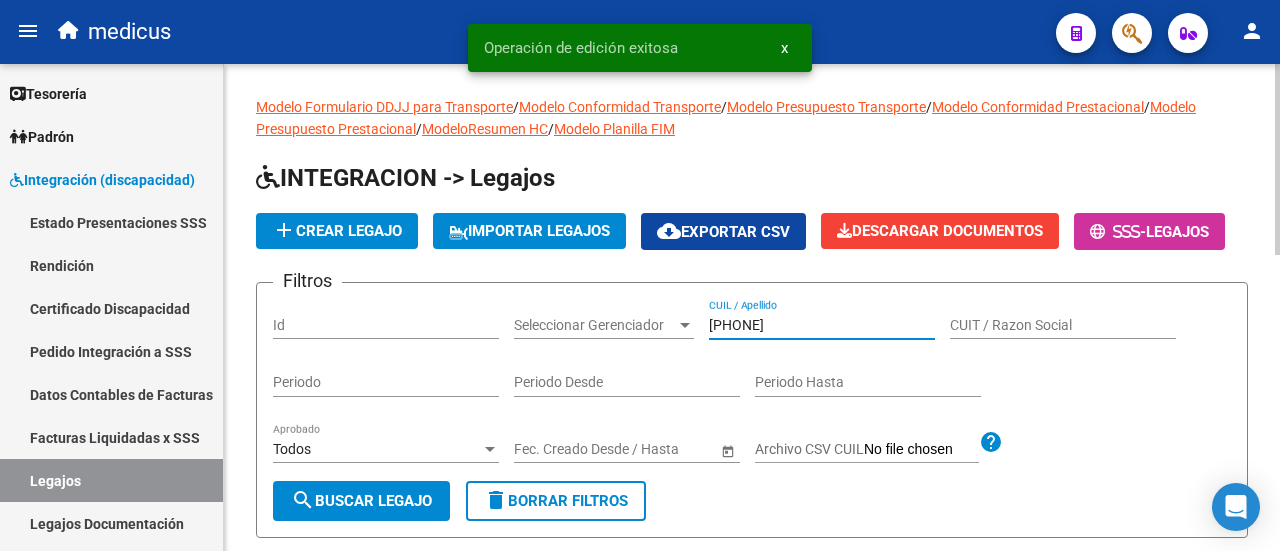 scroll, scrollTop: 200, scrollLeft: 0, axis: vertical 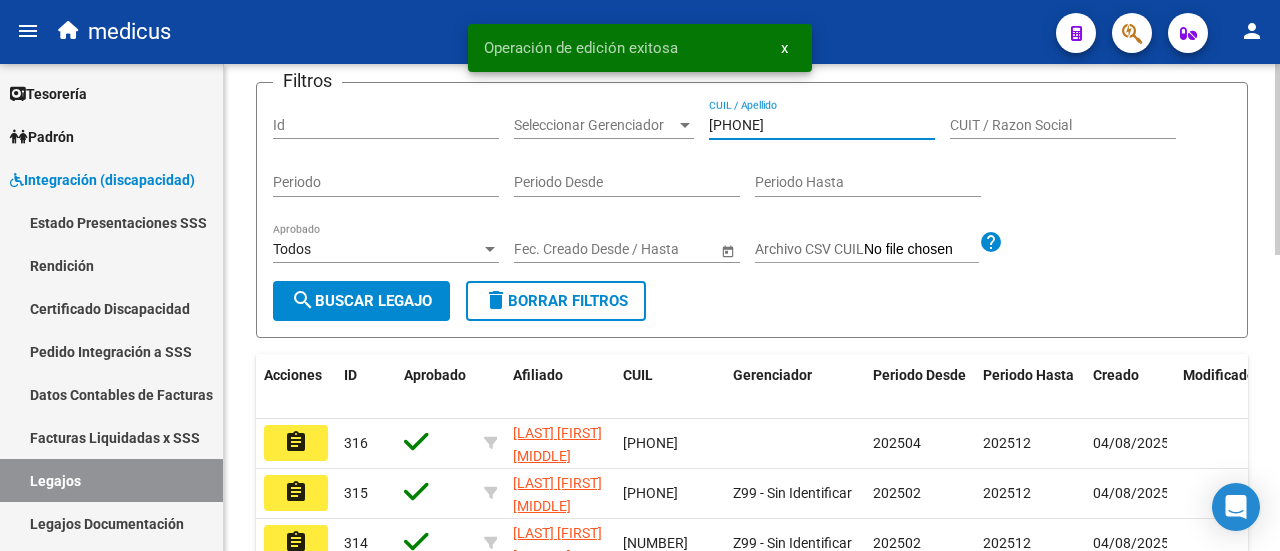 type on "[PHONE]" 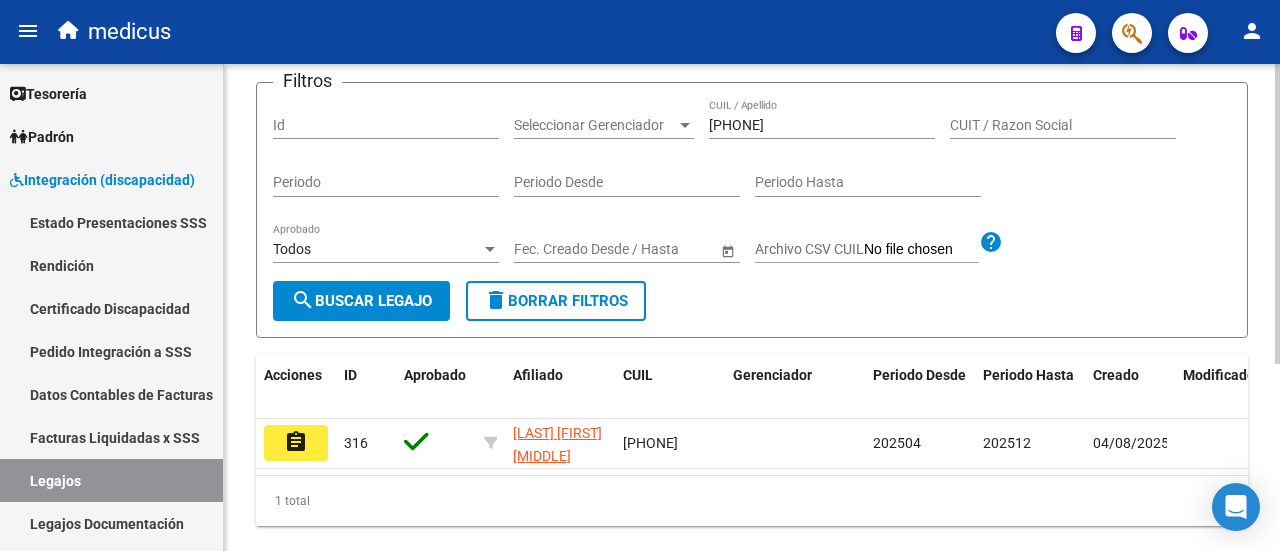 scroll, scrollTop: 100, scrollLeft: 0, axis: vertical 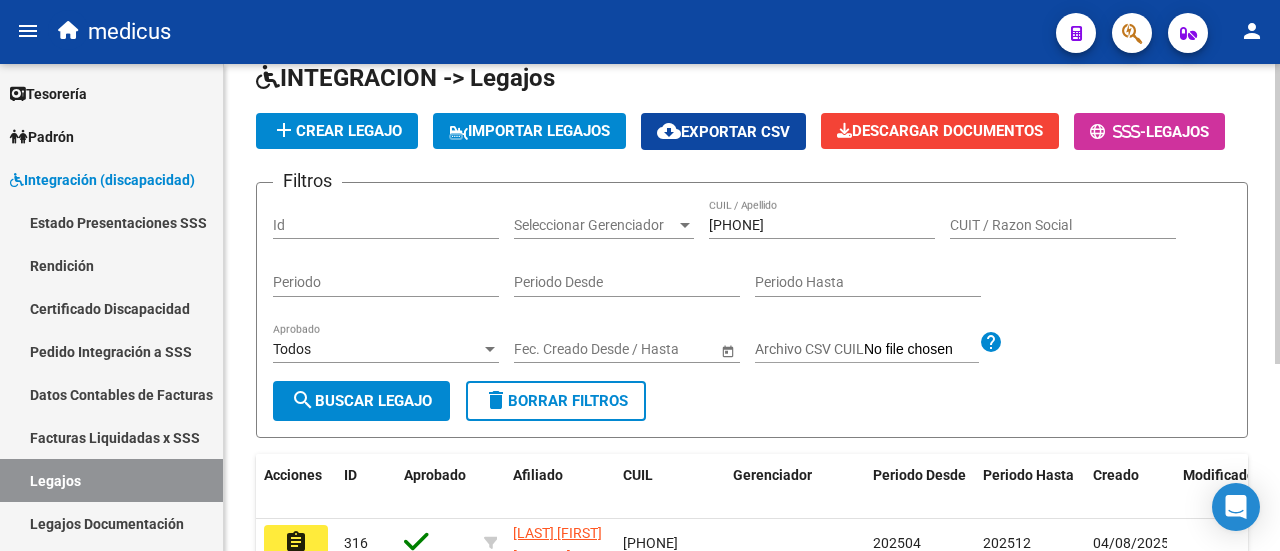 click on "delete  Borrar Filtros" 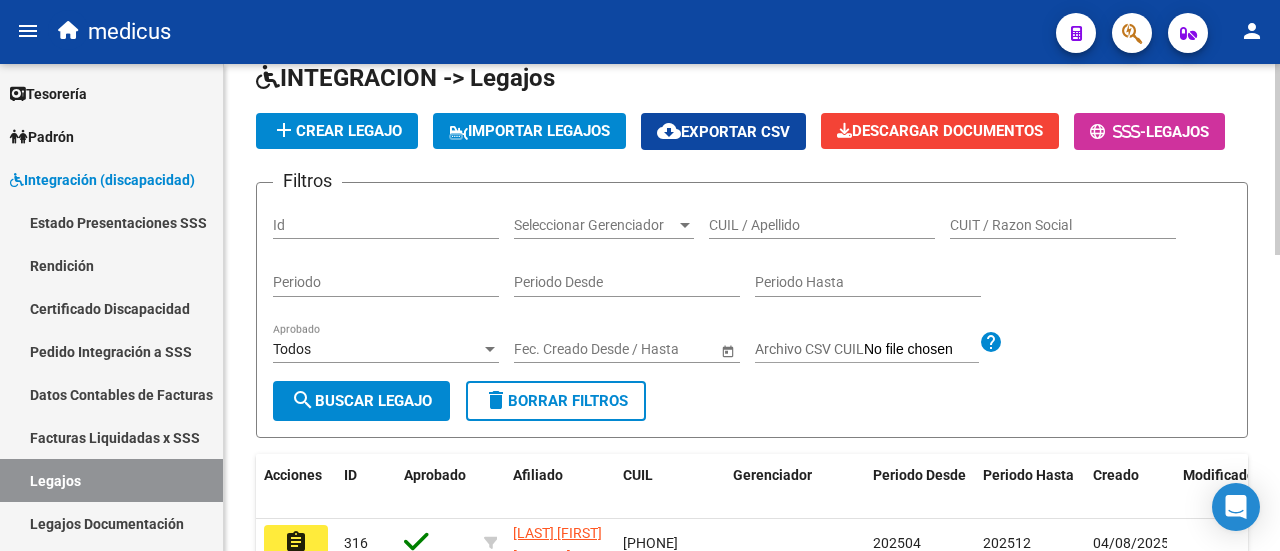 click on "CUIL / Apellido" 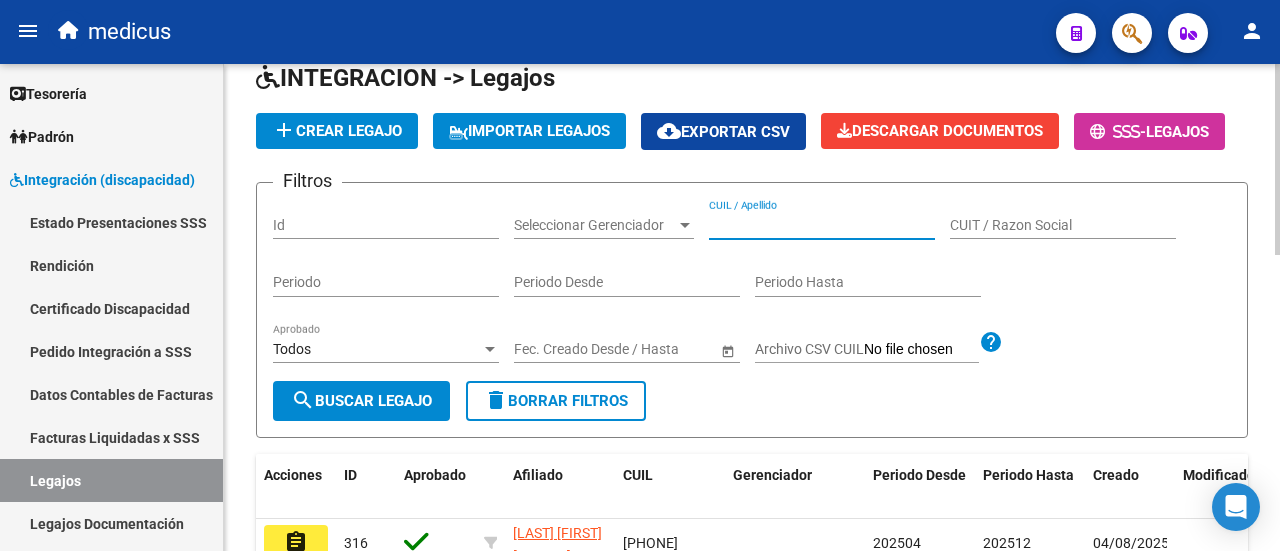 paste on "[PHONE]" 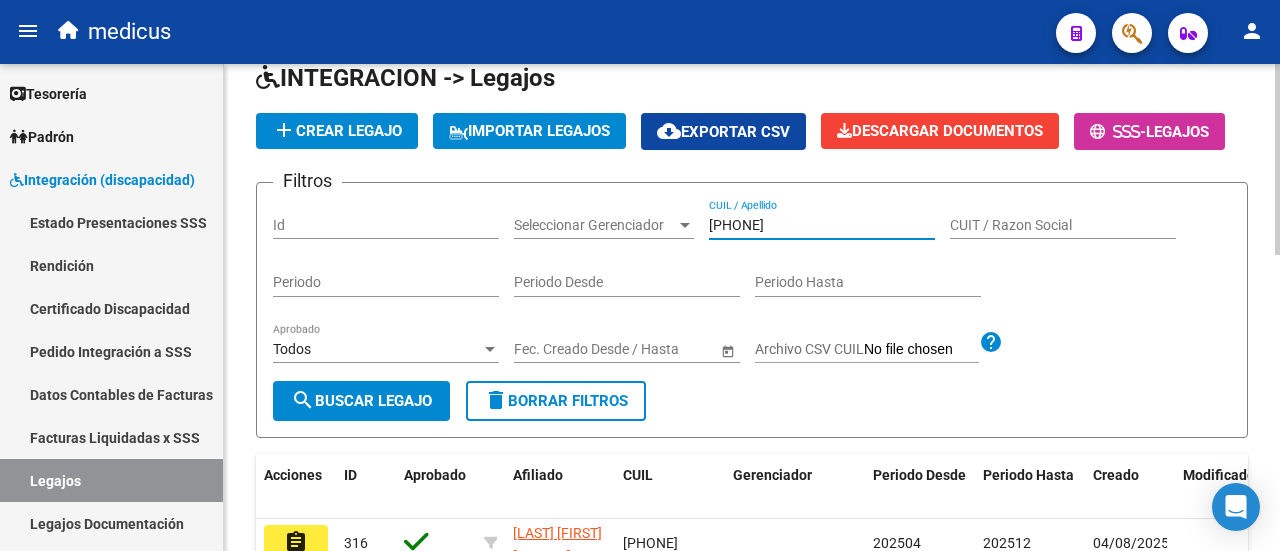 type on "[PHONE]" 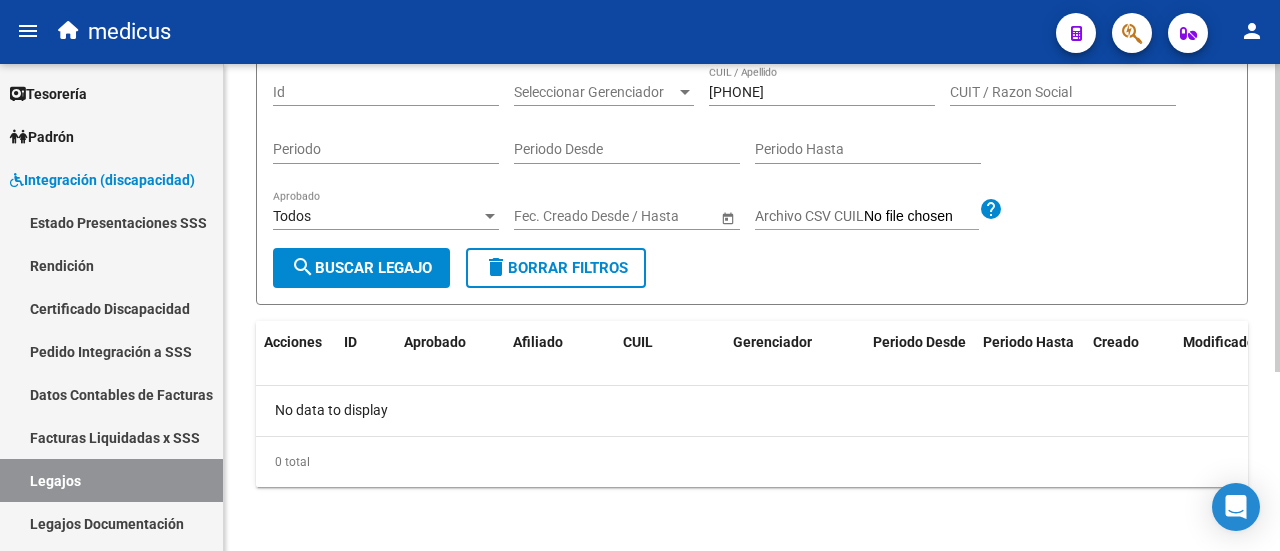 scroll, scrollTop: 0, scrollLeft: 0, axis: both 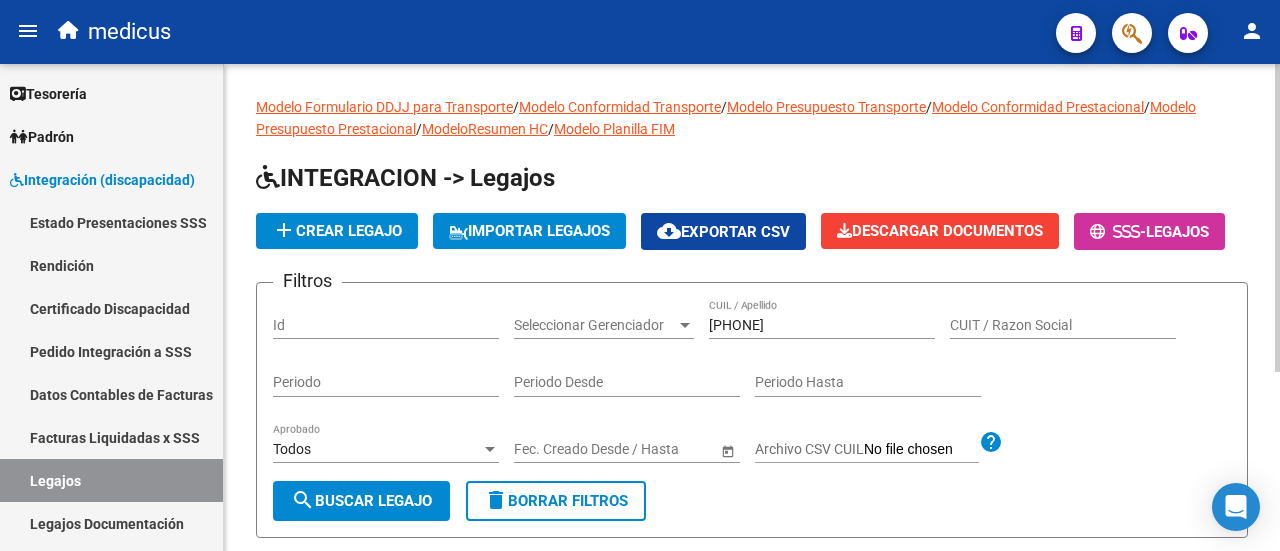 click on "IMPORTAR LEGAJOS" 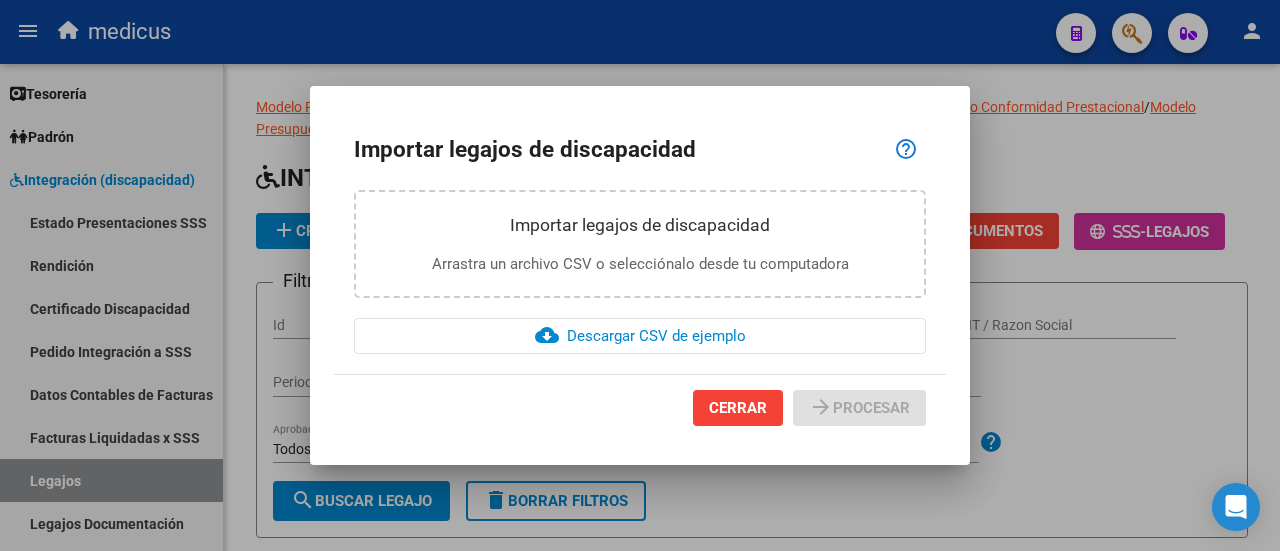 click on "CERRAR" at bounding box center (738, 408) 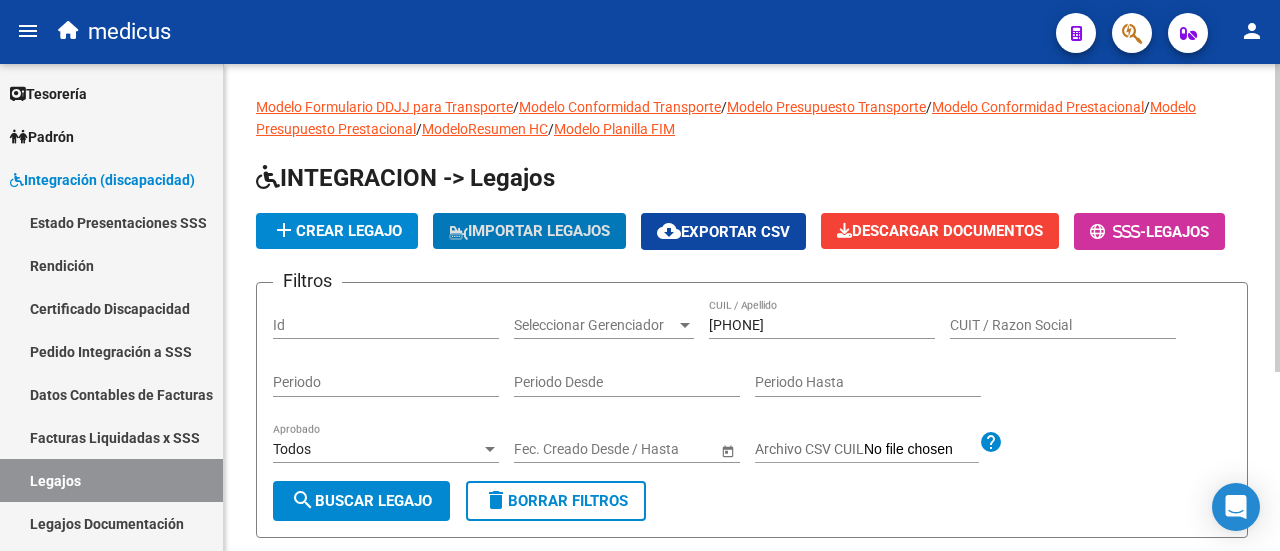 click on "add  Crear Legajo" 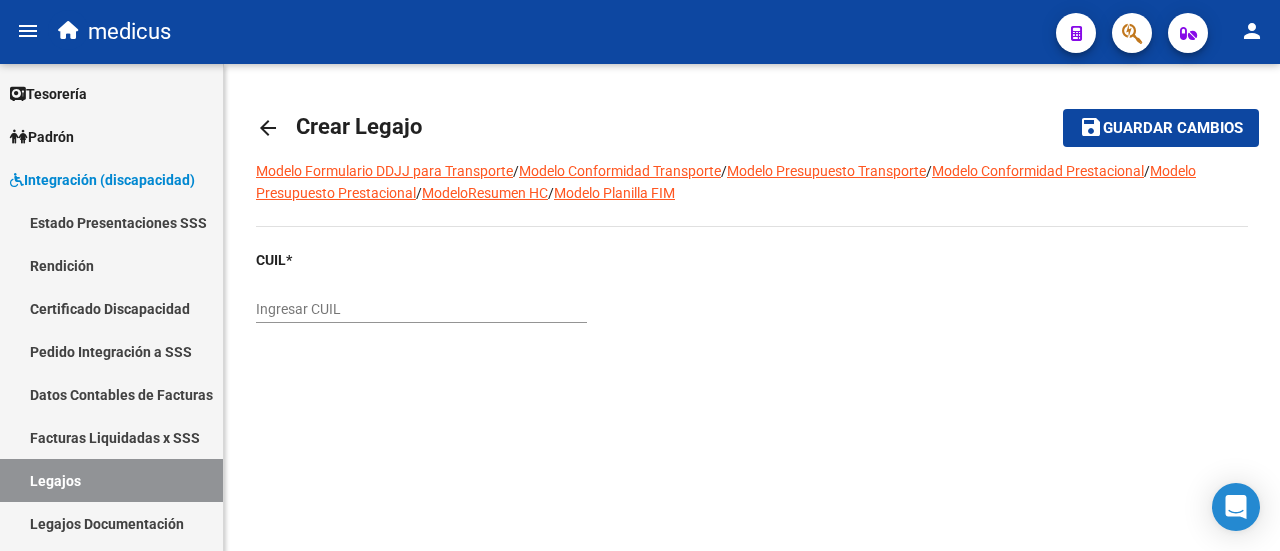 click on "Ingresar CUIL" 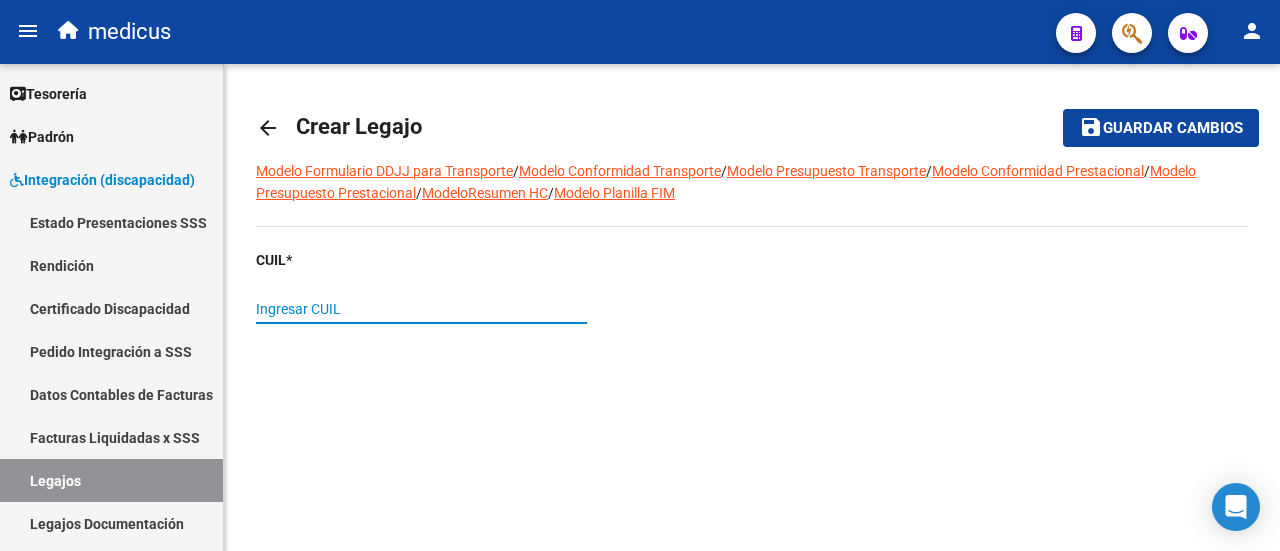 paste on "[ID_NUMBER]" 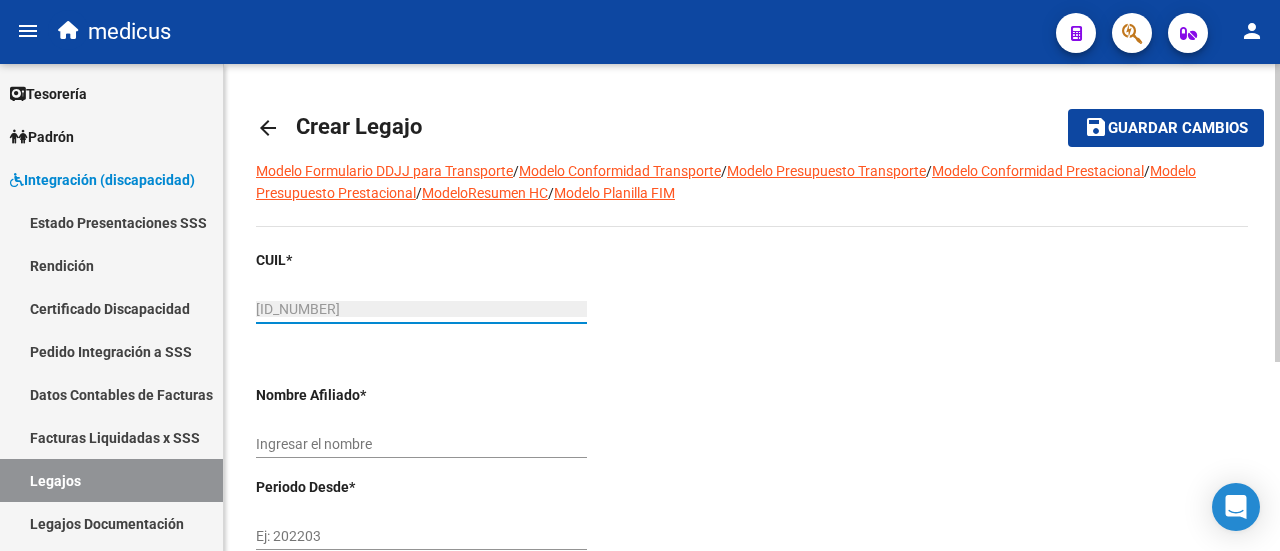 type on "[LAST] [FIRST] [MIDDLE]" 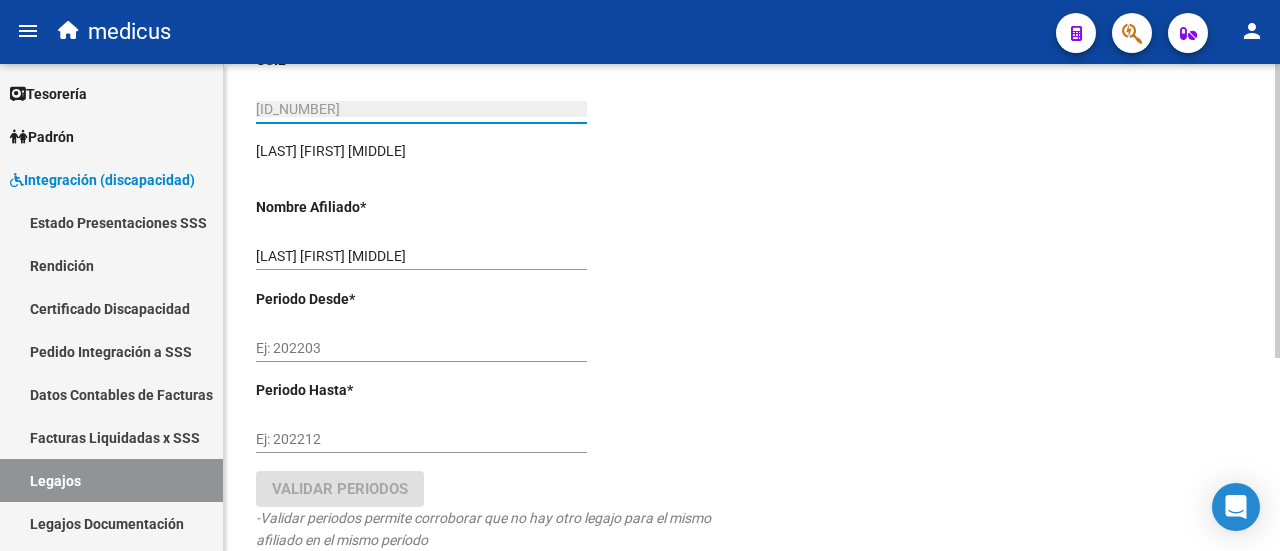 scroll, scrollTop: 319, scrollLeft: 0, axis: vertical 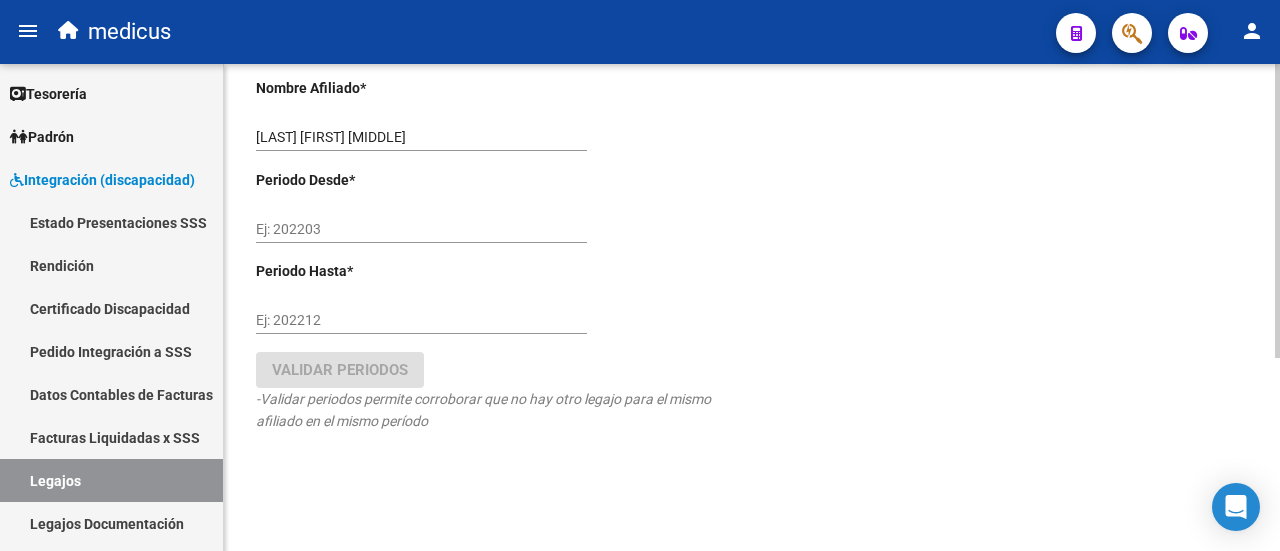 type on "[ID_NUMBER]" 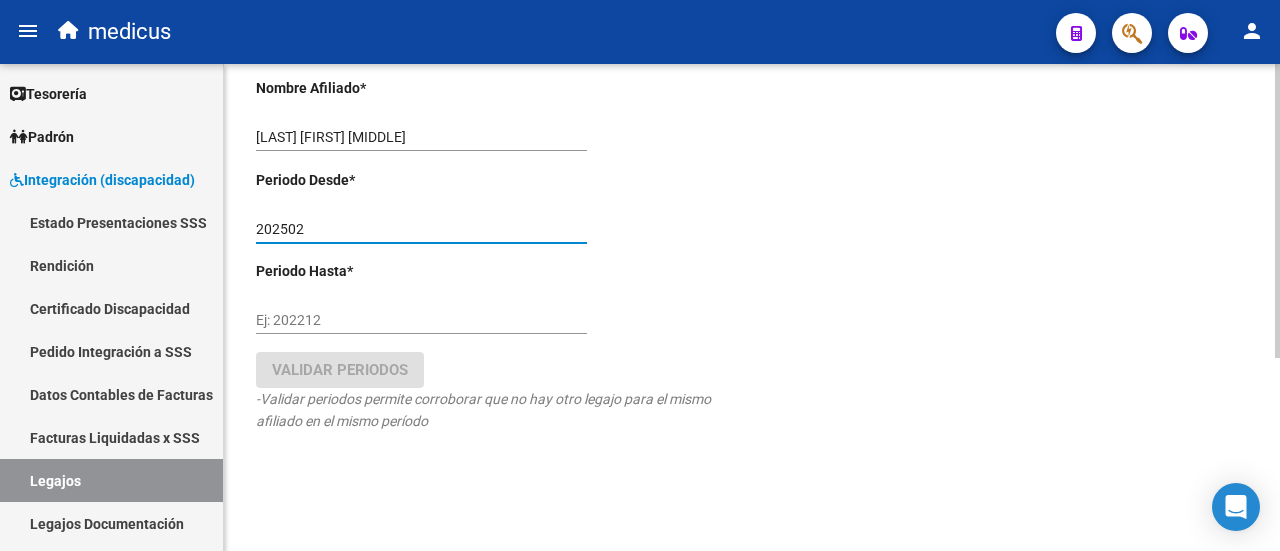 type on "202502" 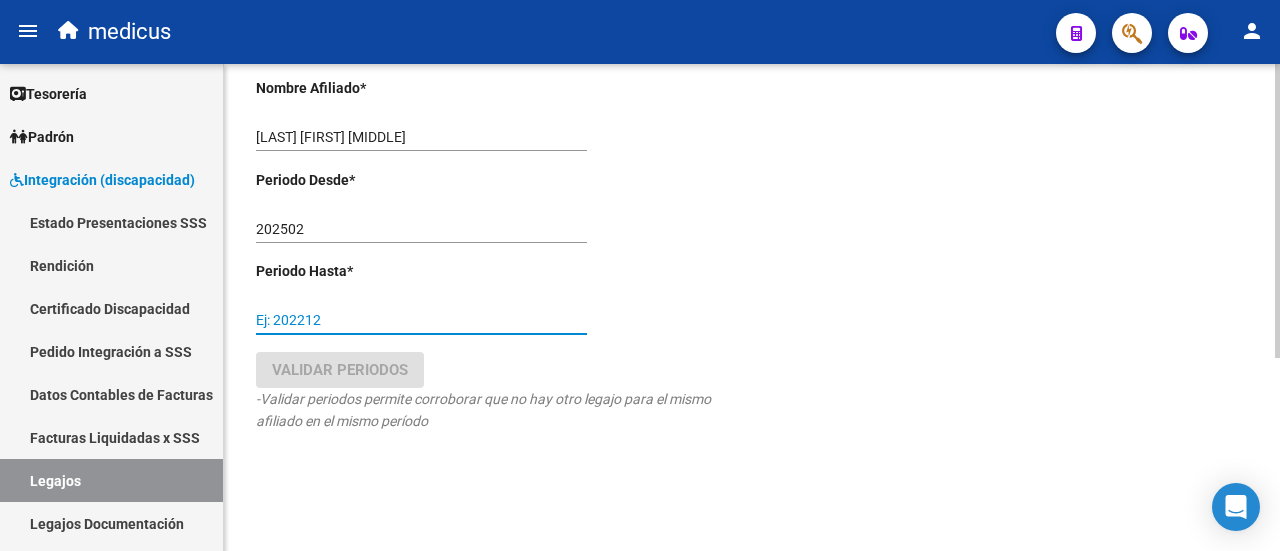 click on "Ej: 202212" at bounding box center (421, 320) 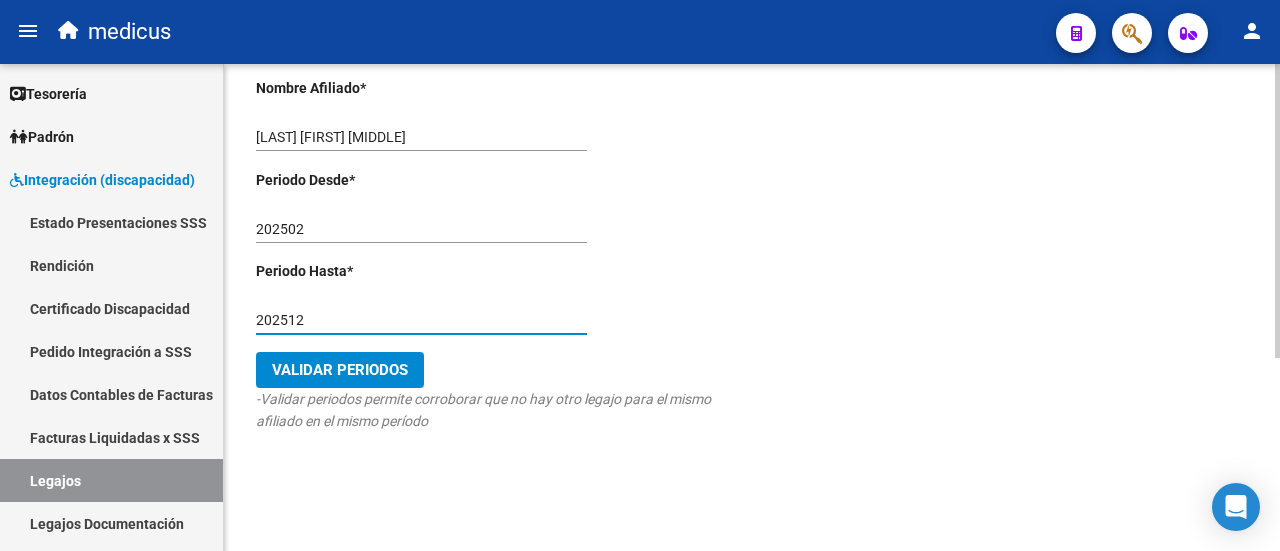 type on "202512" 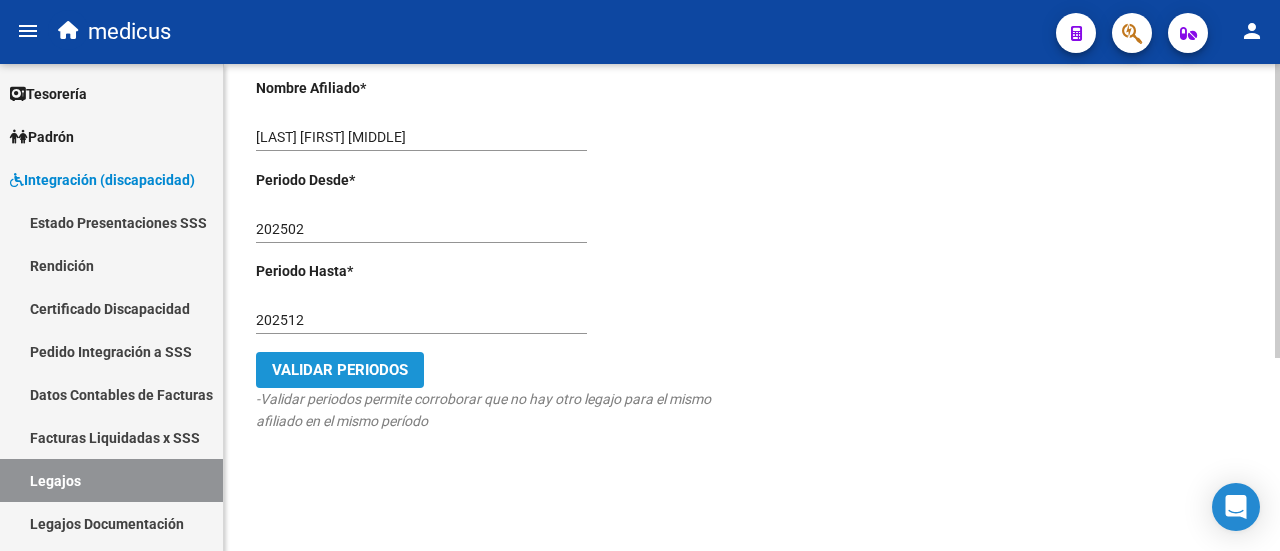 click on "Validar Periodos" 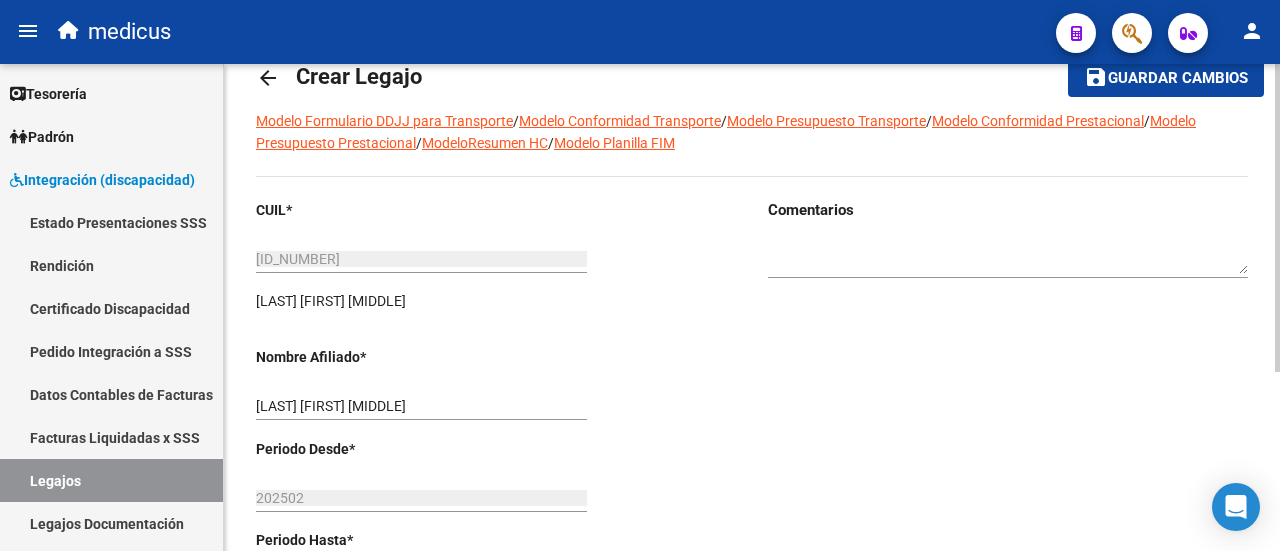scroll, scrollTop: 0, scrollLeft: 0, axis: both 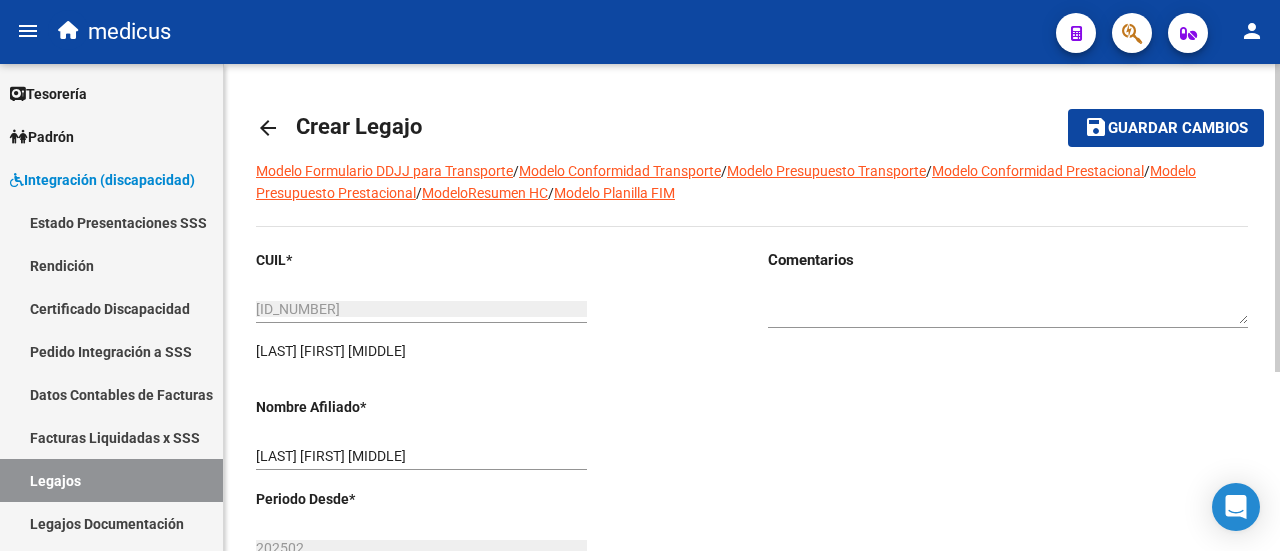 click on "Guardar cambios" 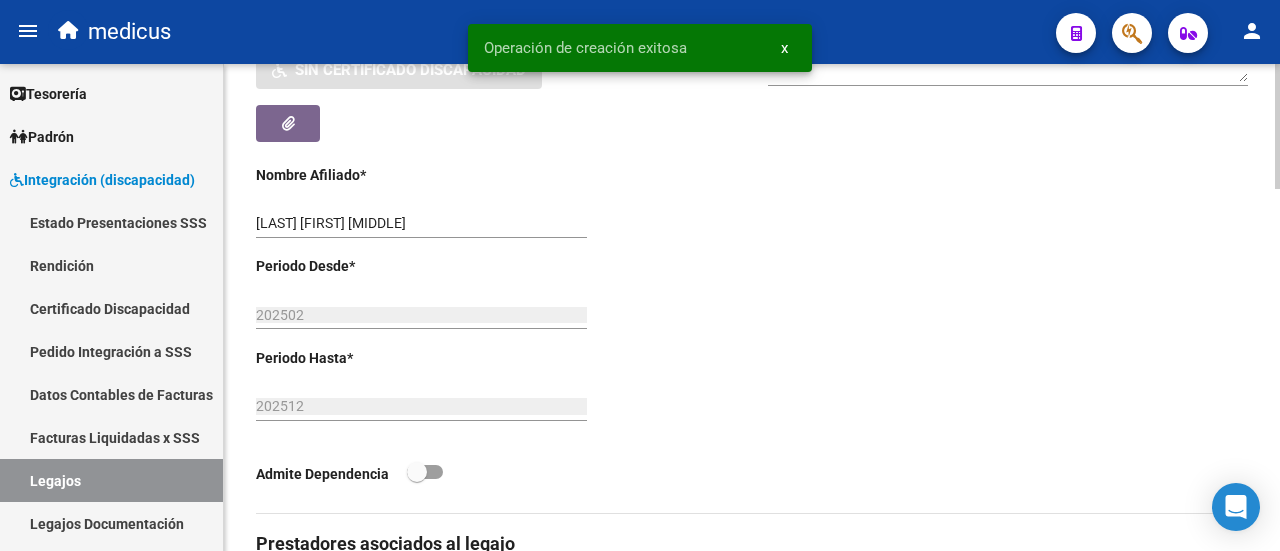 scroll, scrollTop: 500, scrollLeft: 0, axis: vertical 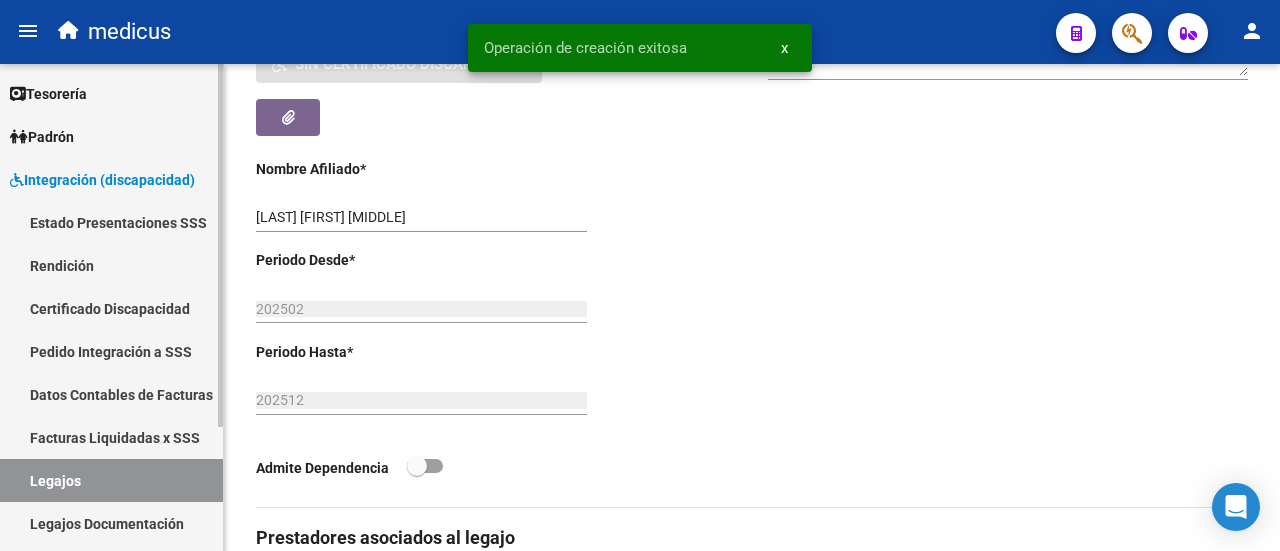 click on "Legajos" at bounding box center (111, 480) 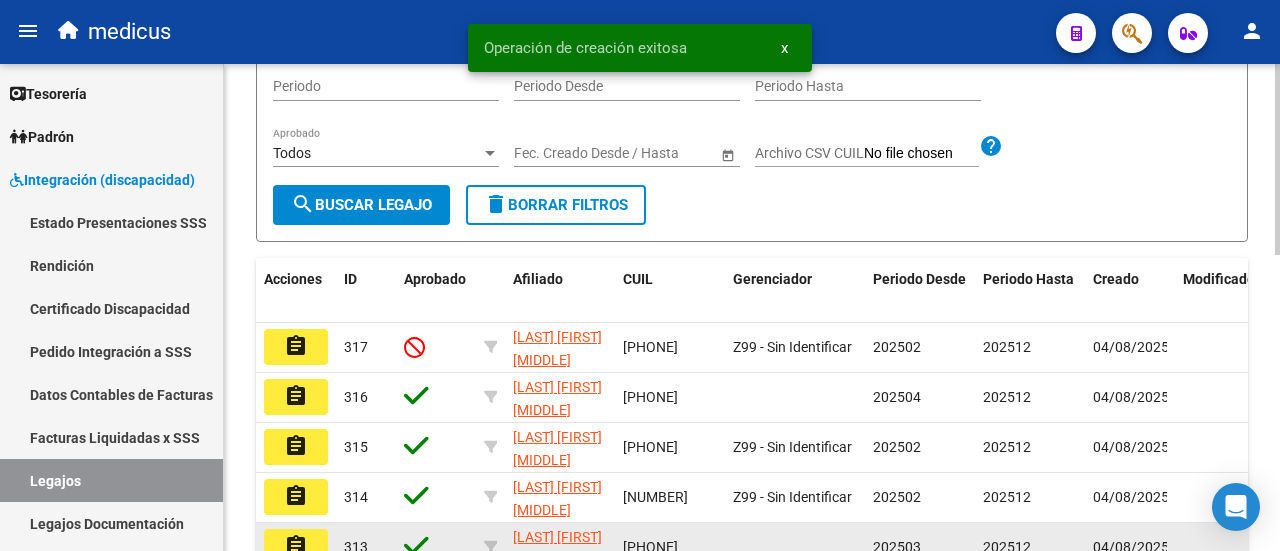 scroll, scrollTop: 200, scrollLeft: 0, axis: vertical 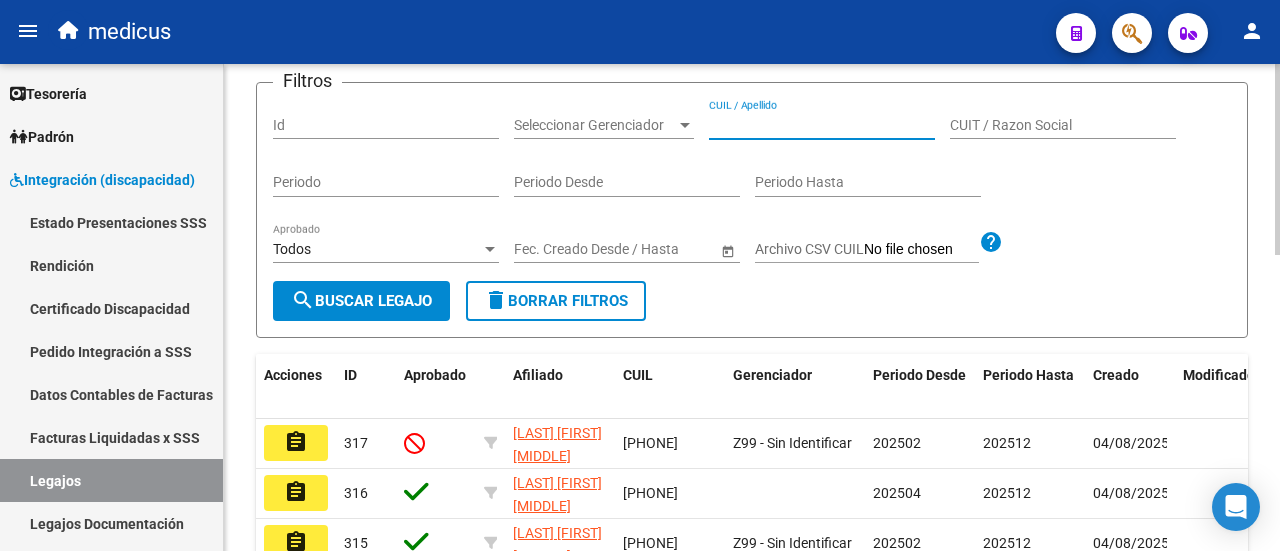 click on "CUIL / Apellido" at bounding box center (822, 125) 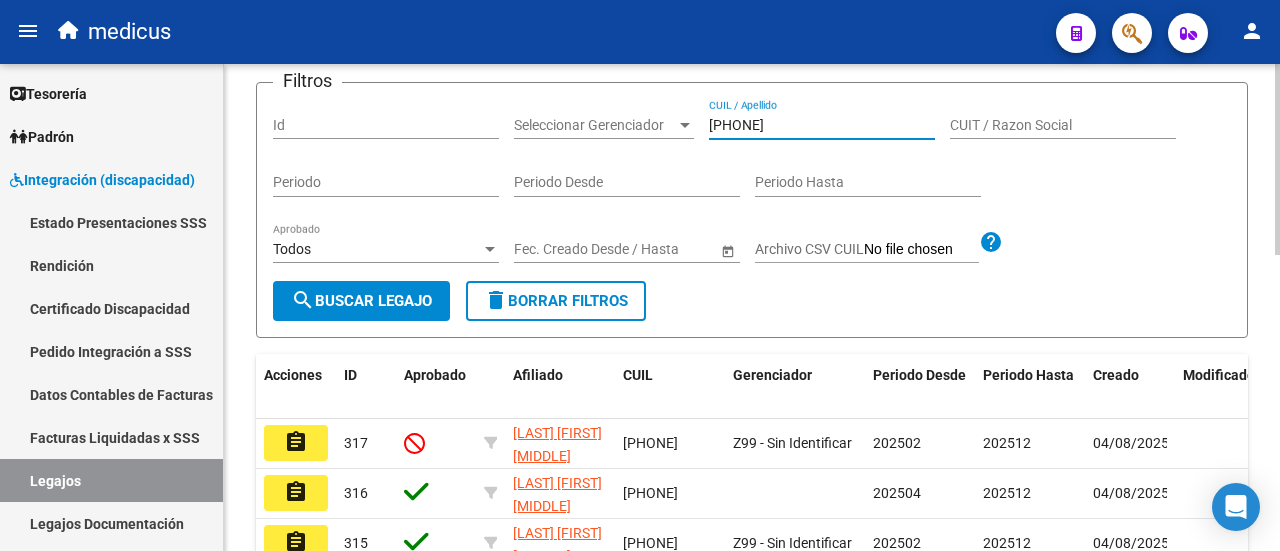 type on "[PHONE]" 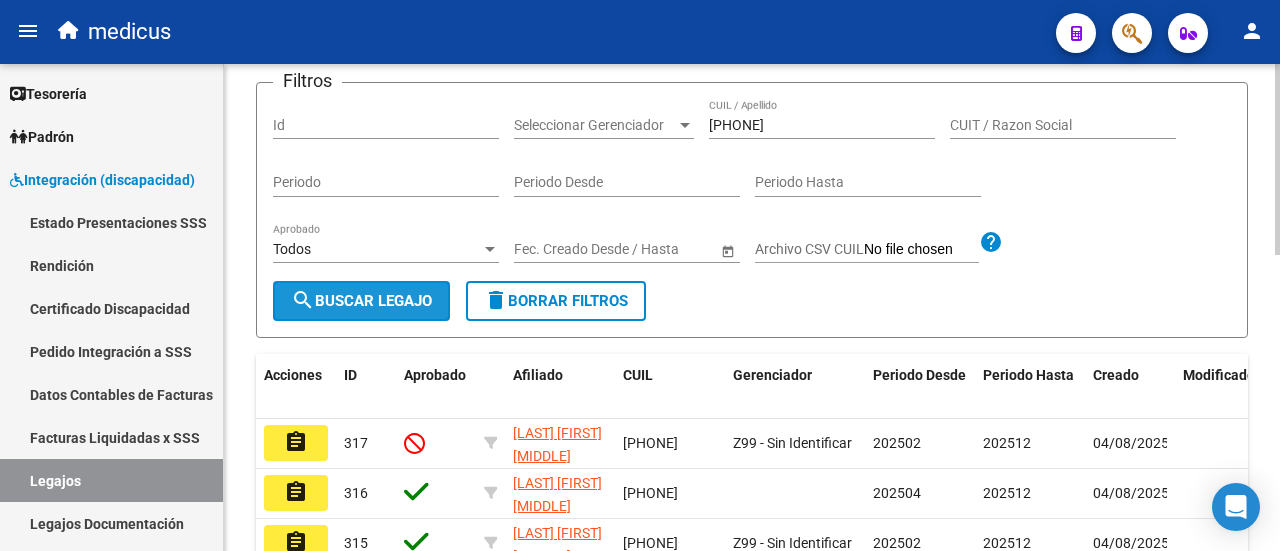 click on "search  Buscar Legajo" 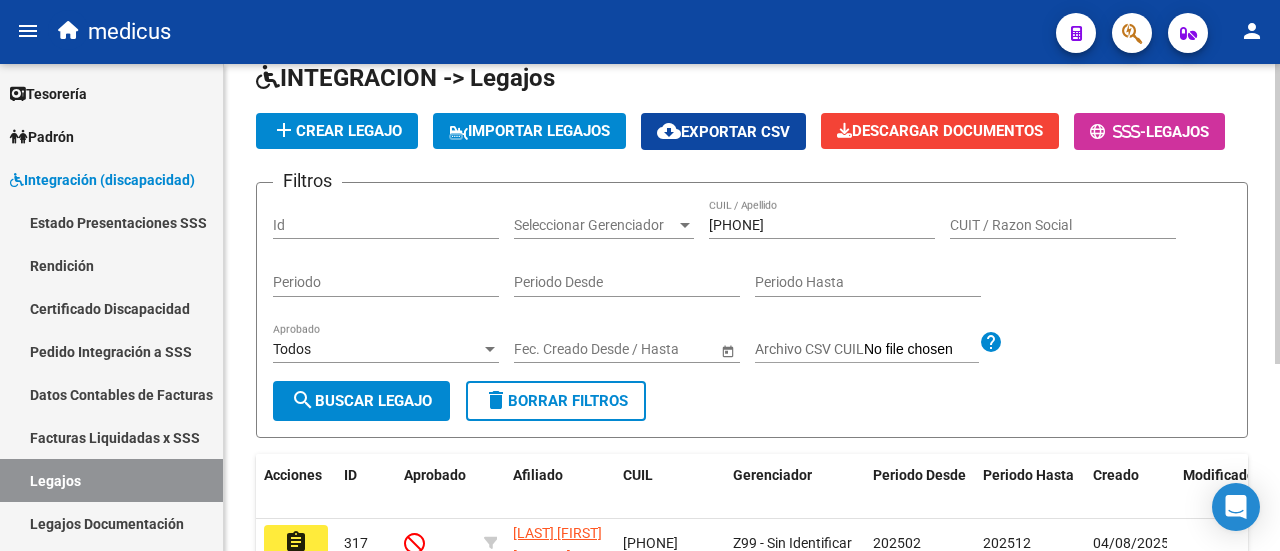 scroll, scrollTop: 0, scrollLeft: 0, axis: both 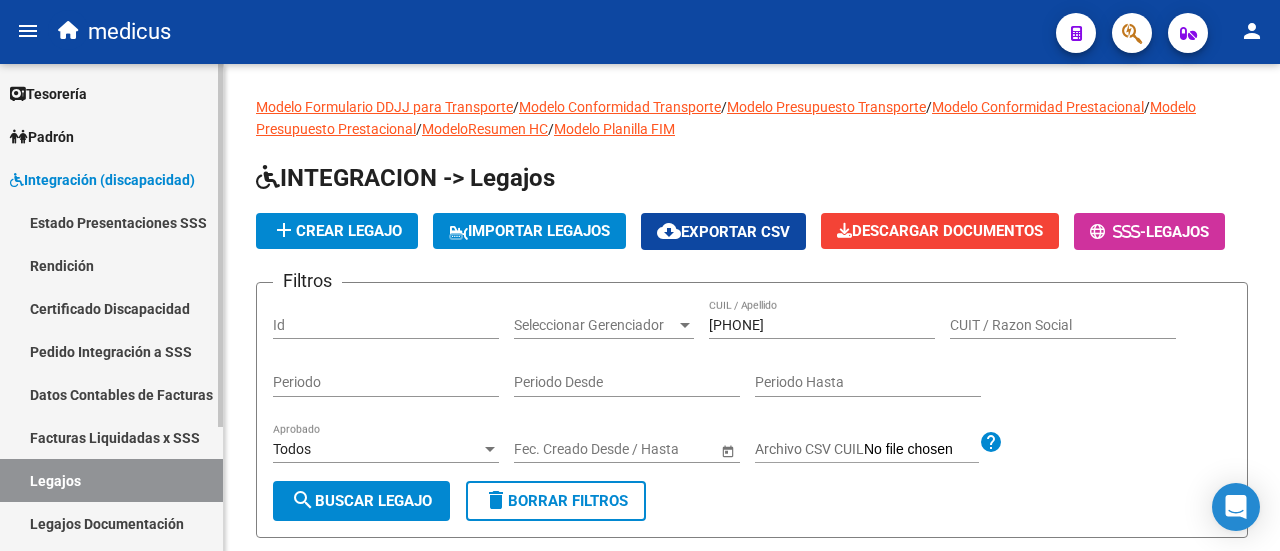 click on "Certificado Discapacidad" at bounding box center (111, 308) 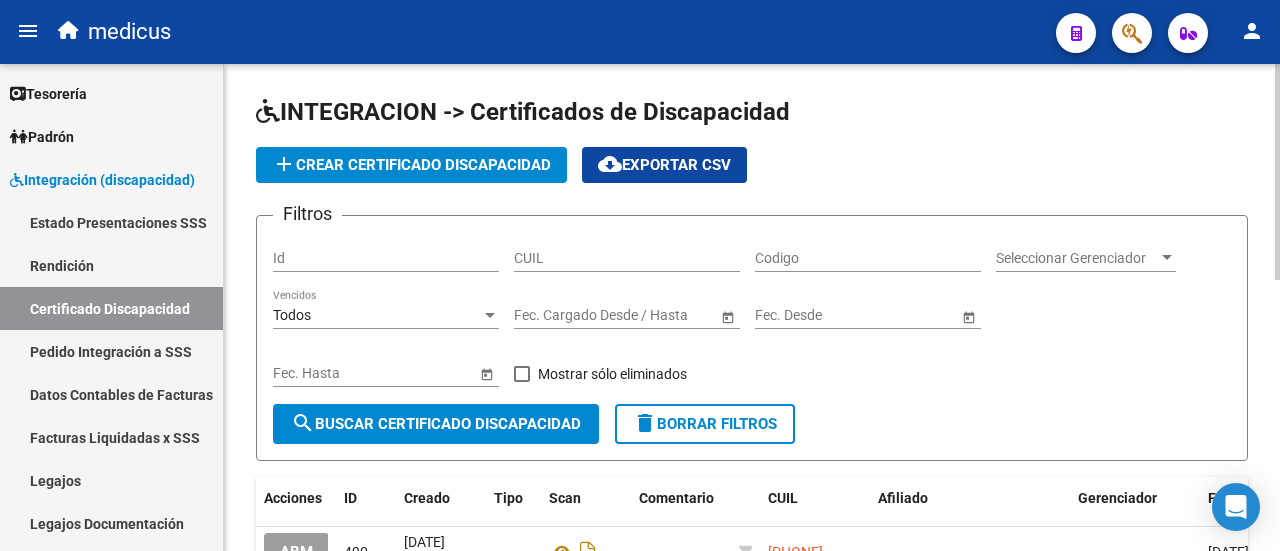 click on "Codigo" at bounding box center (868, 258) 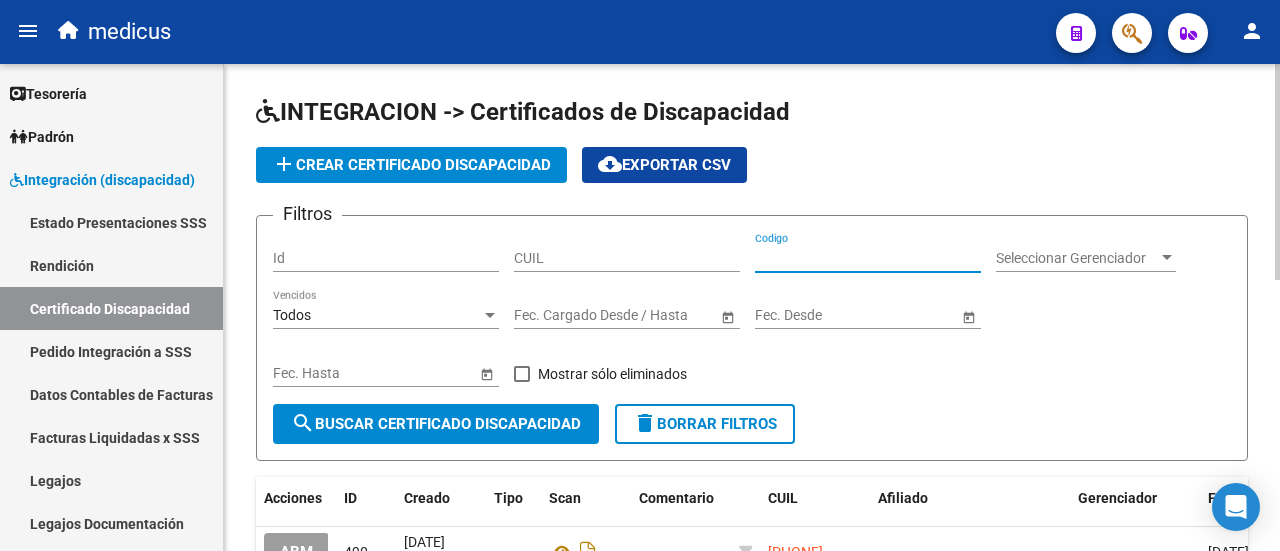 click on "CUIL" at bounding box center [627, 258] 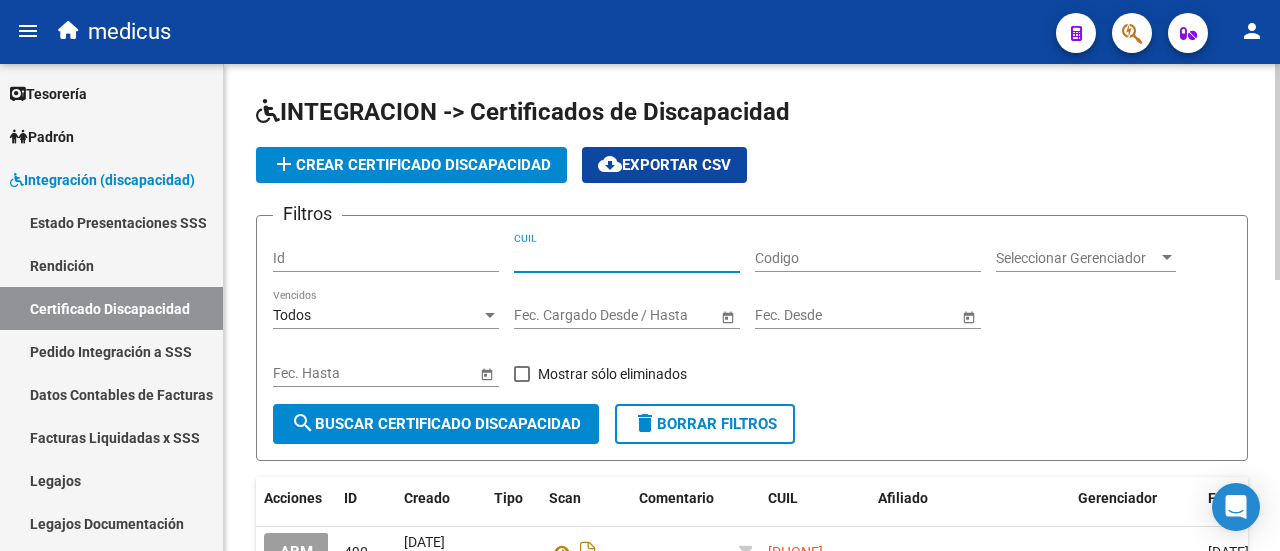 paste on "[ID_NUMBER]" 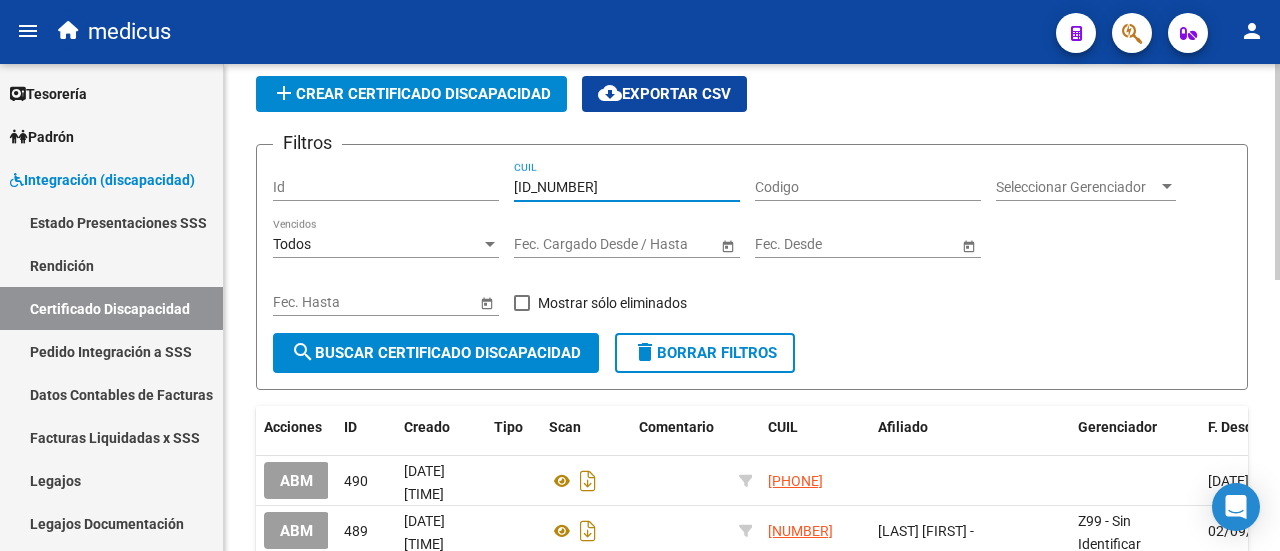 scroll, scrollTop: 100, scrollLeft: 0, axis: vertical 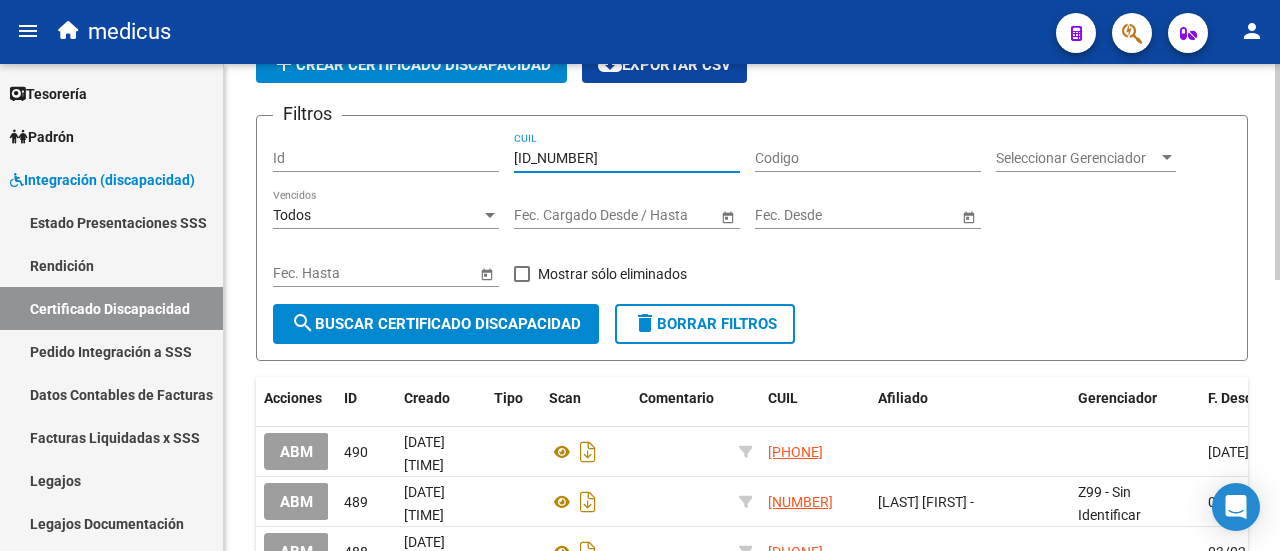 type on "[ID_NUMBER]" 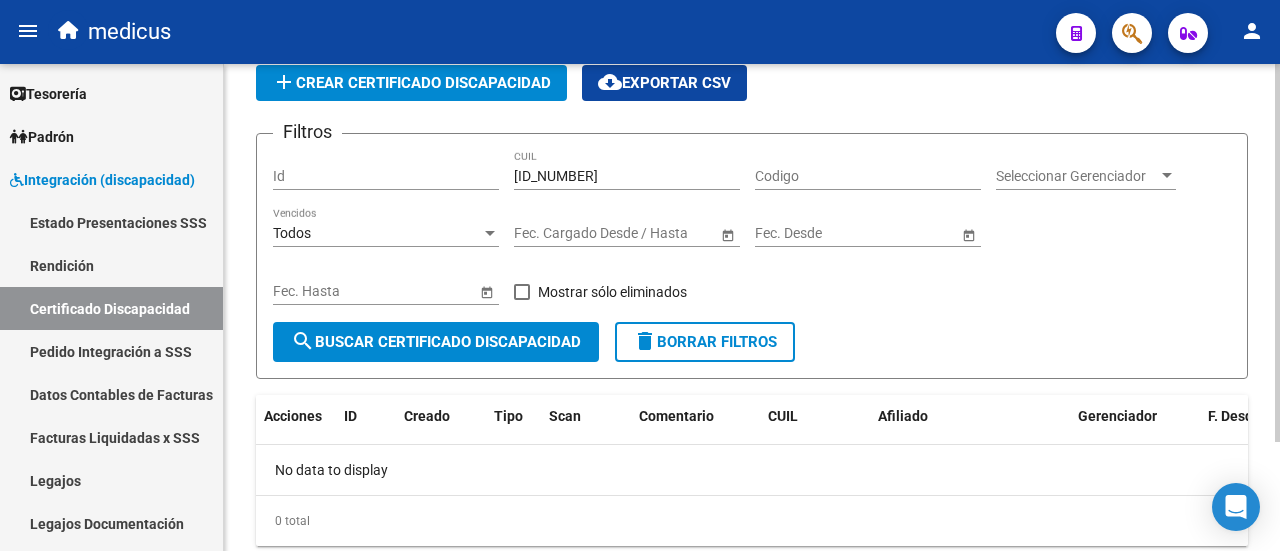 scroll, scrollTop: 0, scrollLeft: 0, axis: both 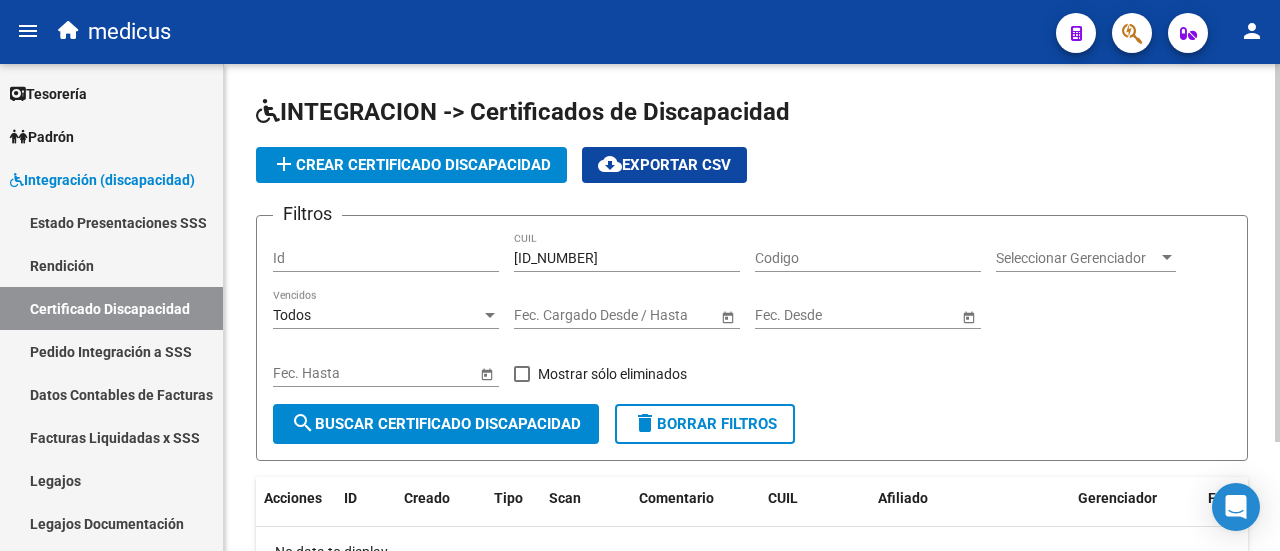 click on "add  Crear Certificado Discapacidad" 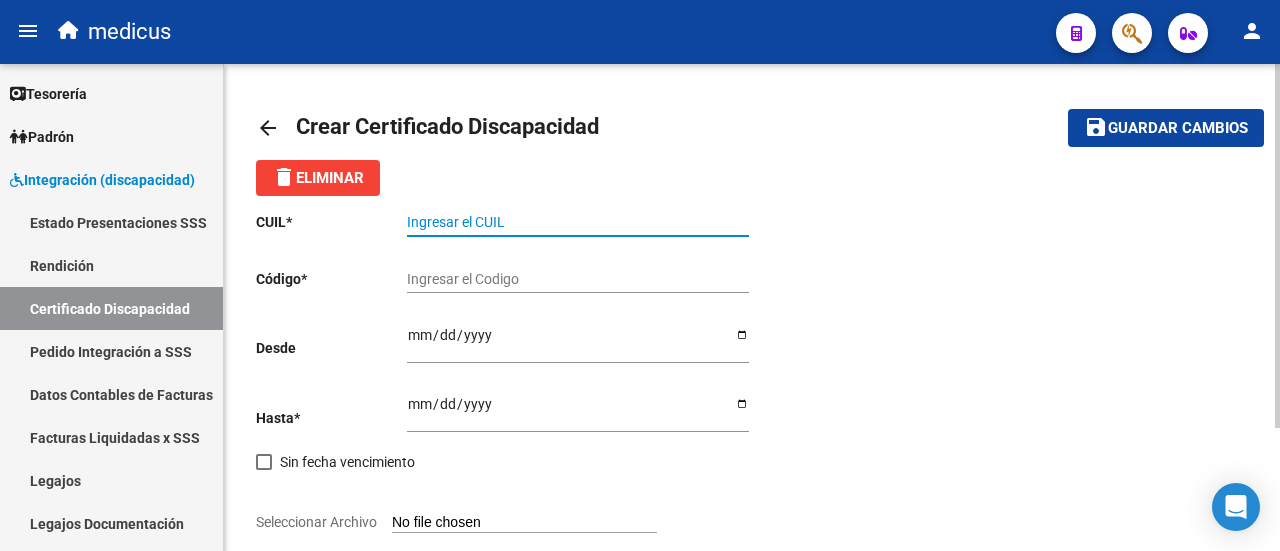 click on "Ingresar el CUIL" at bounding box center (578, 222) 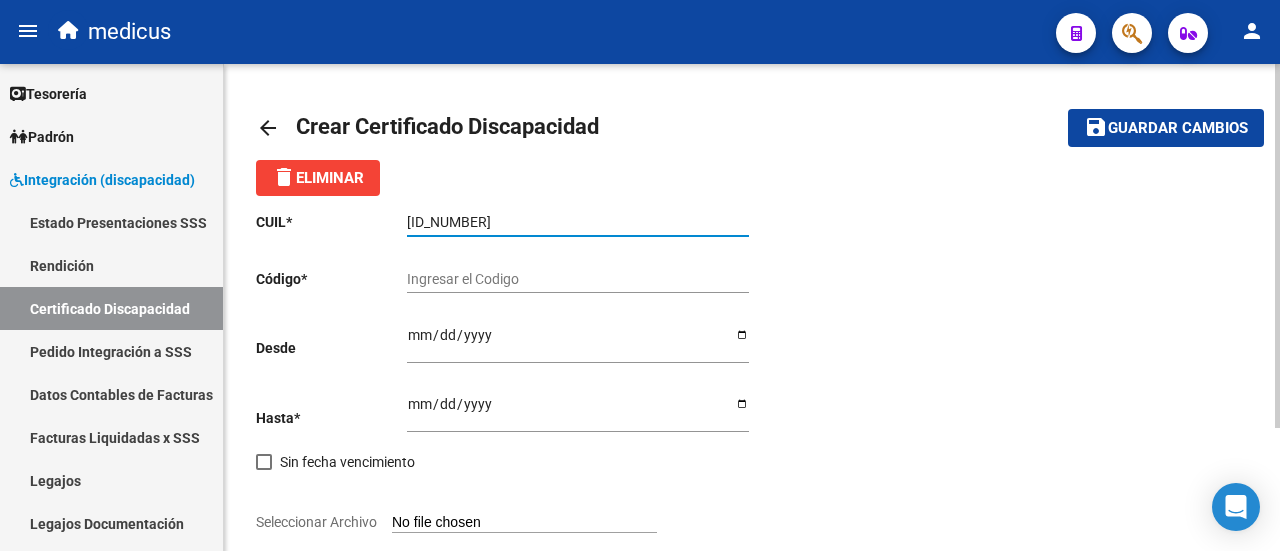 type on "[ID_NUMBER]" 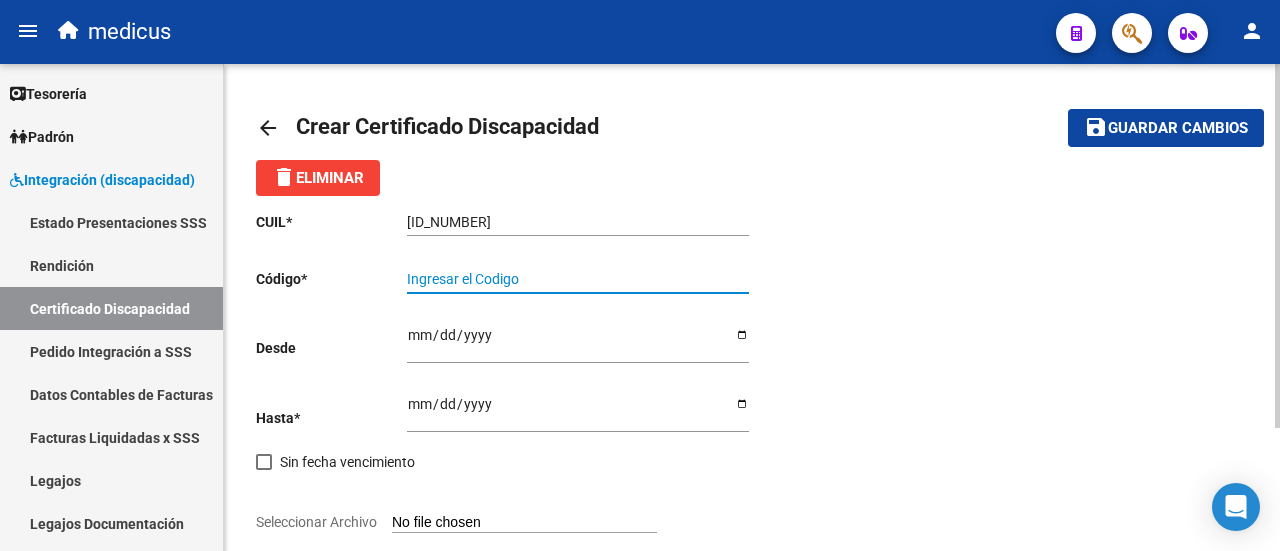 click on "Ingresar el Codigo" at bounding box center (578, 279) 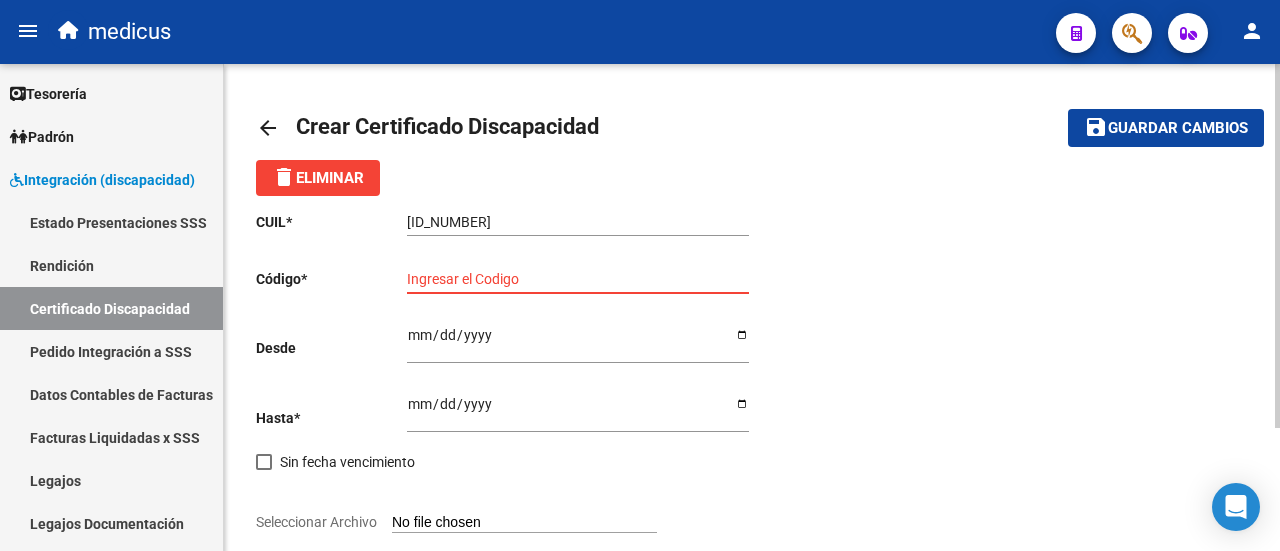 click on "Ingresar el Codigo" at bounding box center (578, 279) 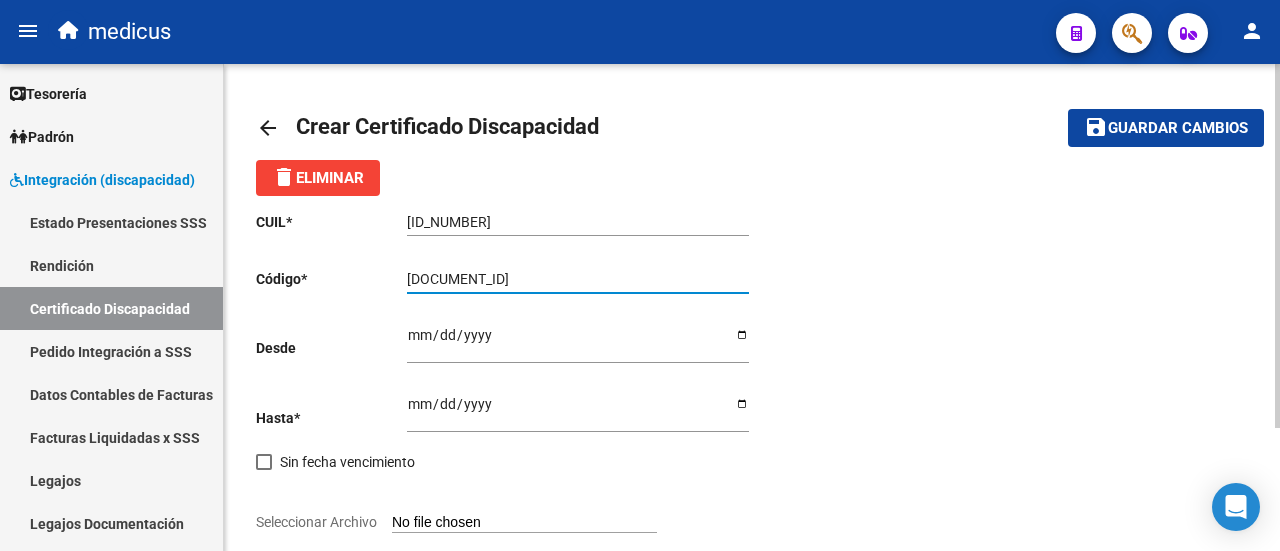 click on "[DOCUMENT_ID]" at bounding box center (578, 279) 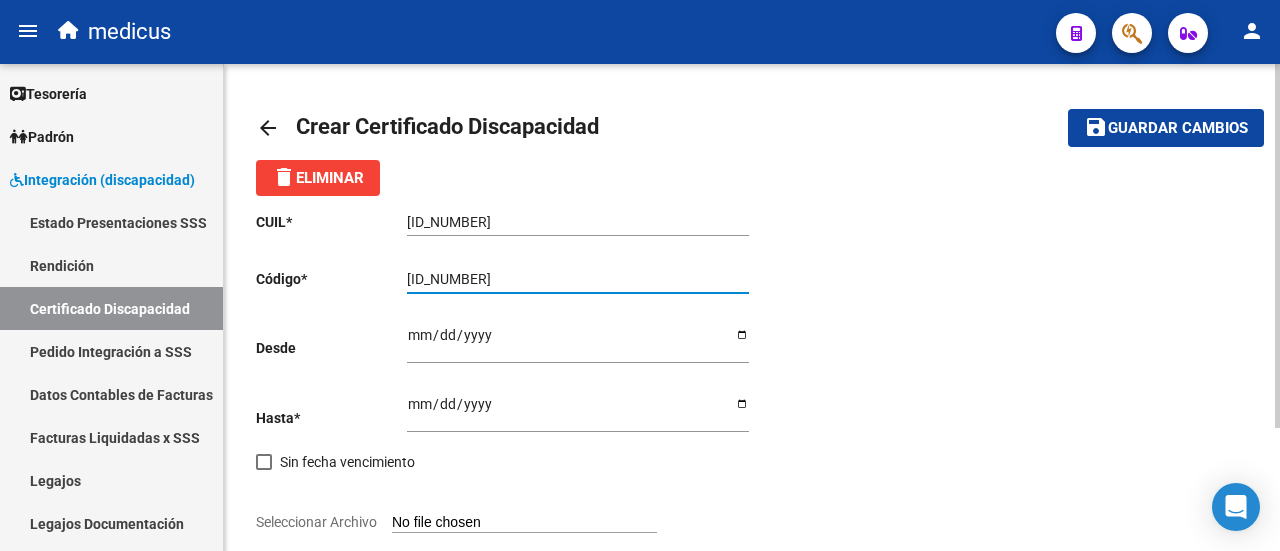 click on "[ID_NUMBER]" at bounding box center [578, 279] 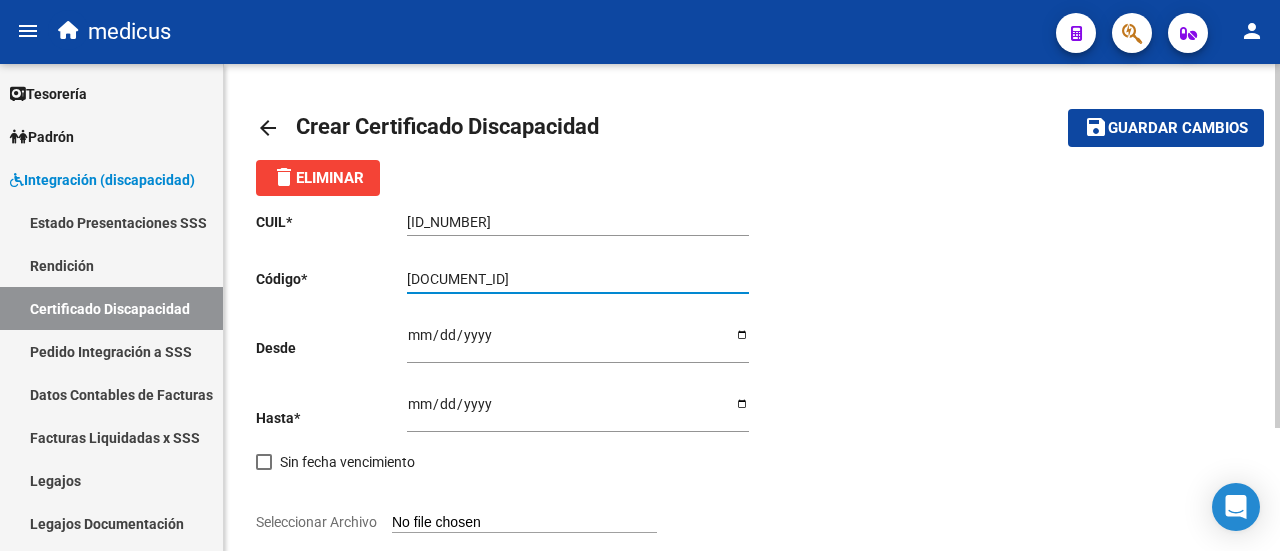 click on "[DOCUMENT_ID]" at bounding box center (578, 279) 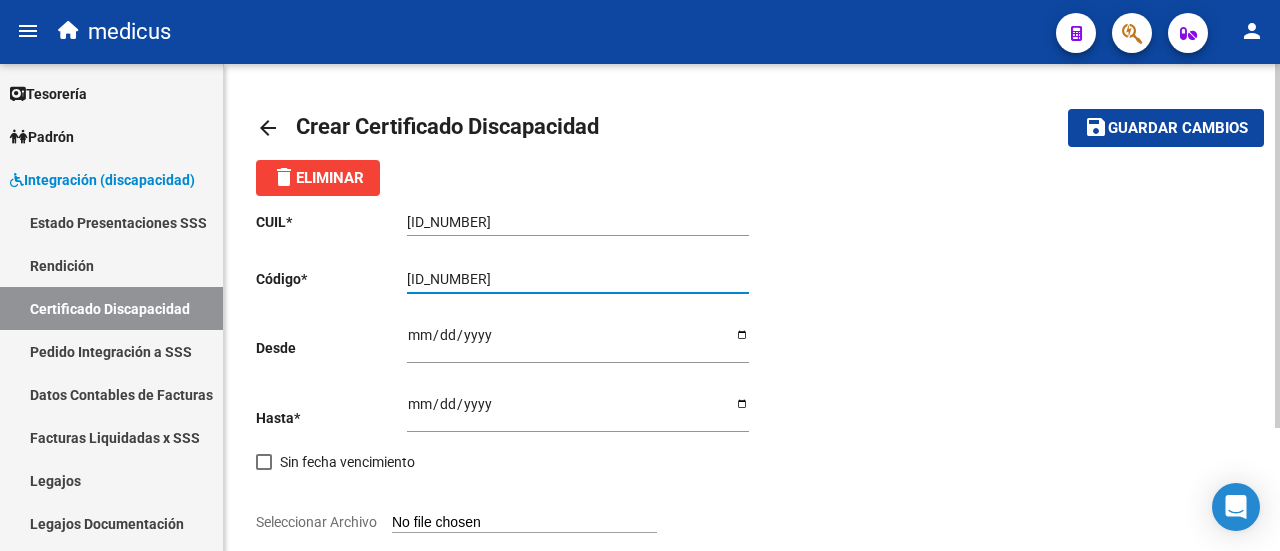 click on "[ID_NUMBER]" at bounding box center [578, 279] 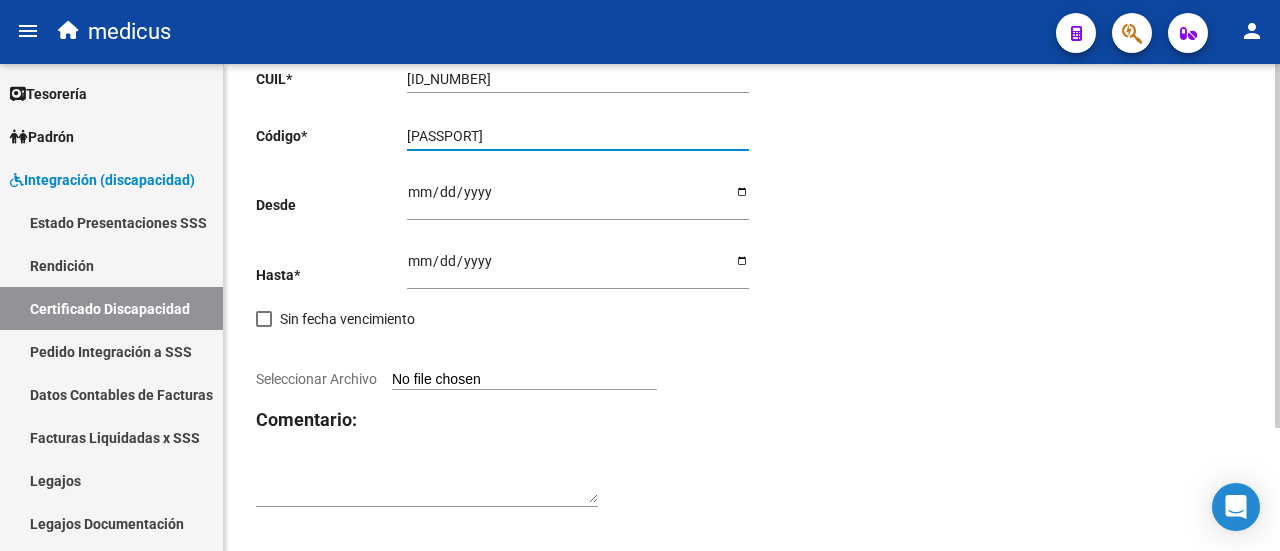 scroll, scrollTop: 164, scrollLeft: 0, axis: vertical 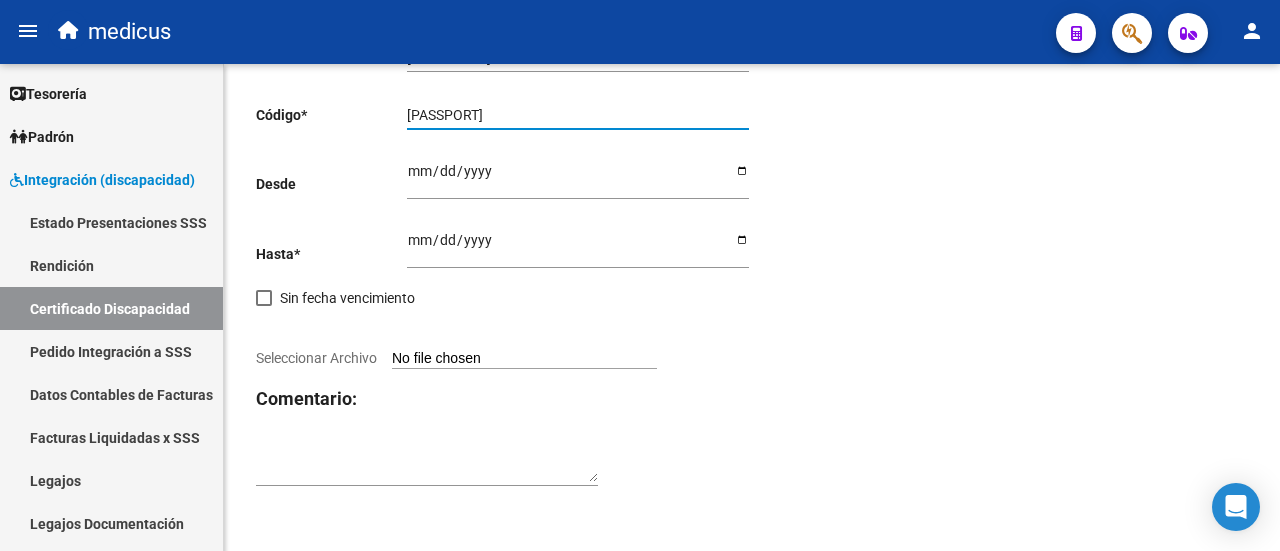 type on "[PASSPORT]" 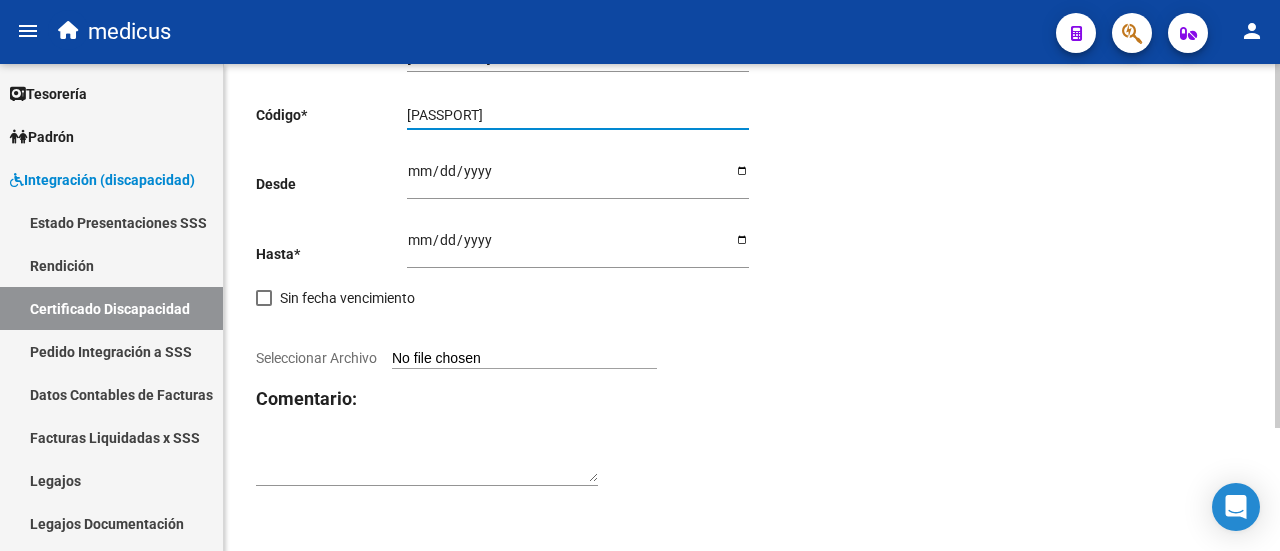 click on "Ingresar fec. Desde" at bounding box center [578, 178] 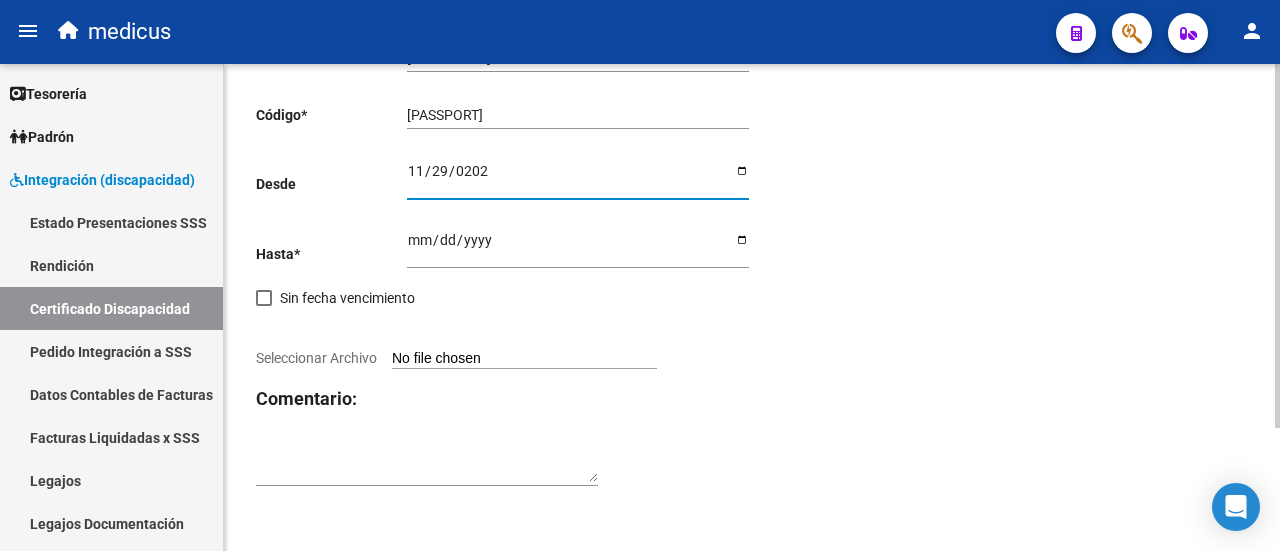 type on "[DATE]" 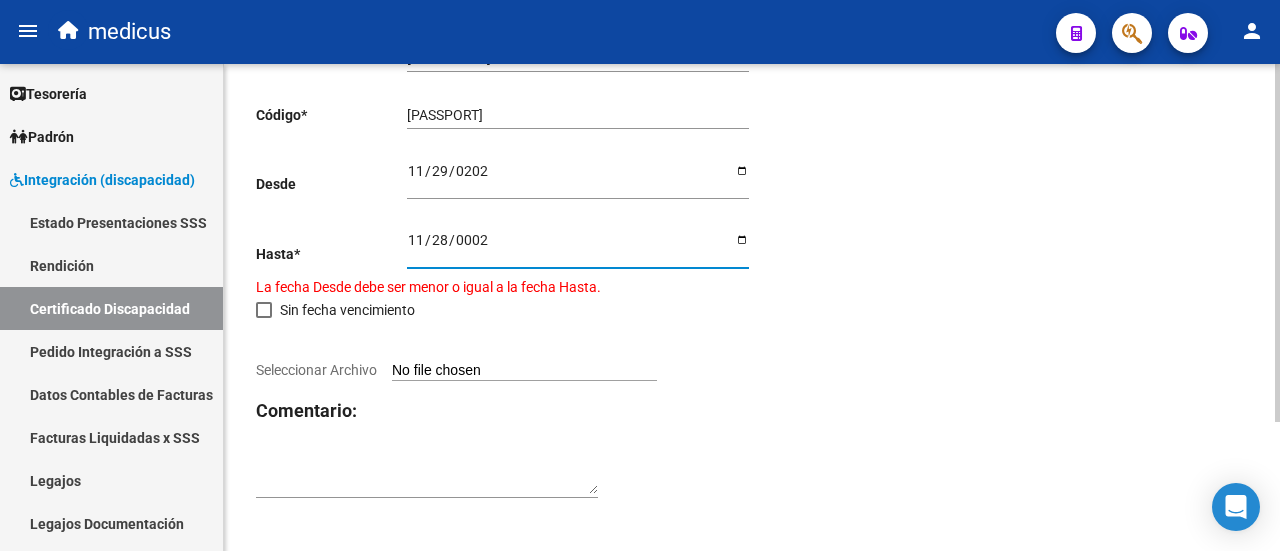 scroll, scrollTop: 176, scrollLeft: 0, axis: vertical 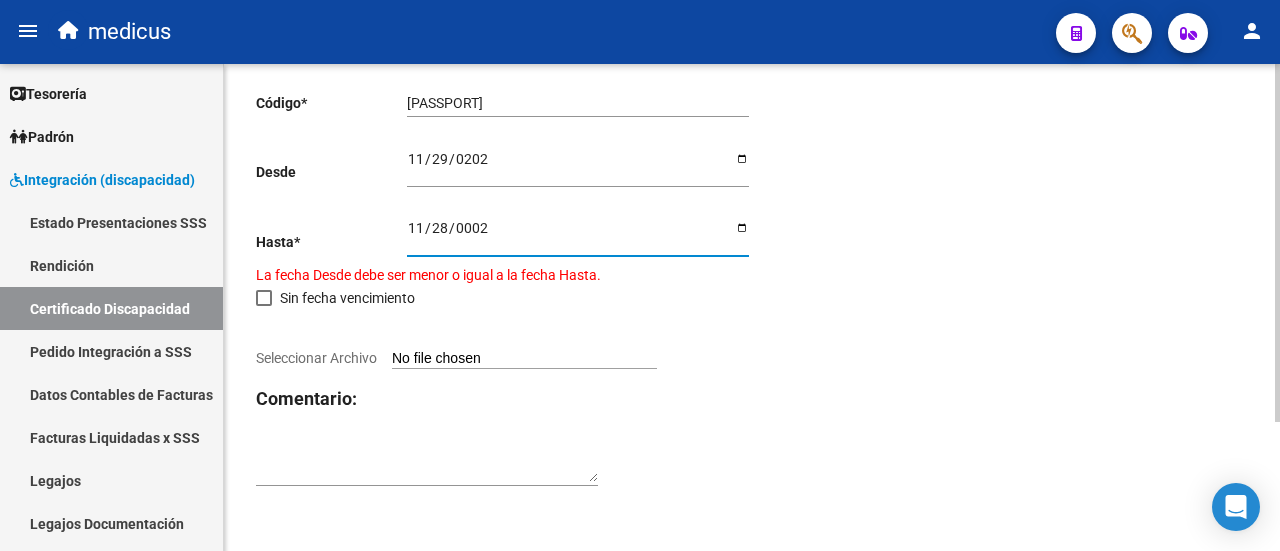 type on "2025-11-28" 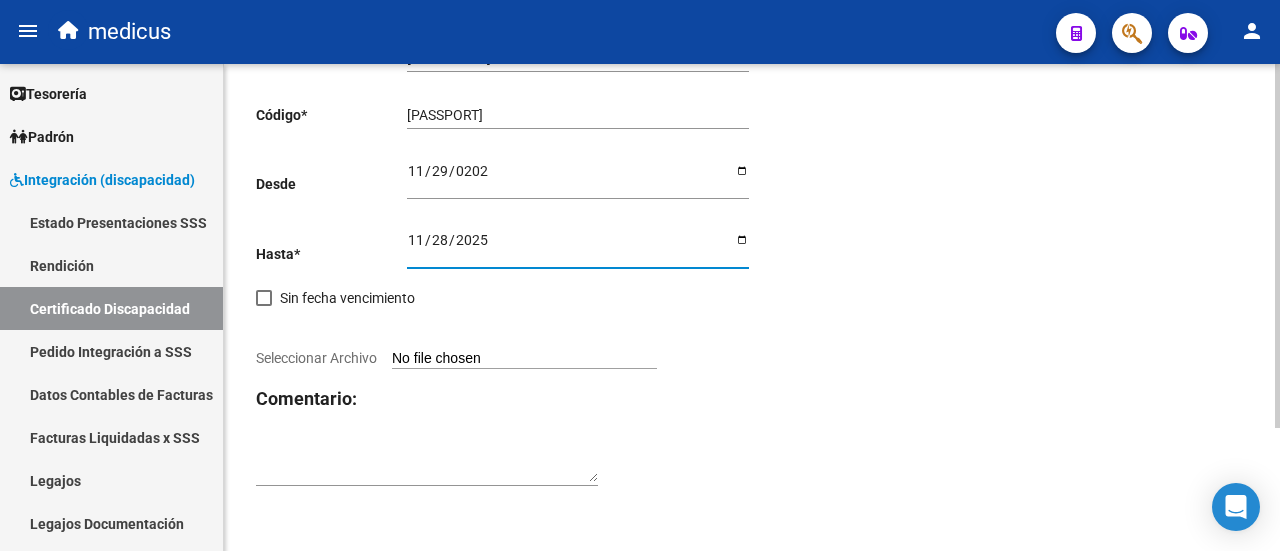 scroll, scrollTop: 164, scrollLeft: 0, axis: vertical 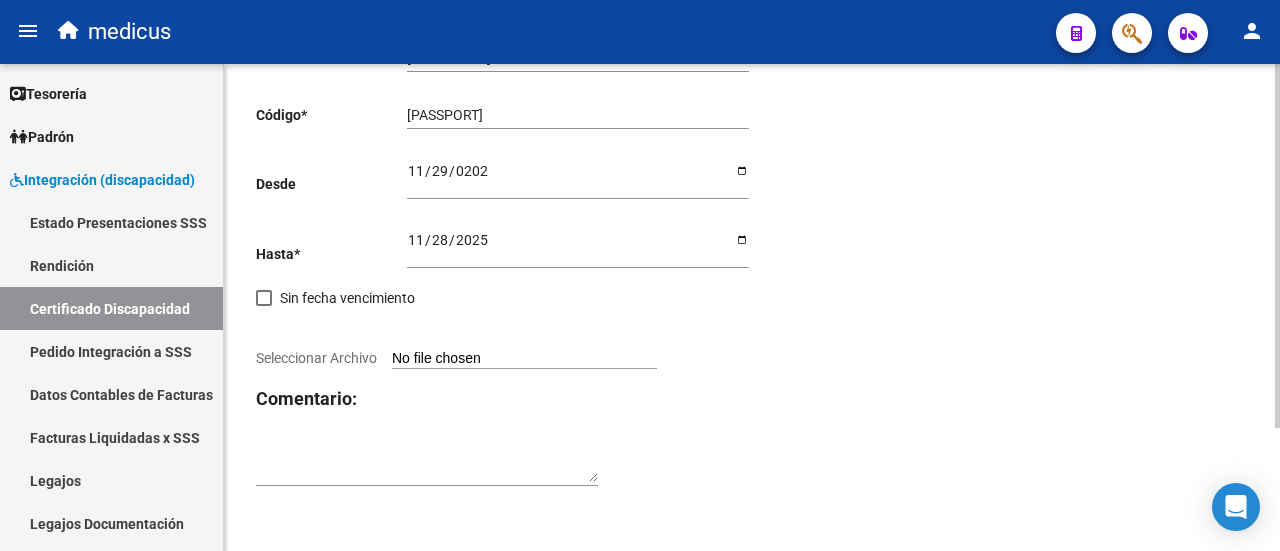 type on "C:\fakepath\CUD.pdf" 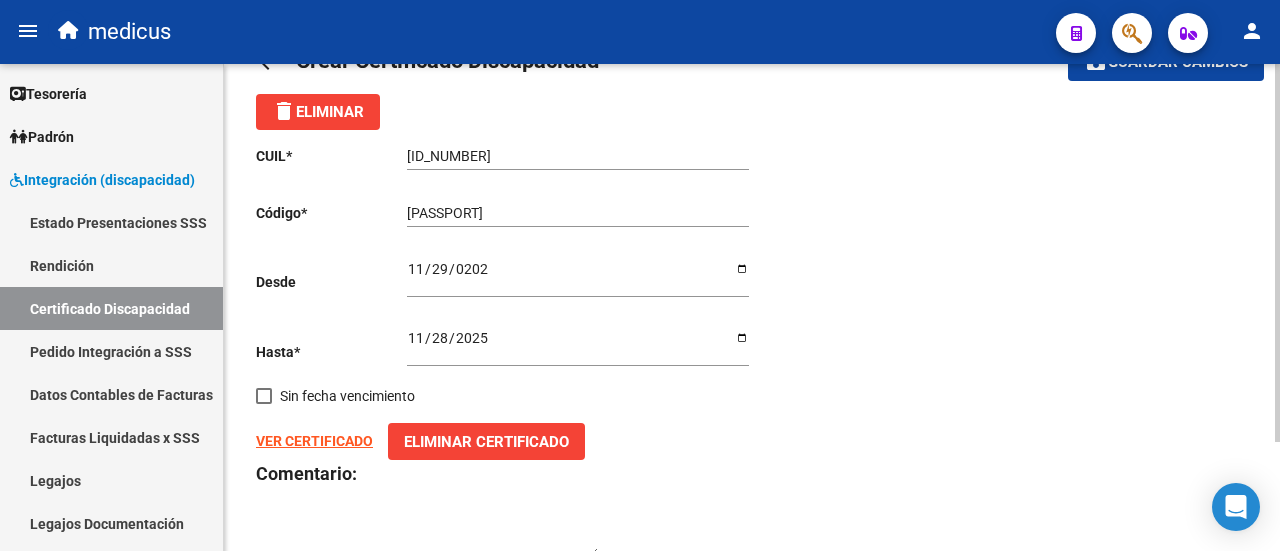 scroll, scrollTop: 0, scrollLeft: 0, axis: both 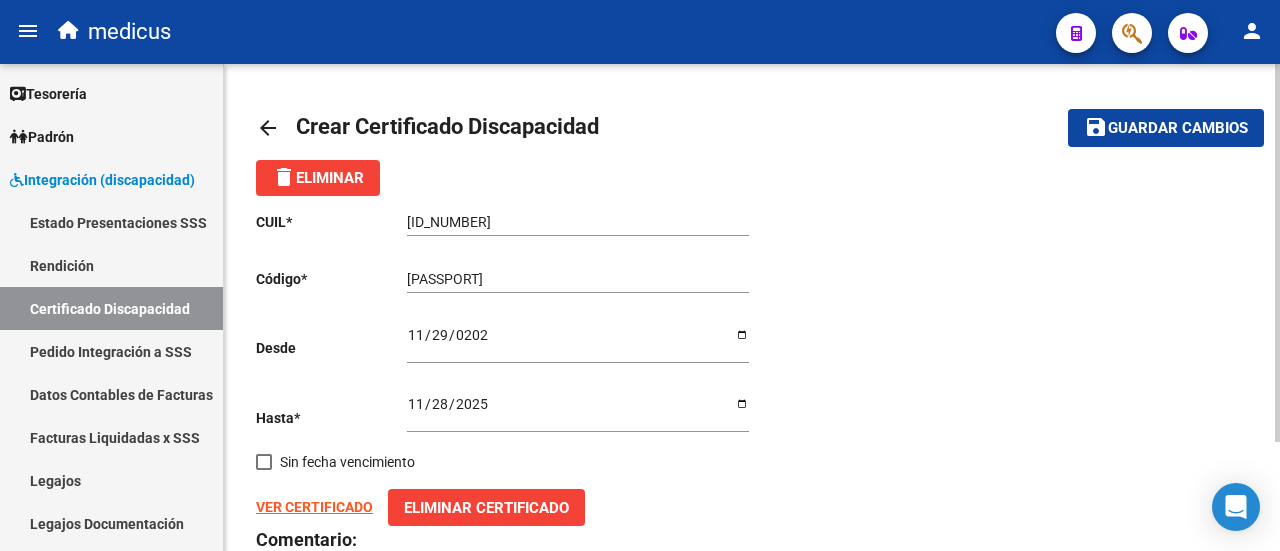click on "Guardar cambios" 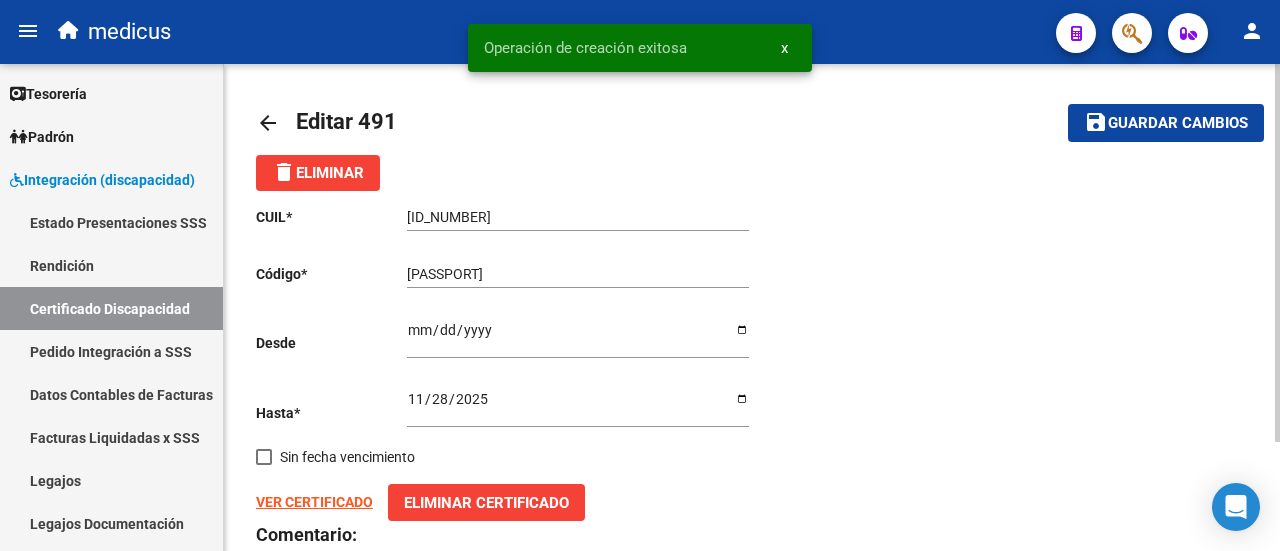 scroll, scrollTop: 0, scrollLeft: 0, axis: both 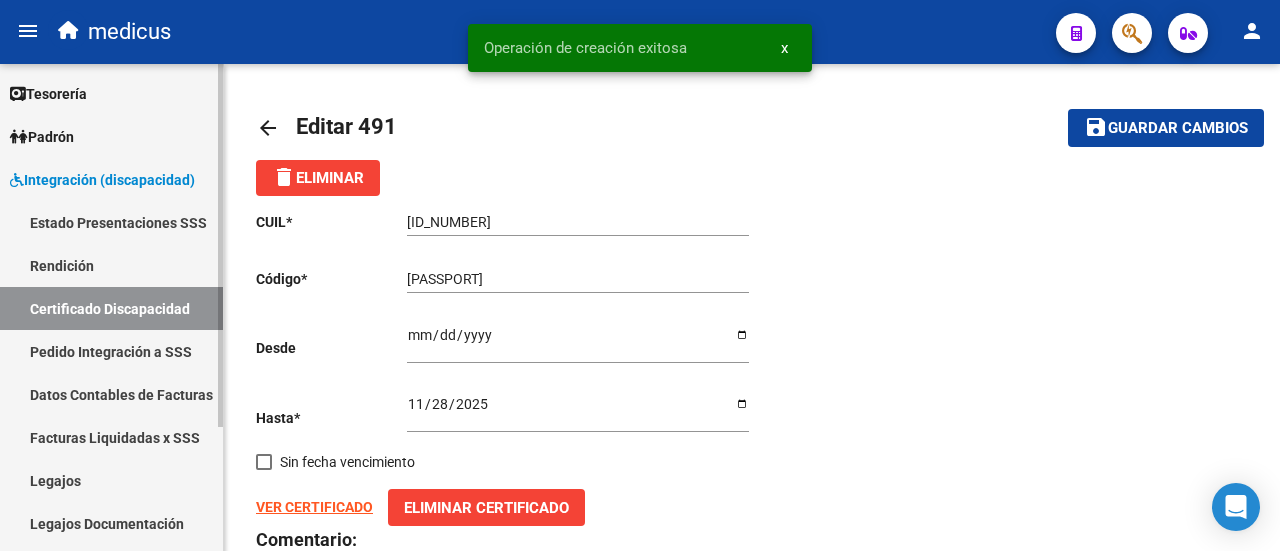 click on "Legajos" at bounding box center (111, 480) 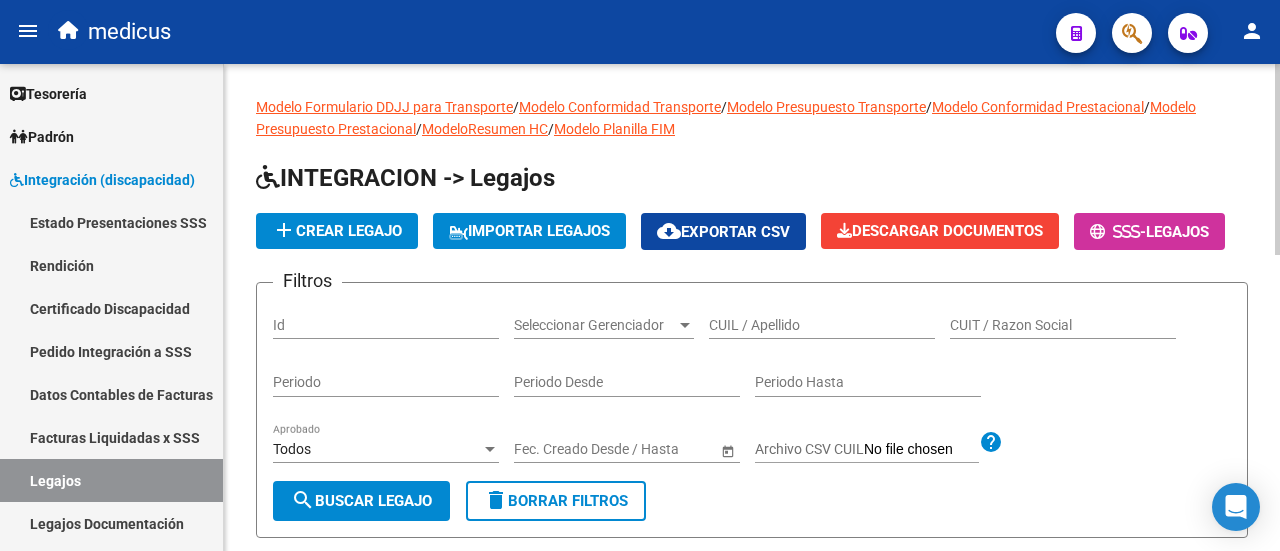 click on "CUIL / Apellido" at bounding box center [822, 325] 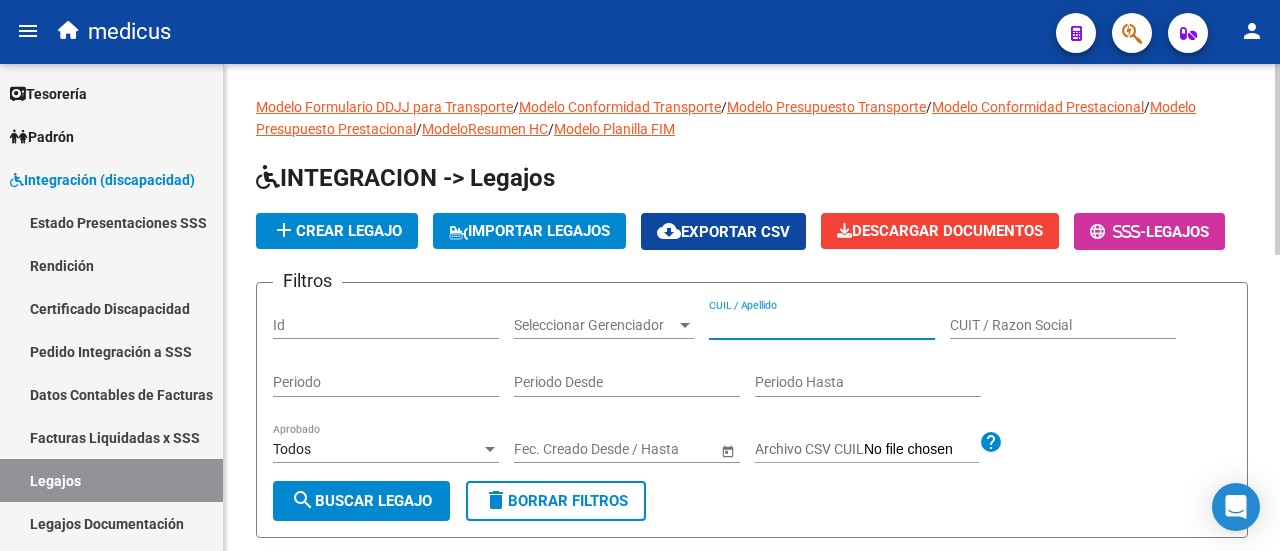 paste on "[DOCUMENT_ID]" 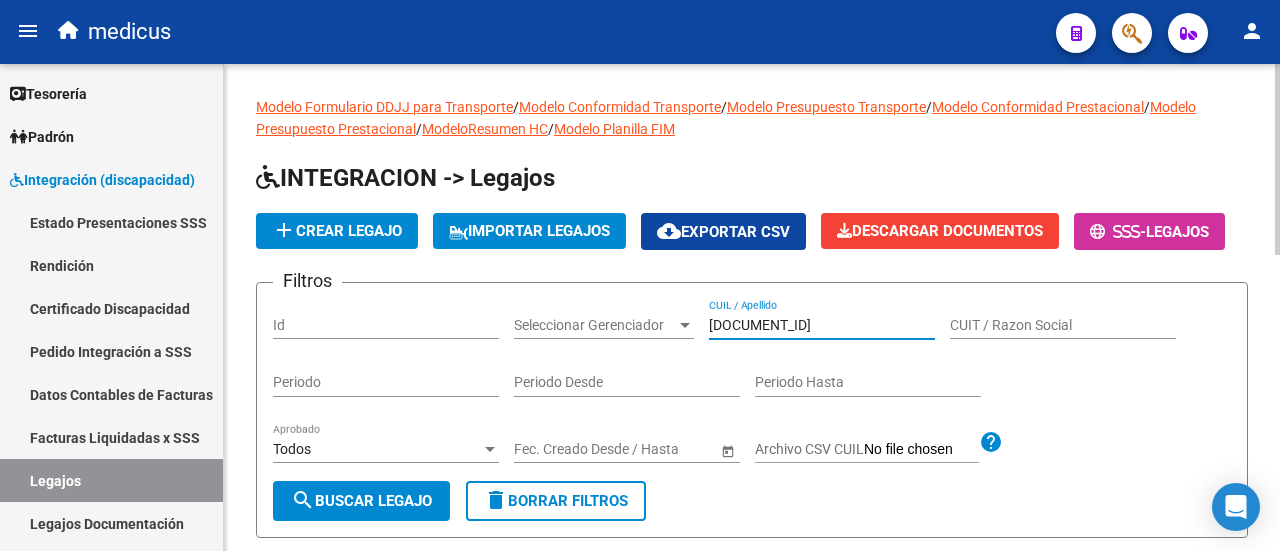 scroll, scrollTop: 0, scrollLeft: 93, axis: horizontal 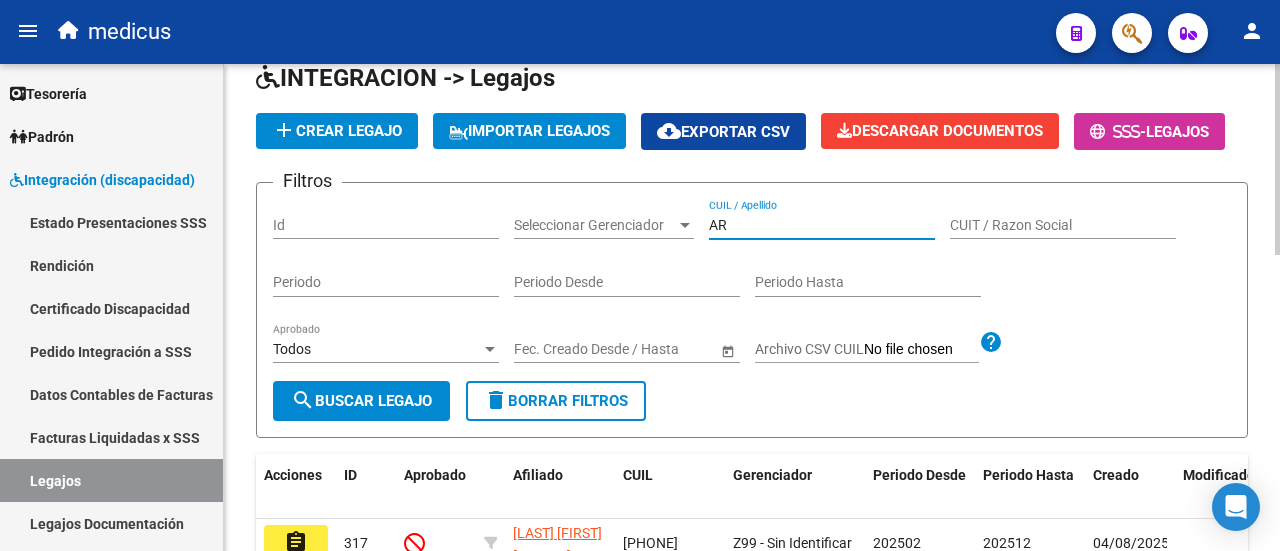 type on "A" 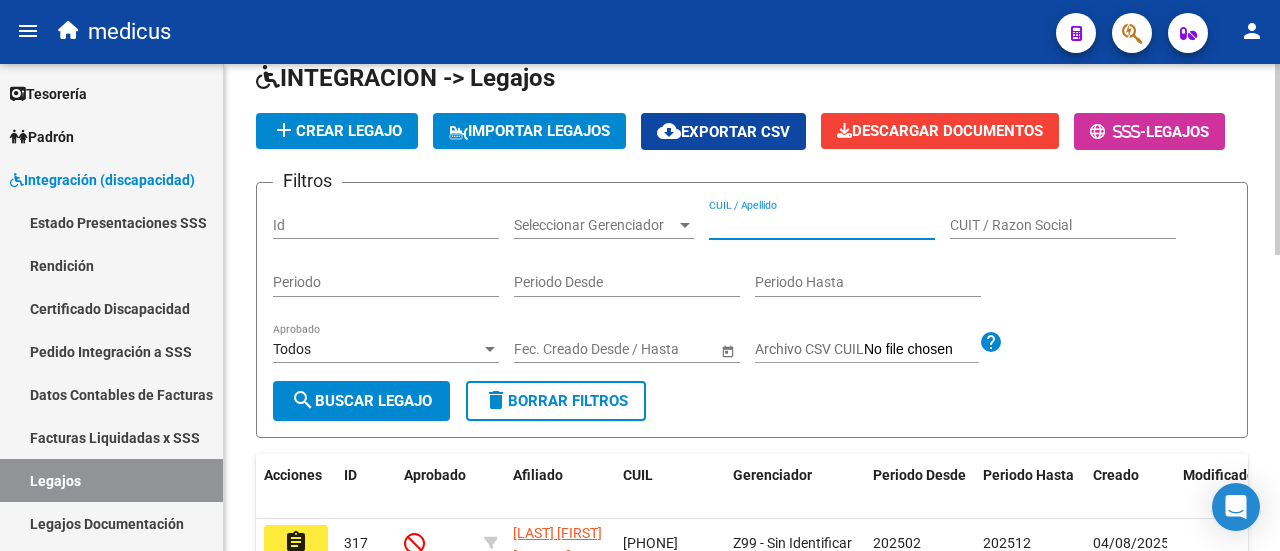 paste on "[PHONE]" 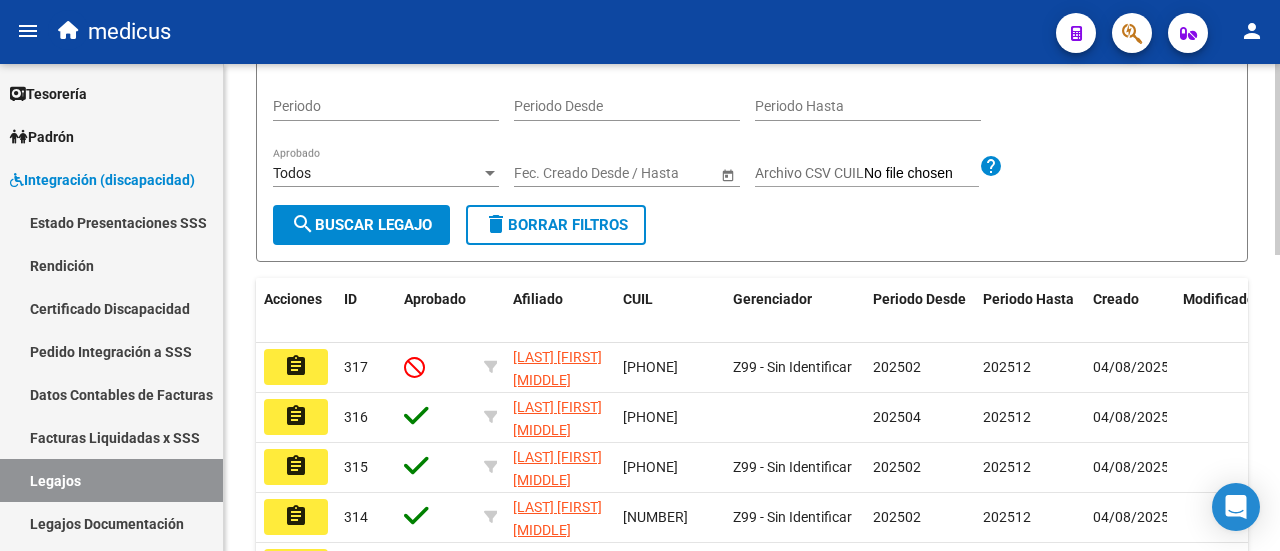 scroll, scrollTop: 300, scrollLeft: 0, axis: vertical 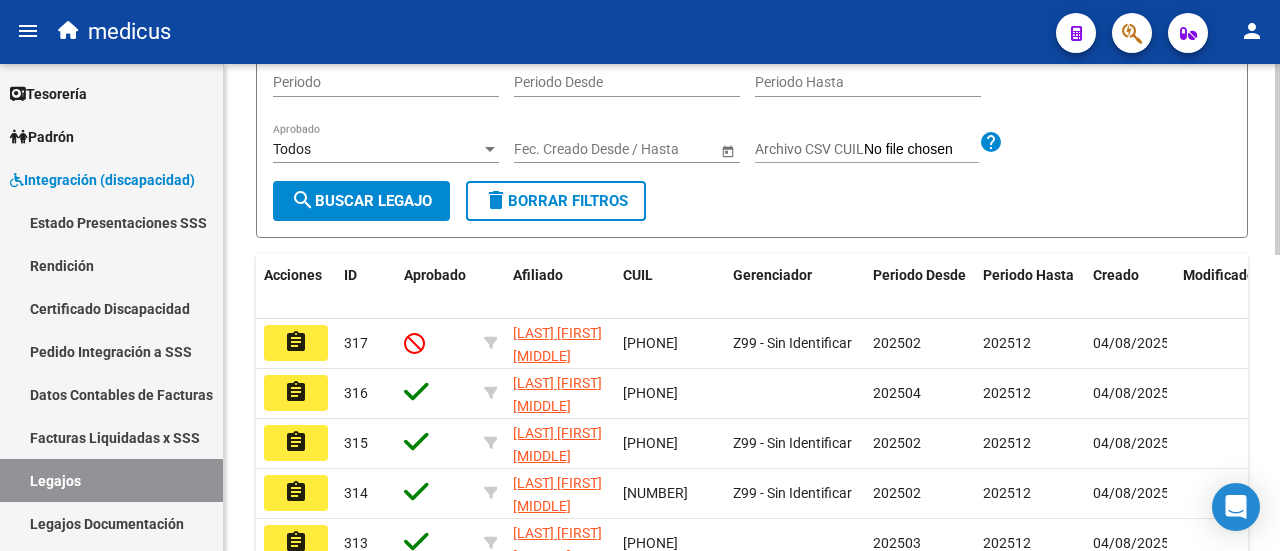 type on "[PHONE]" 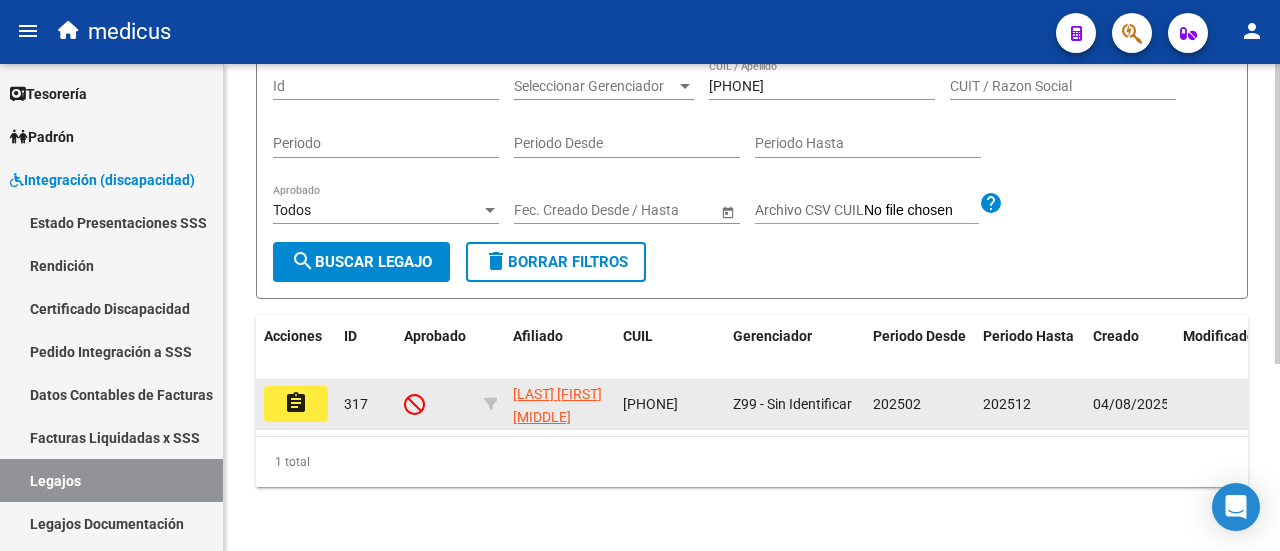 click on "assignment" 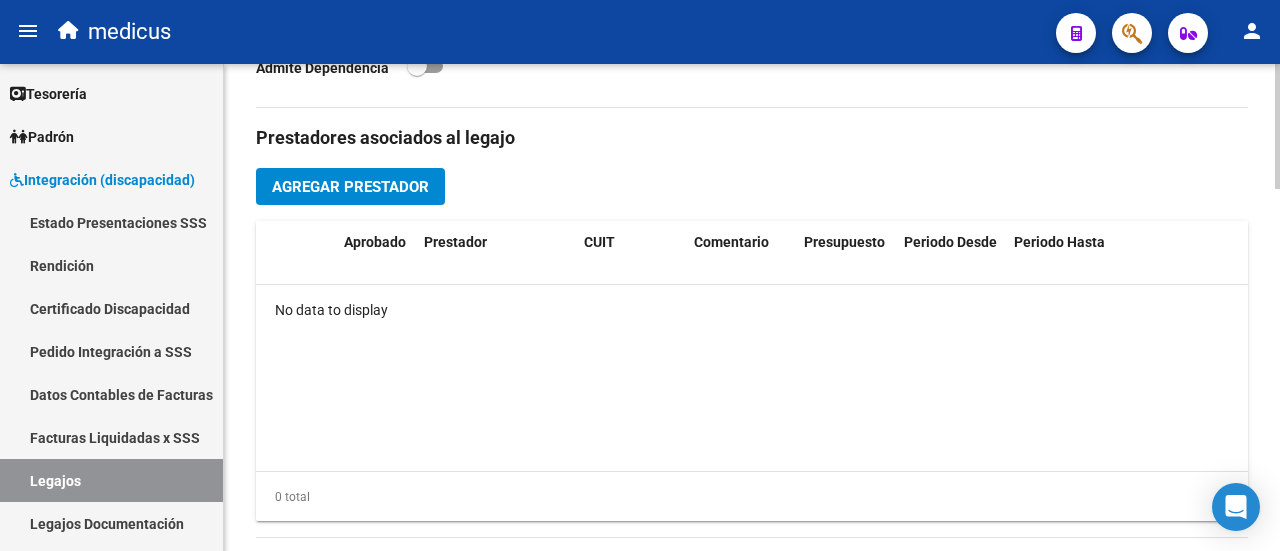 scroll, scrollTop: 1200, scrollLeft: 0, axis: vertical 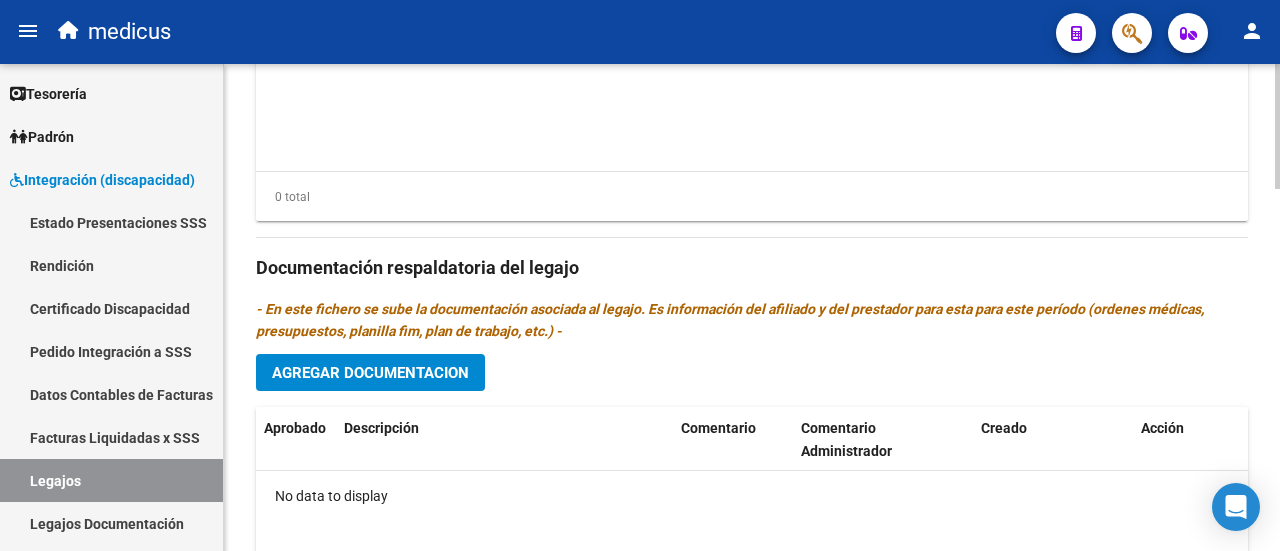 click on "Agregar Documentacion" 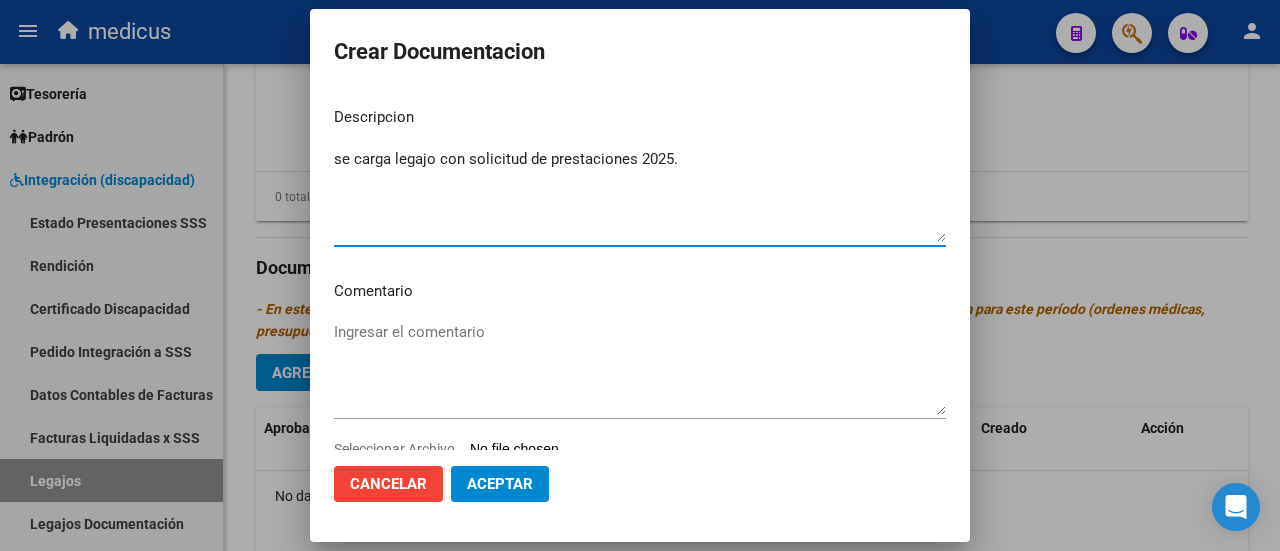 type on "se carga legajo con solicitud de prestaciones 2025." 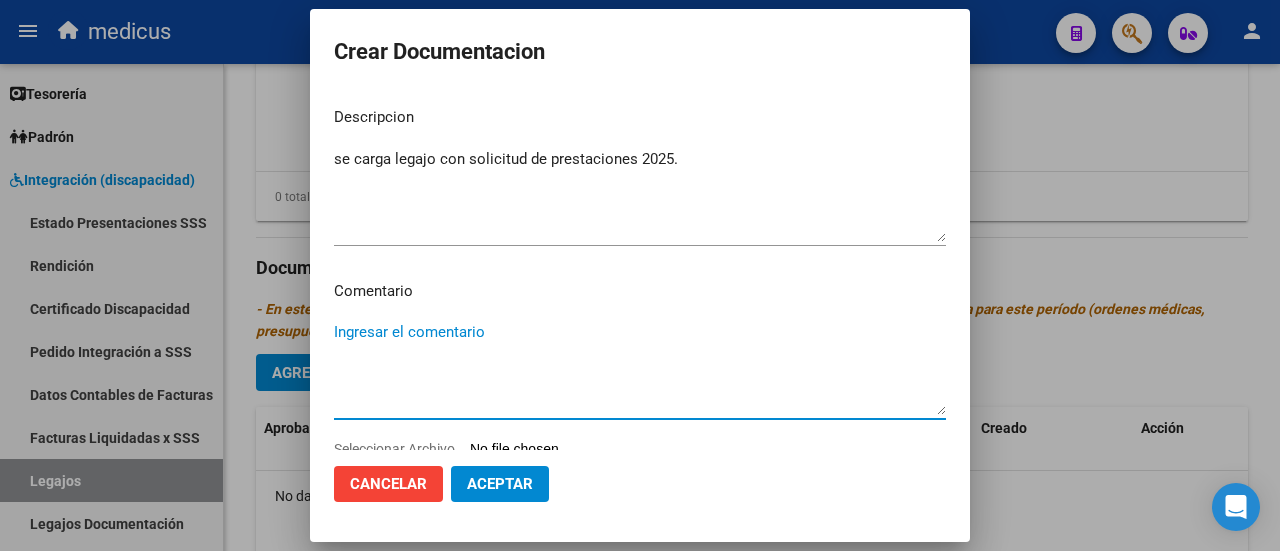 click on "Cancelar" 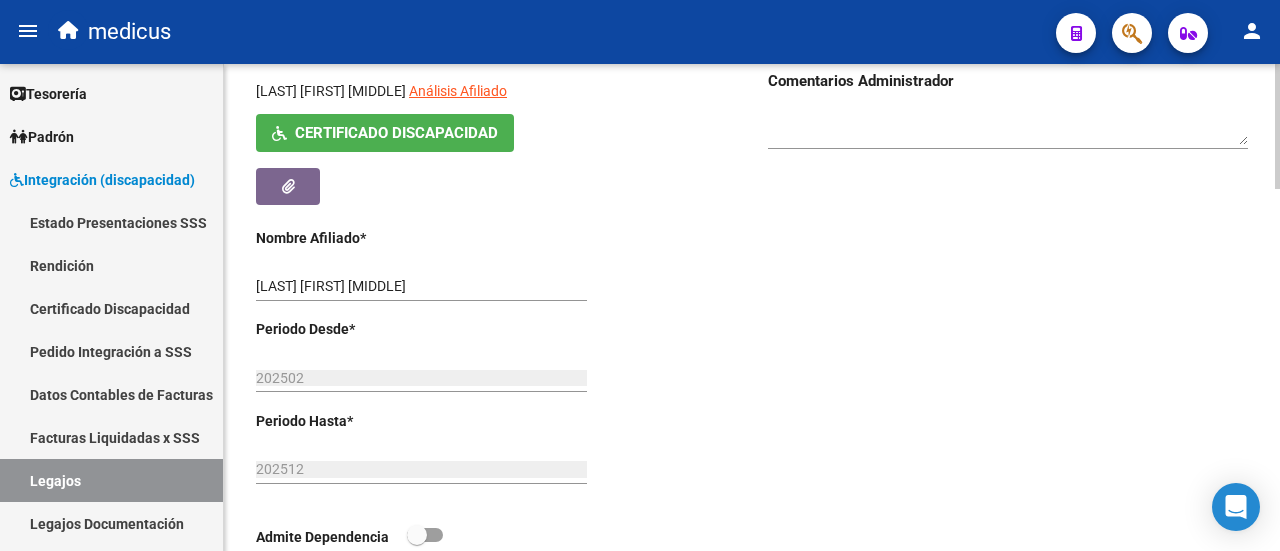 scroll, scrollTop: 316, scrollLeft: 0, axis: vertical 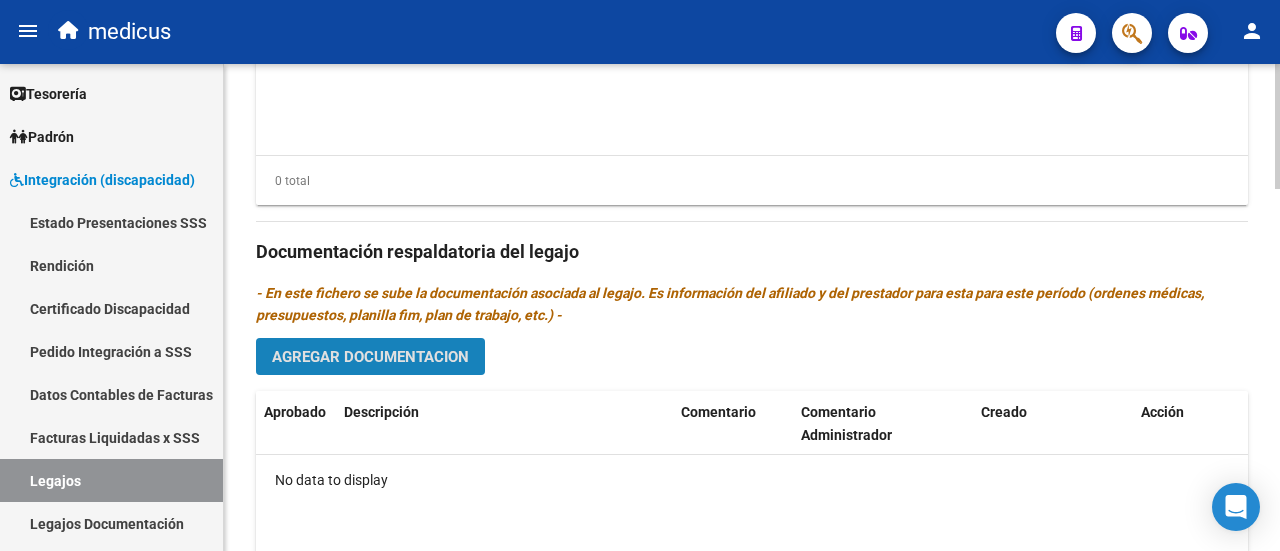 click on "Agregar Documentacion" 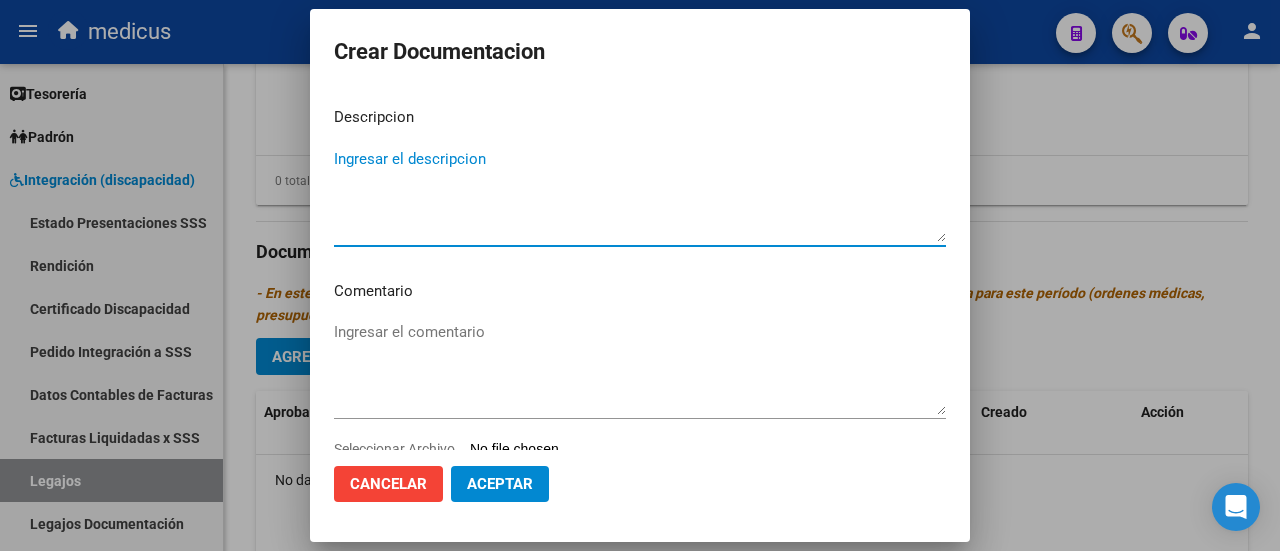 click on "Ingresar el descripcion" at bounding box center [640, 195] 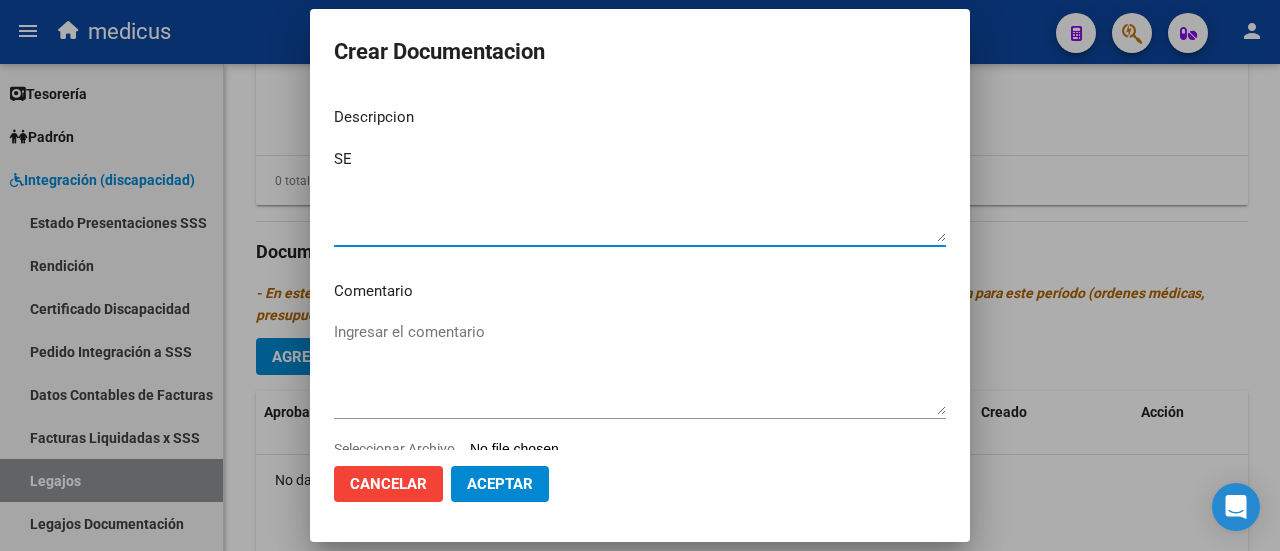 type on "S" 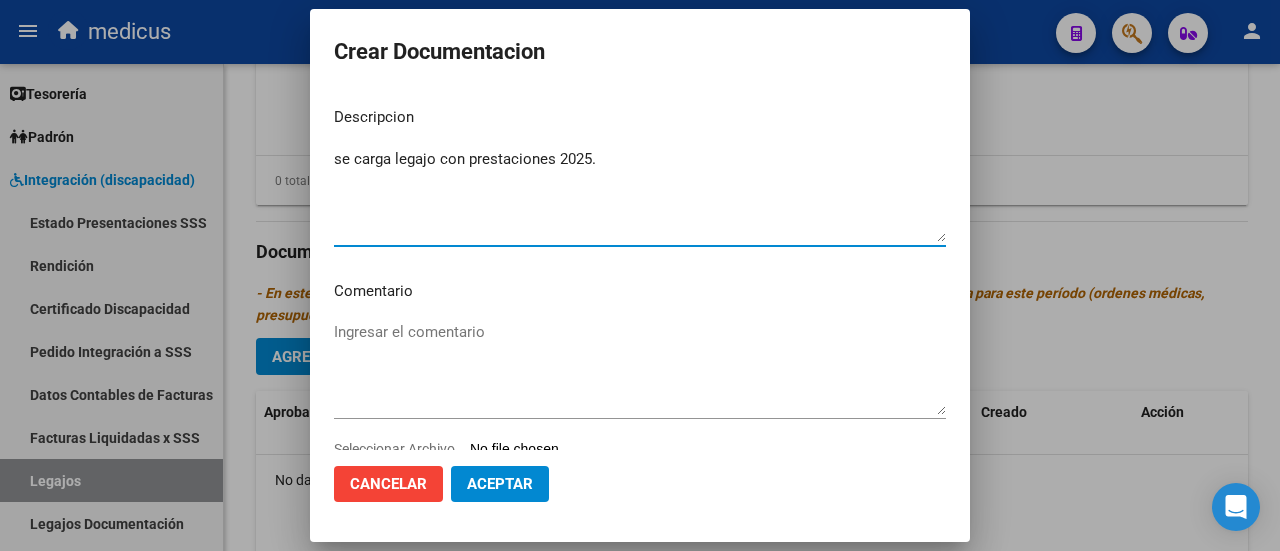 type on "se carga legajo con prestaciones 2025." 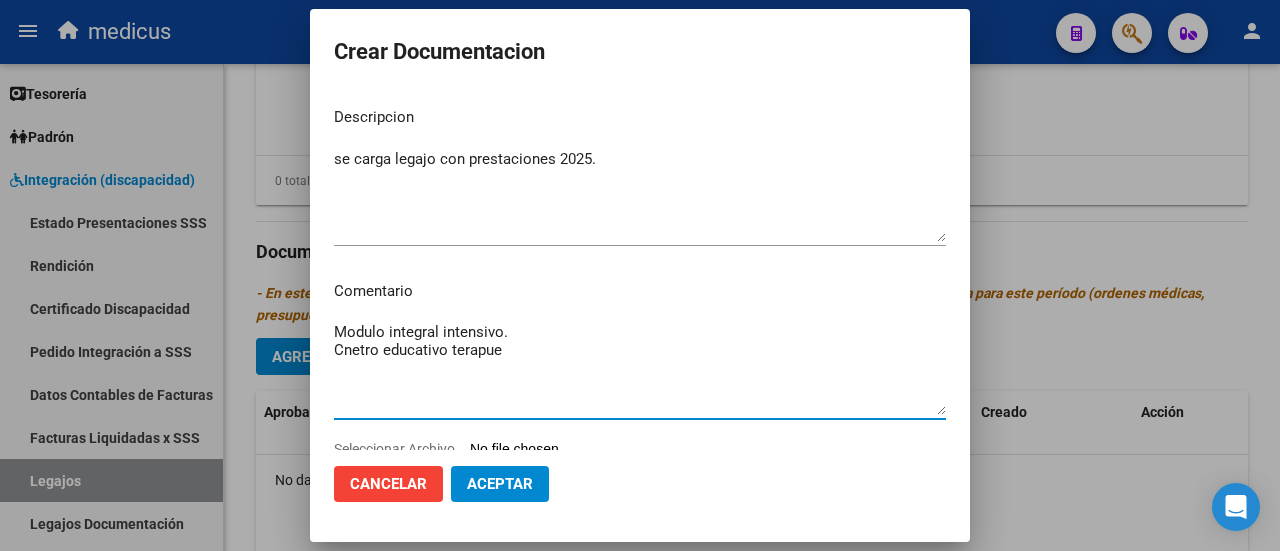 click on "Modulo integral intensivo.
Cnetro educativo terapue" at bounding box center [640, 368] 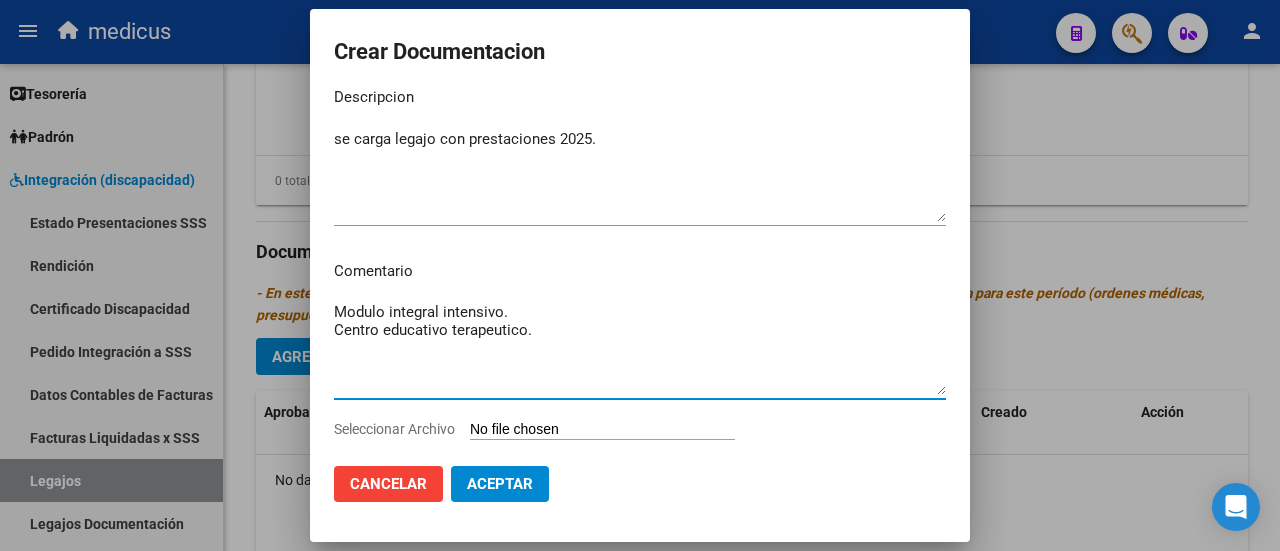 scroll, scrollTop: 58, scrollLeft: 0, axis: vertical 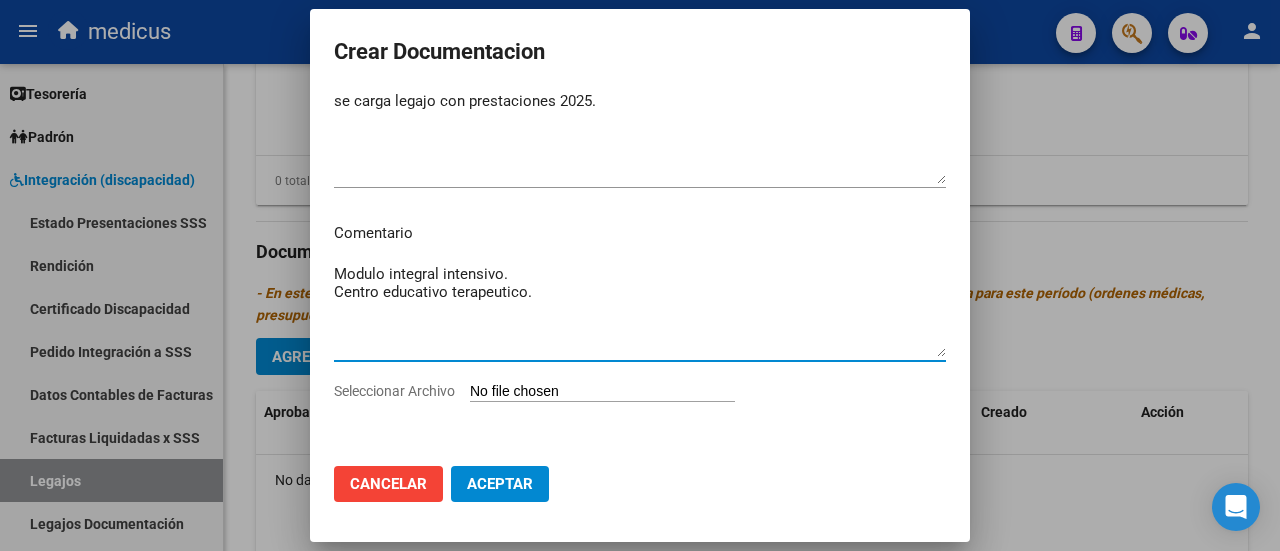 type on "Modulo integral intensivo.
Centro educativo terapeutico." 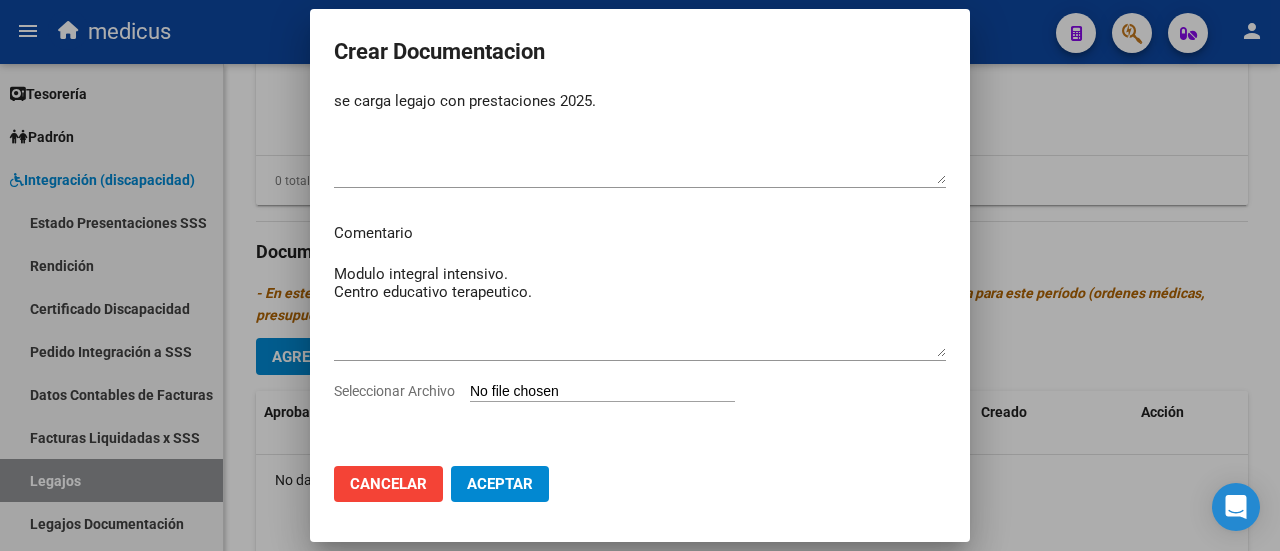 click on "Seleccionar Archivo" at bounding box center [602, 392] 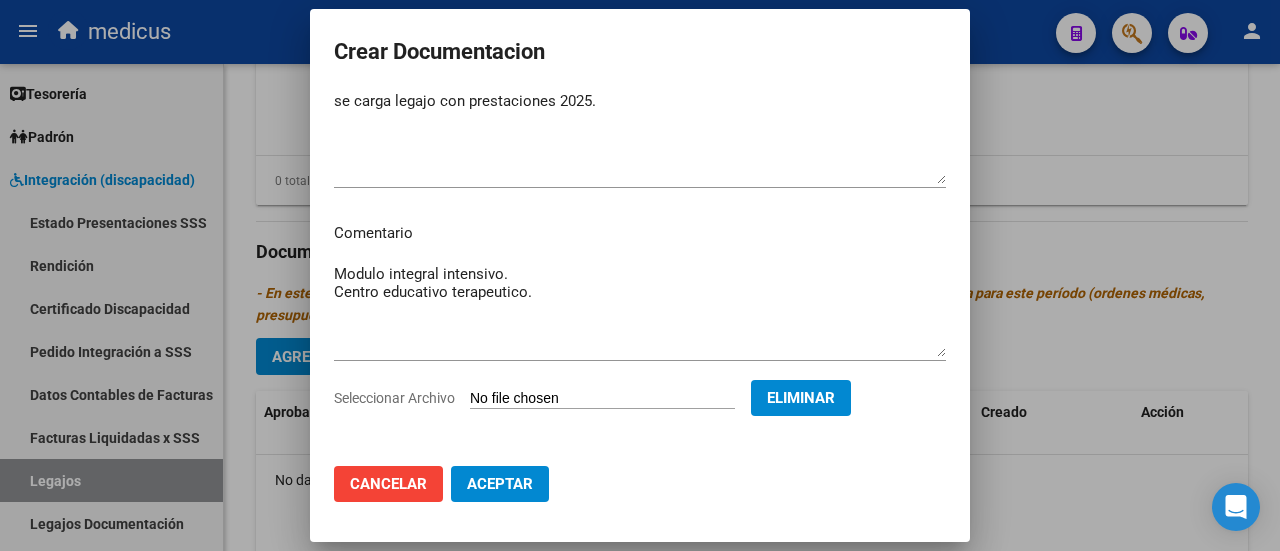 click on "Aceptar" 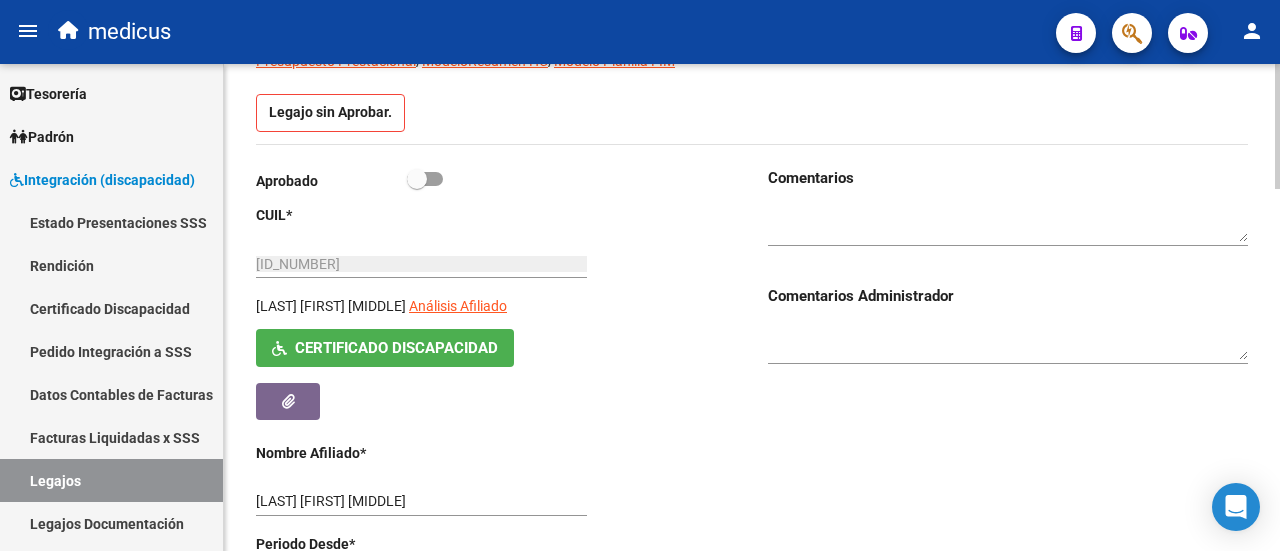 scroll, scrollTop: 0, scrollLeft: 0, axis: both 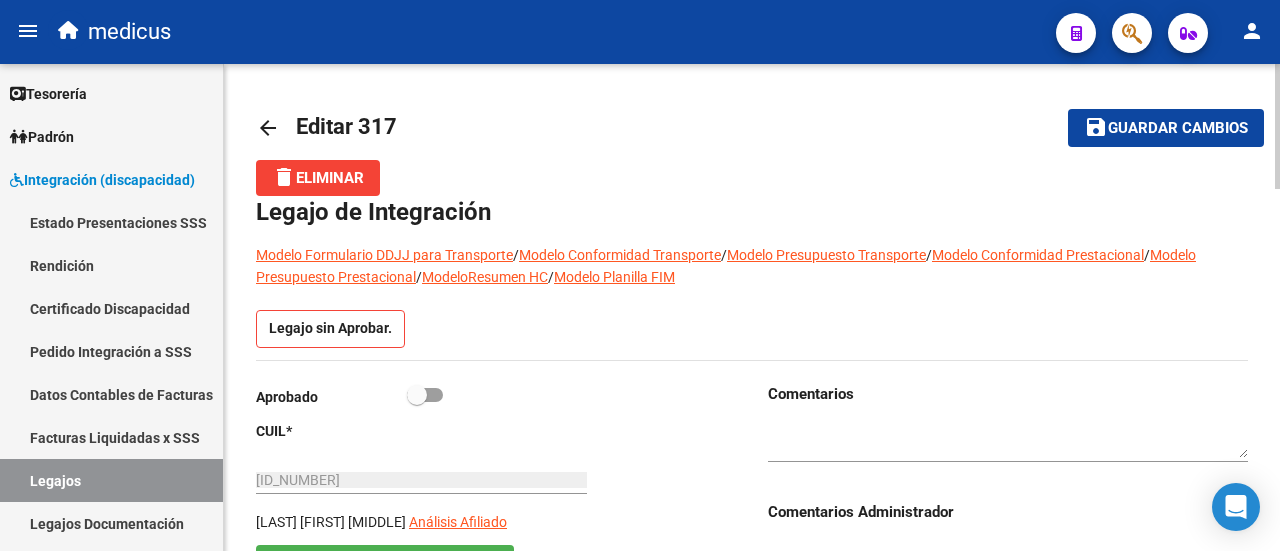 click at bounding box center [425, 395] 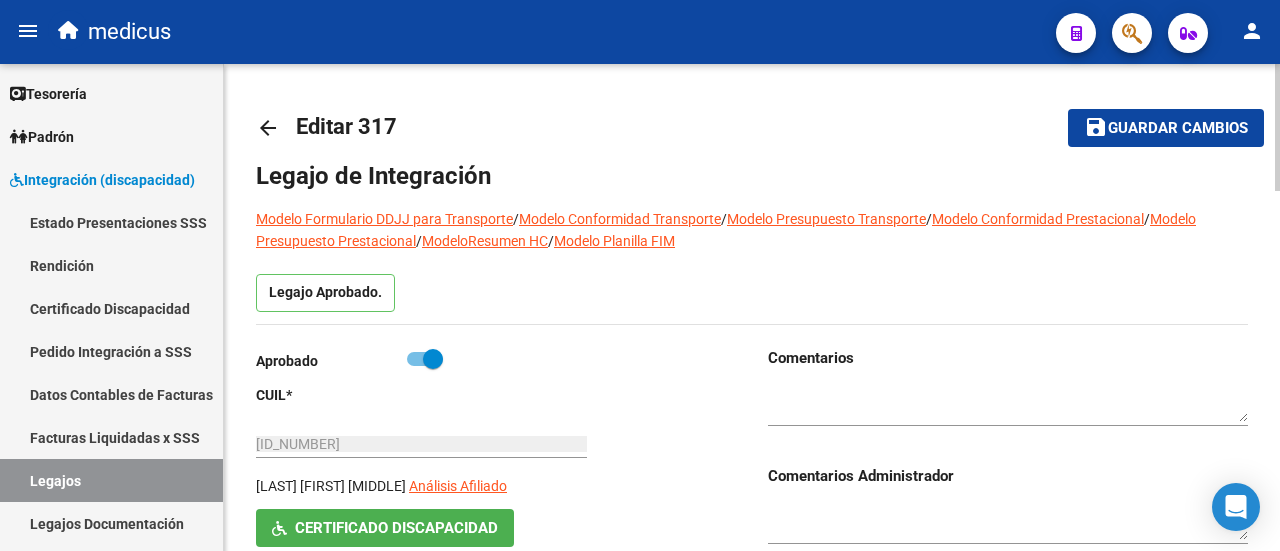 click on "save Guardar cambios" 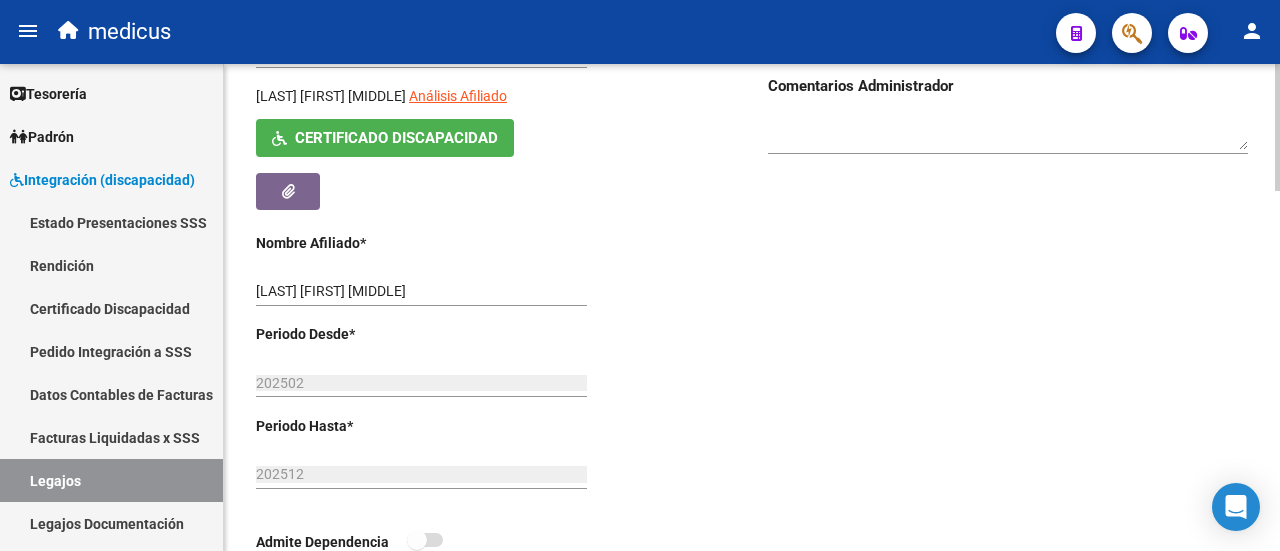 scroll, scrollTop: 600, scrollLeft: 0, axis: vertical 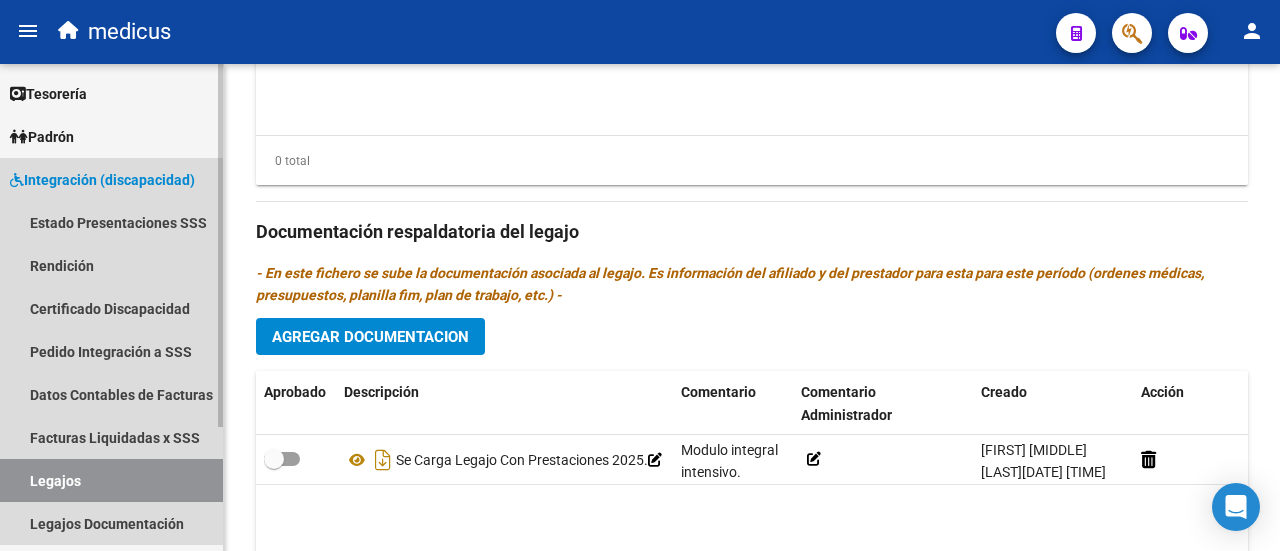 click on "Legajos" at bounding box center [111, 480] 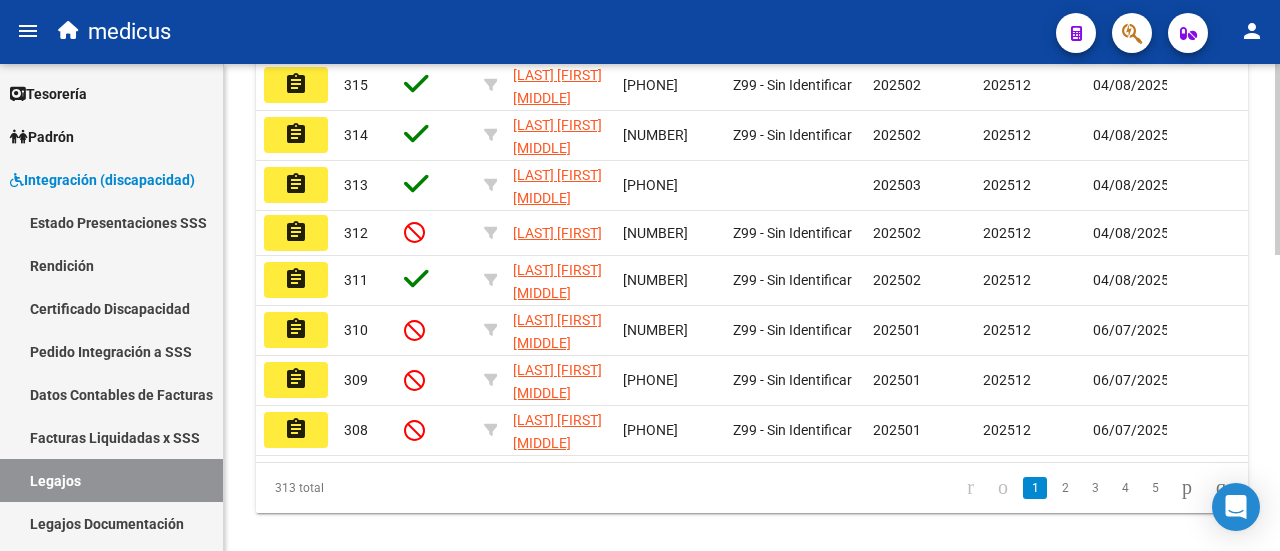 scroll, scrollTop: 754, scrollLeft: 0, axis: vertical 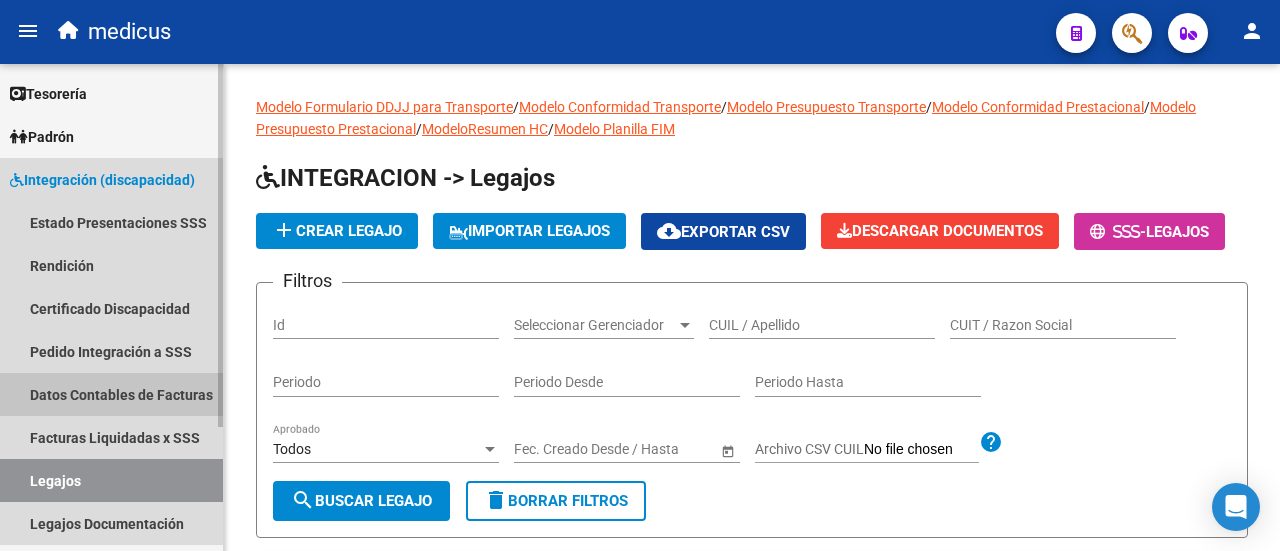 click on "Datos Contables de Facturas" at bounding box center [111, 394] 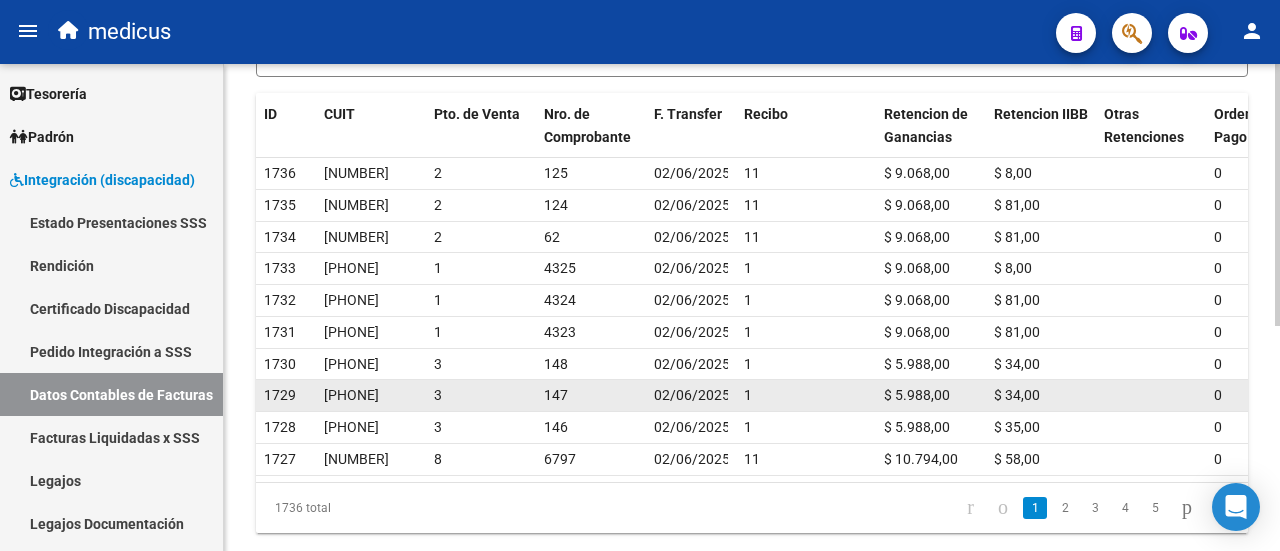 scroll, scrollTop: 400, scrollLeft: 0, axis: vertical 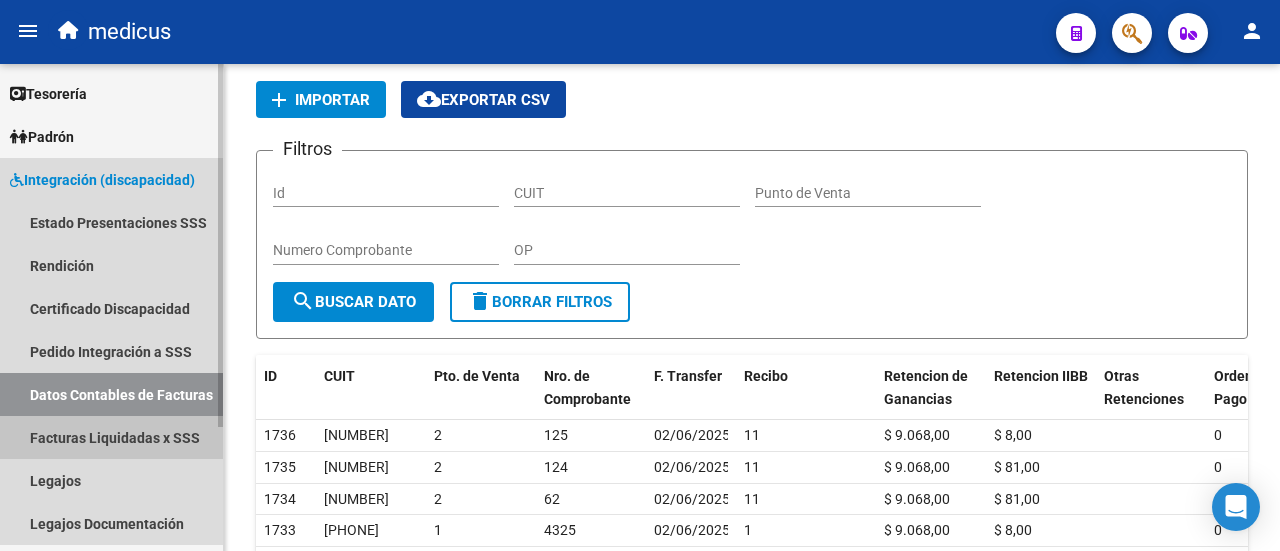 click on "Facturas Liquidadas x SSS" at bounding box center (111, 437) 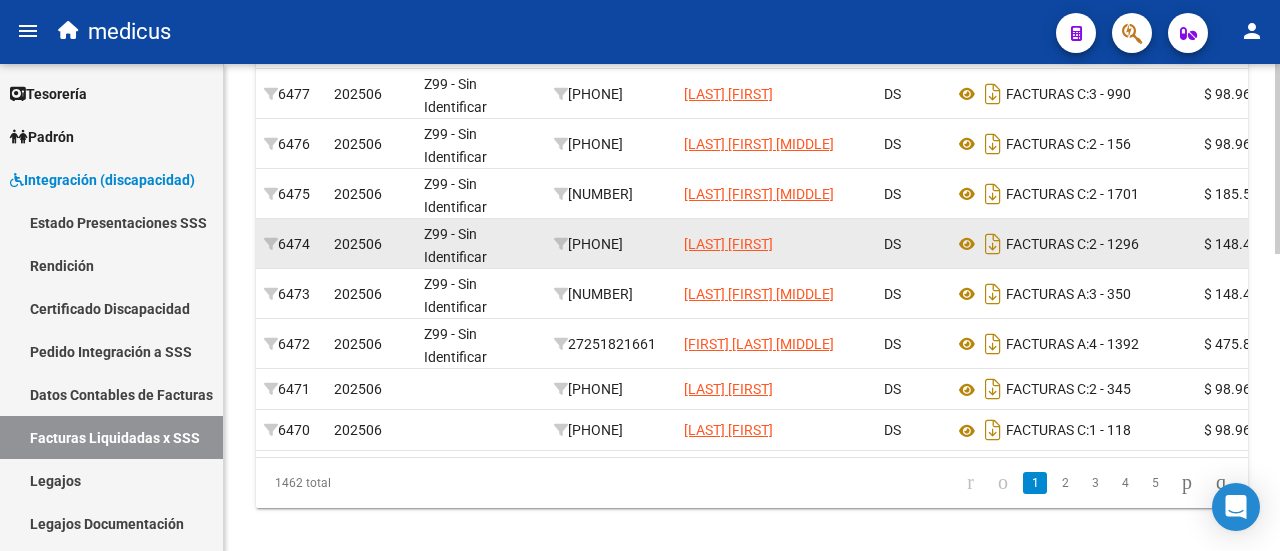 scroll, scrollTop: 734, scrollLeft: 0, axis: vertical 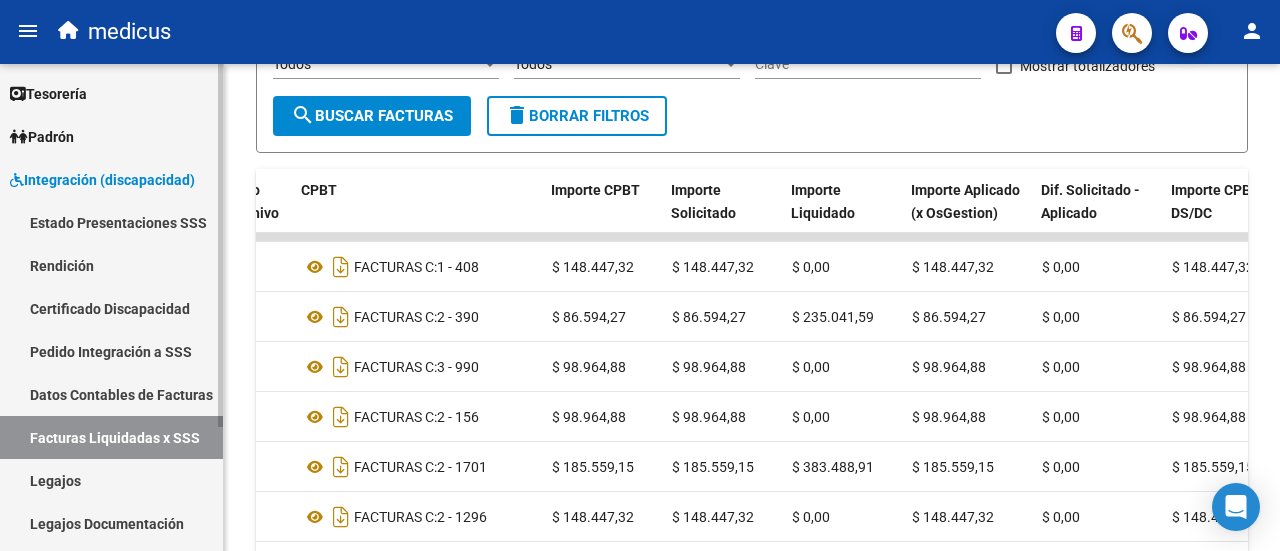 click on "Legajos" at bounding box center (111, 480) 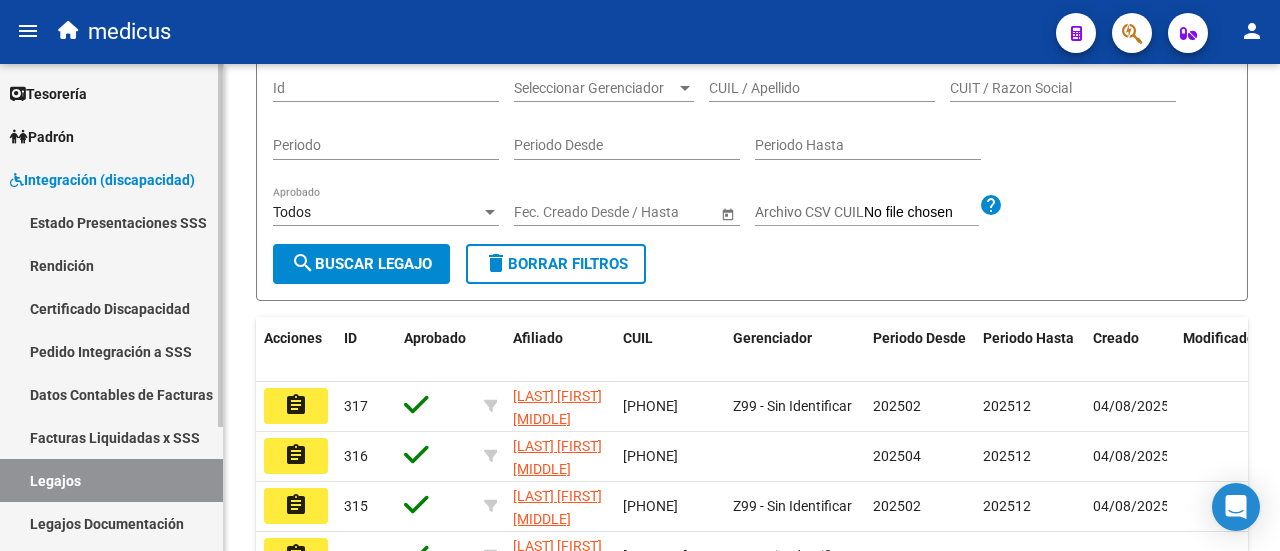 scroll, scrollTop: 434, scrollLeft: 0, axis: vertical 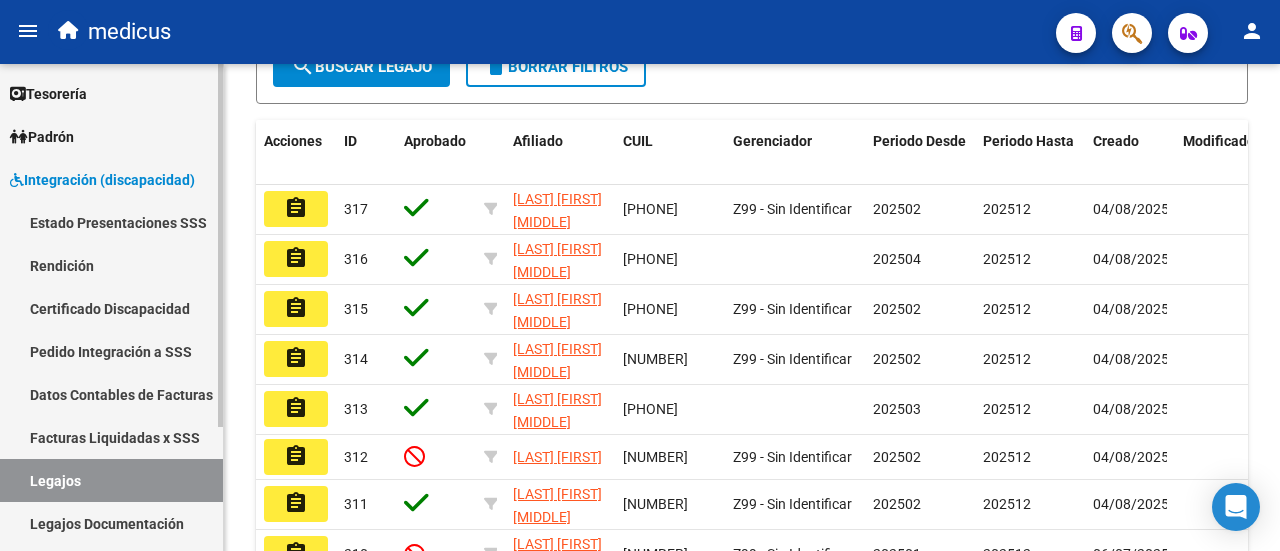 click on "Estado Presentaciones SSS" at bounding box center (111, 222) 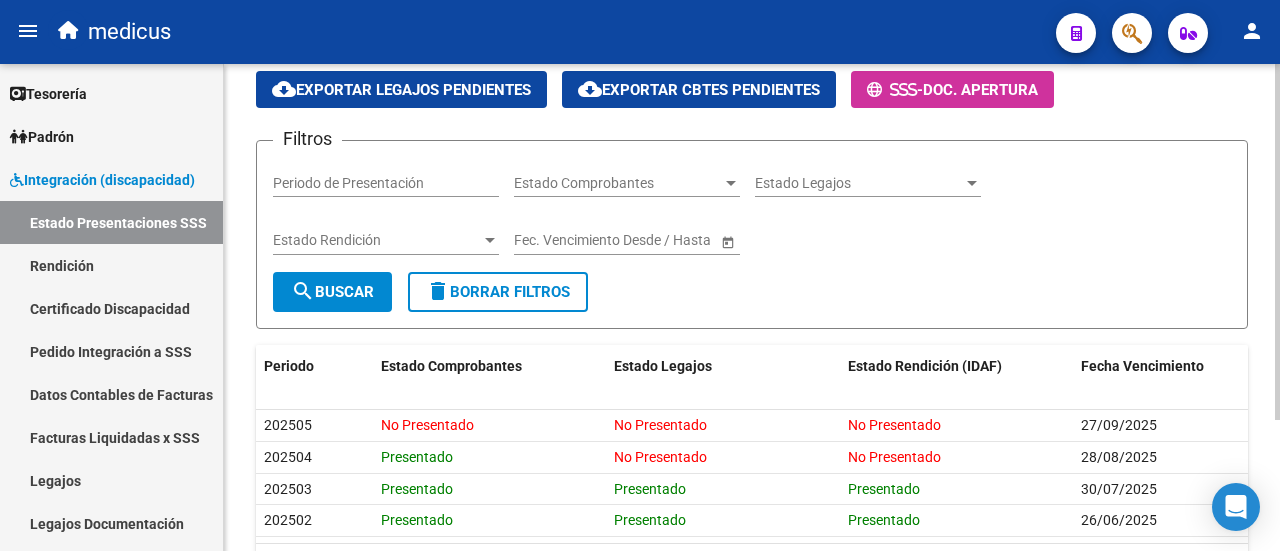scroll, scrollTop: 0, scrollLeft: 0, axis: both 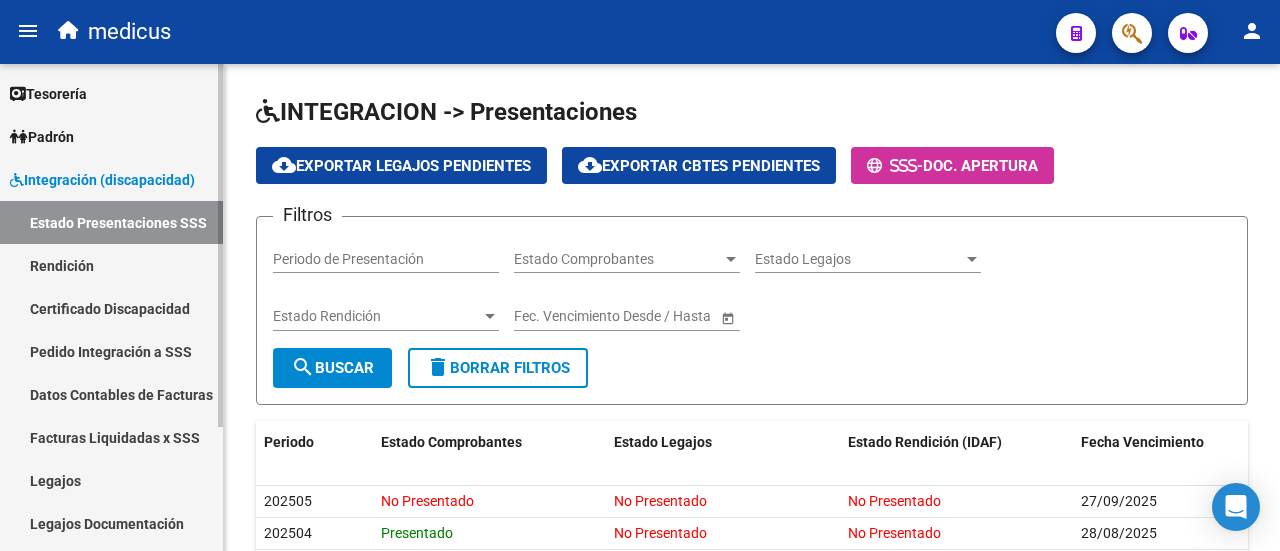 click on "Legajos" at bounding box center [111, 480] 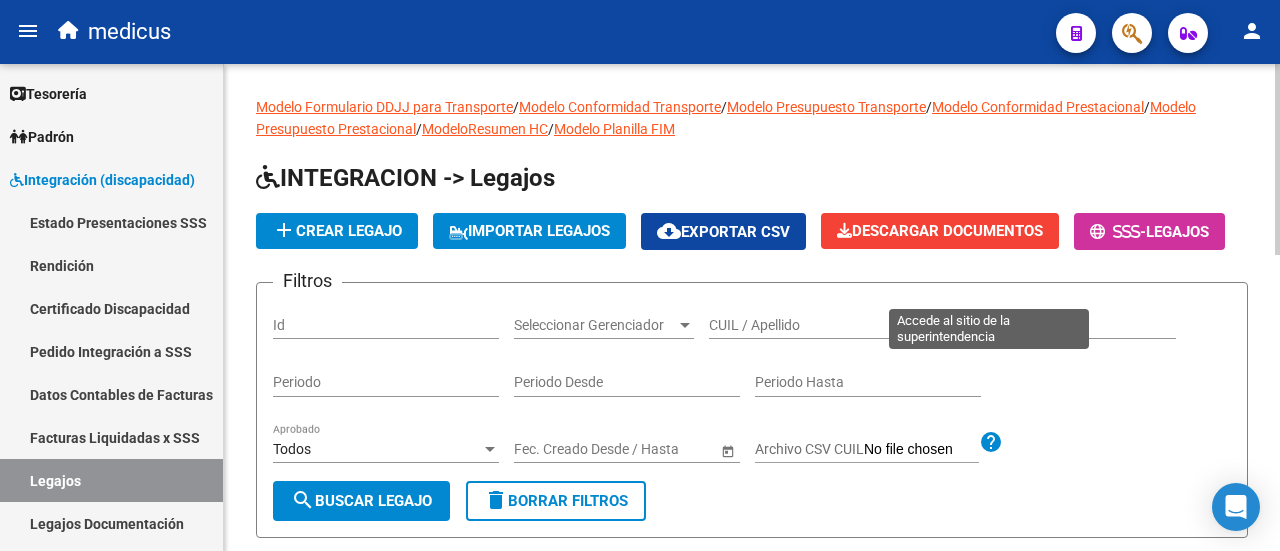 click on "-" 